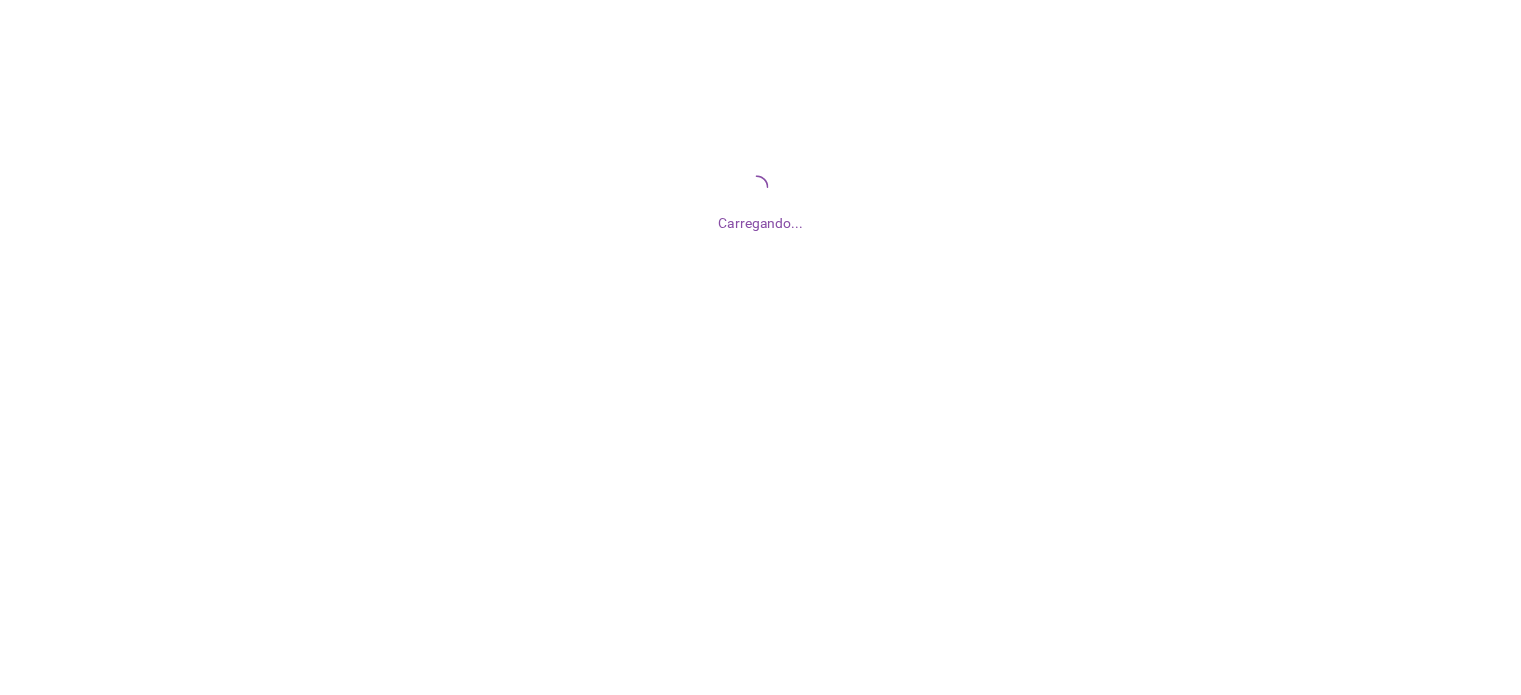 scroll, scrollTop: 0, scrollLeft: 0, axis: both 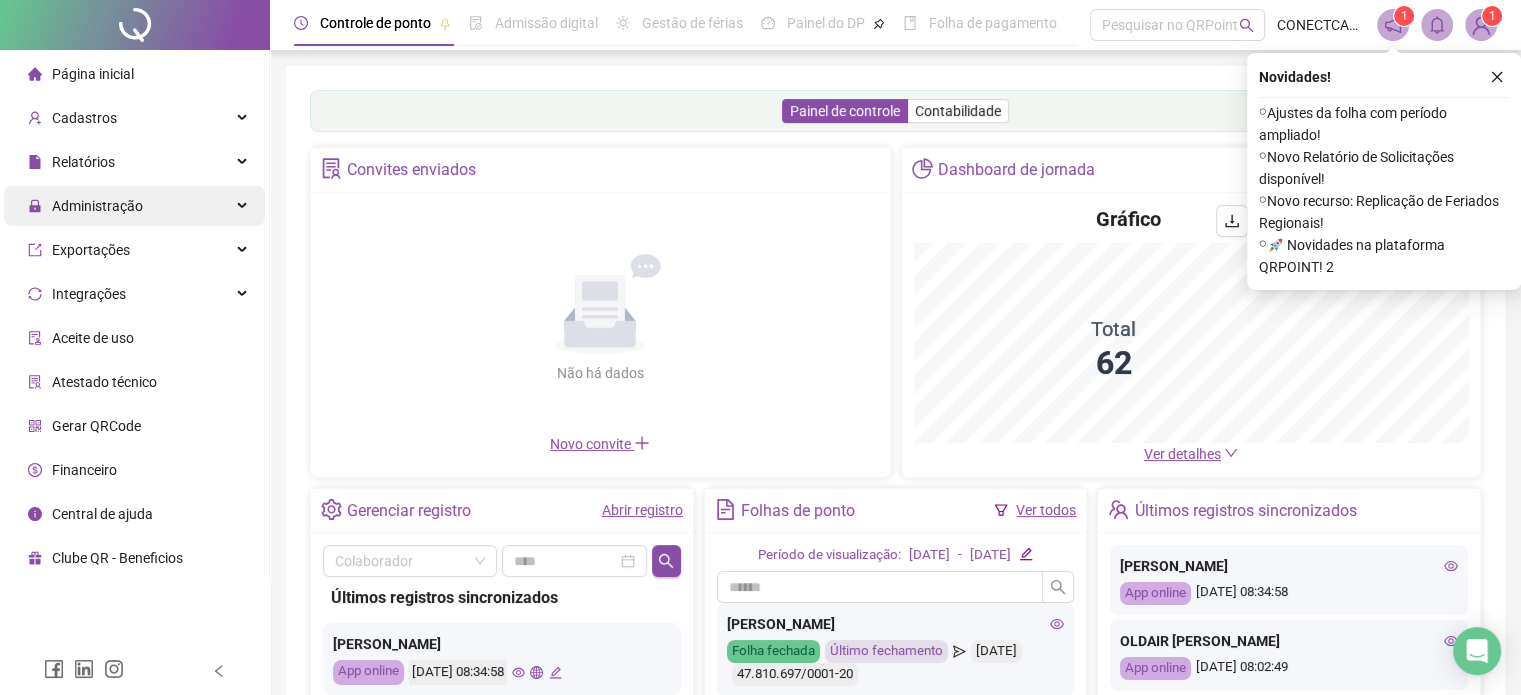 click on "Administração" at bounding box center (97, 206) 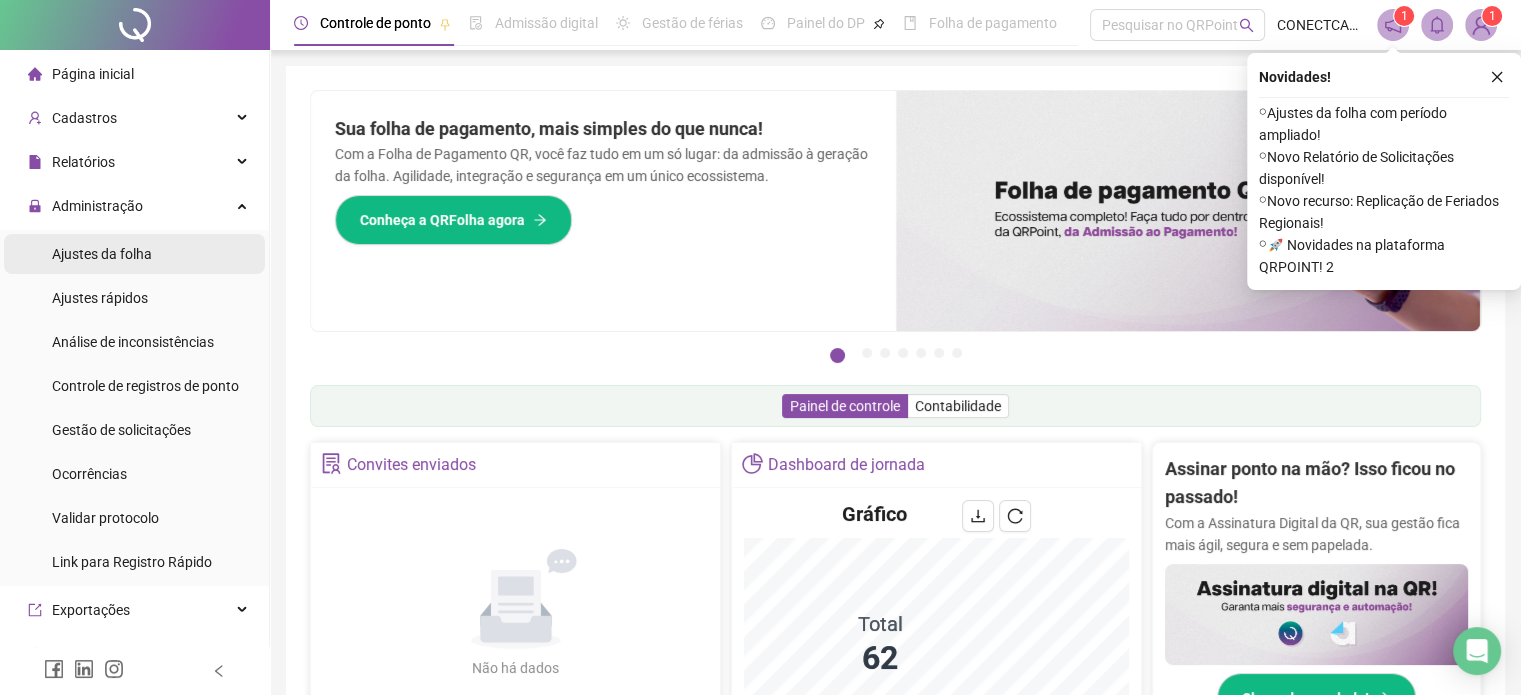 click on "Ajustes da folha" at bounding box center [134, 254] 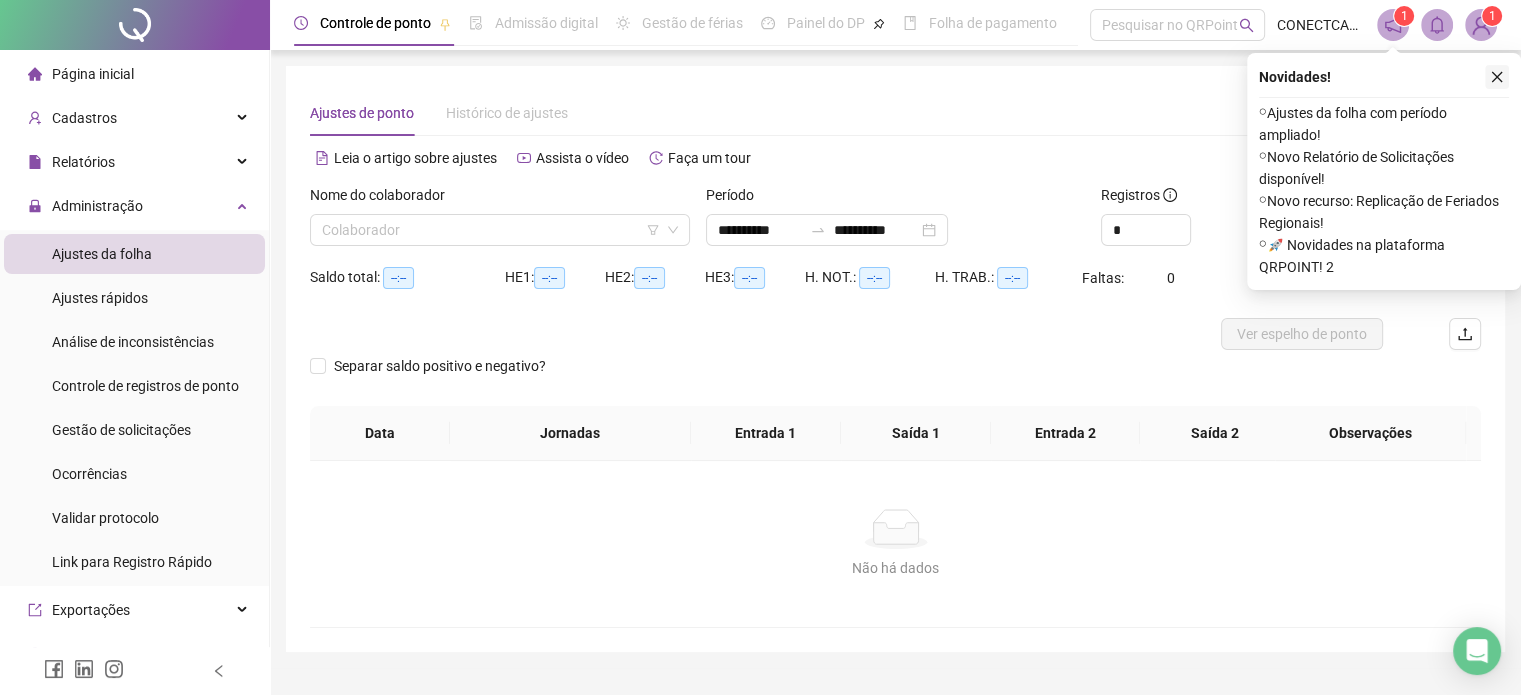 click at bounding box center (1497, 77) 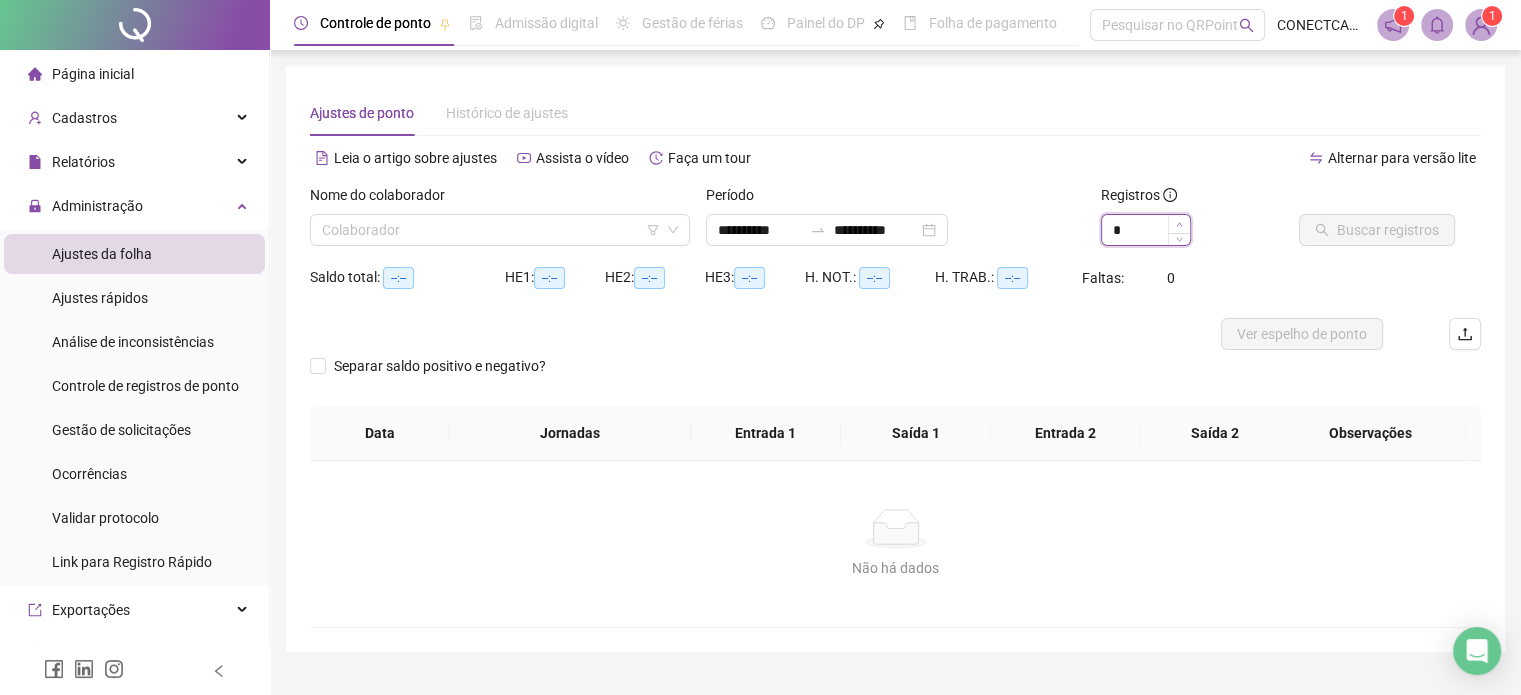 type on "*" 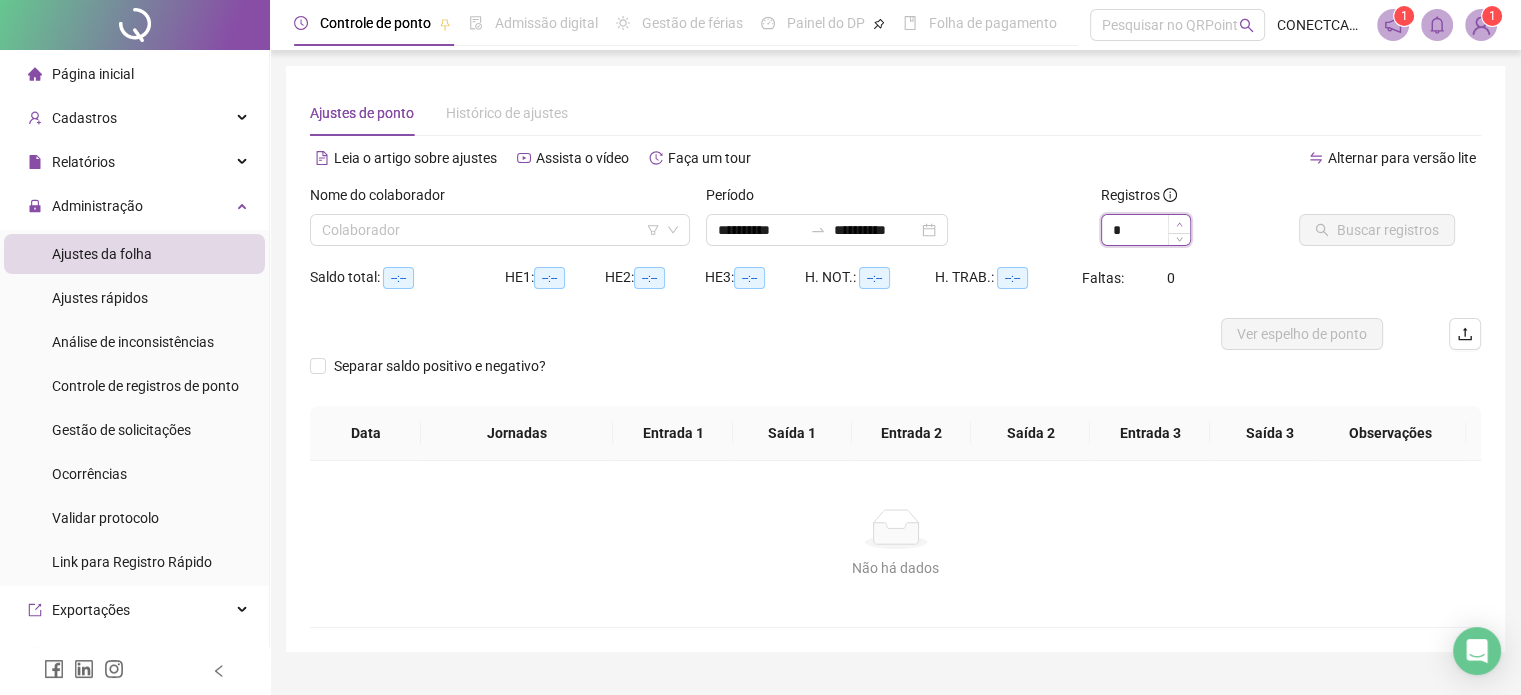 click 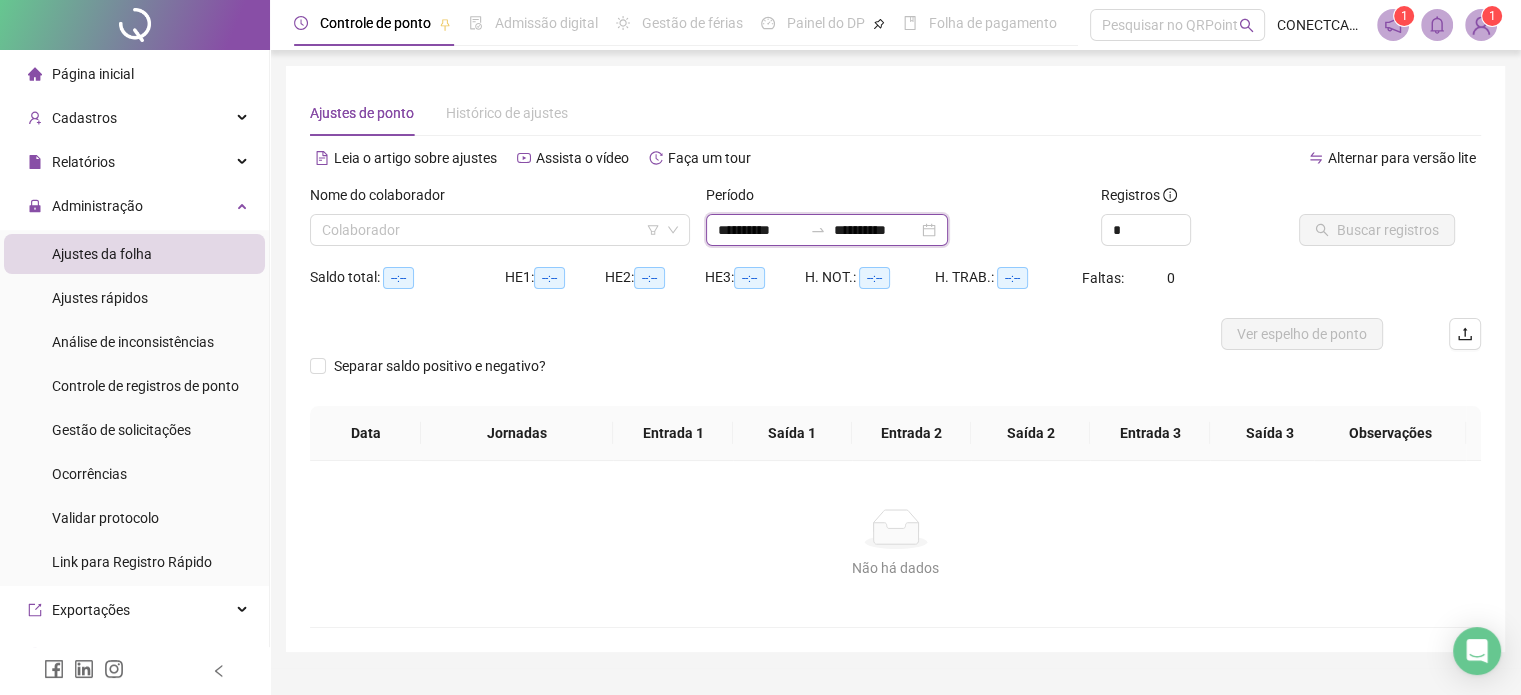 click on "**********" at bounding box center (760, 230) 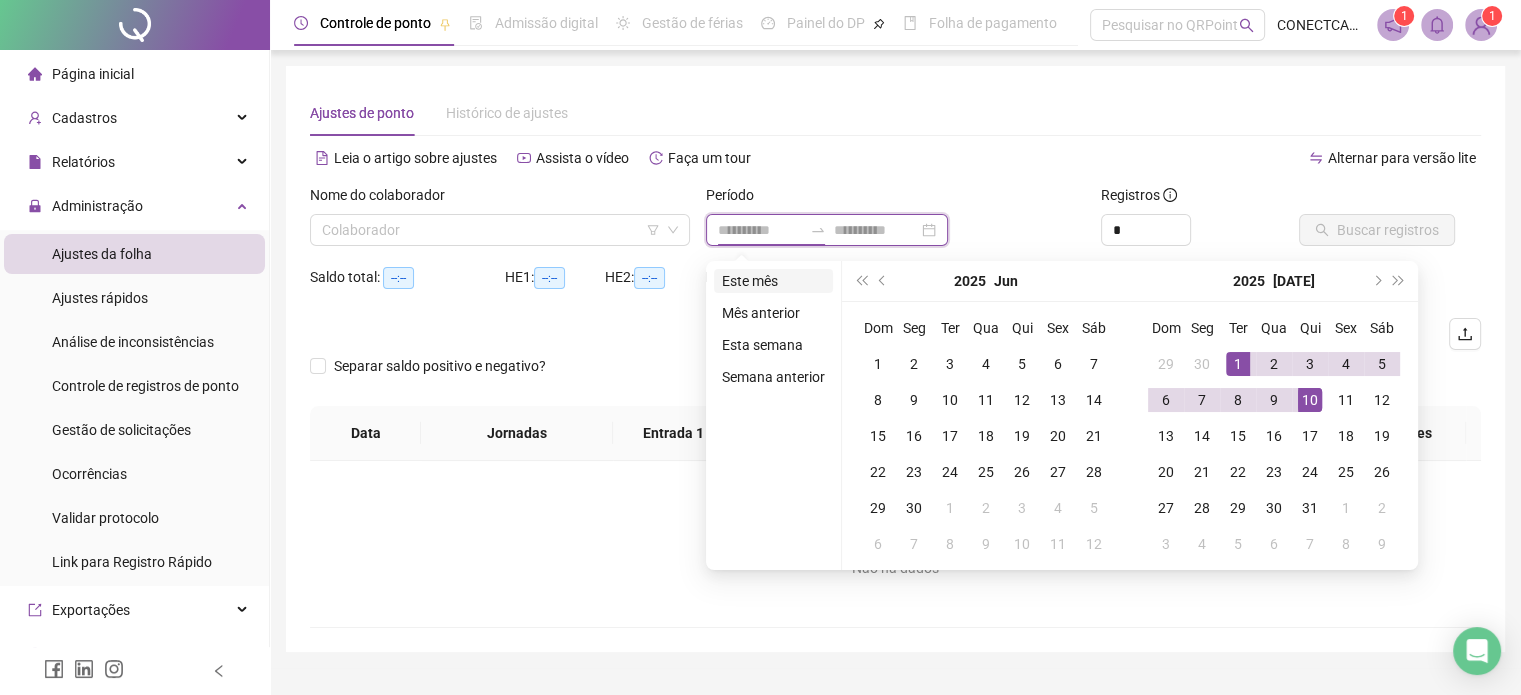 type on "**********" 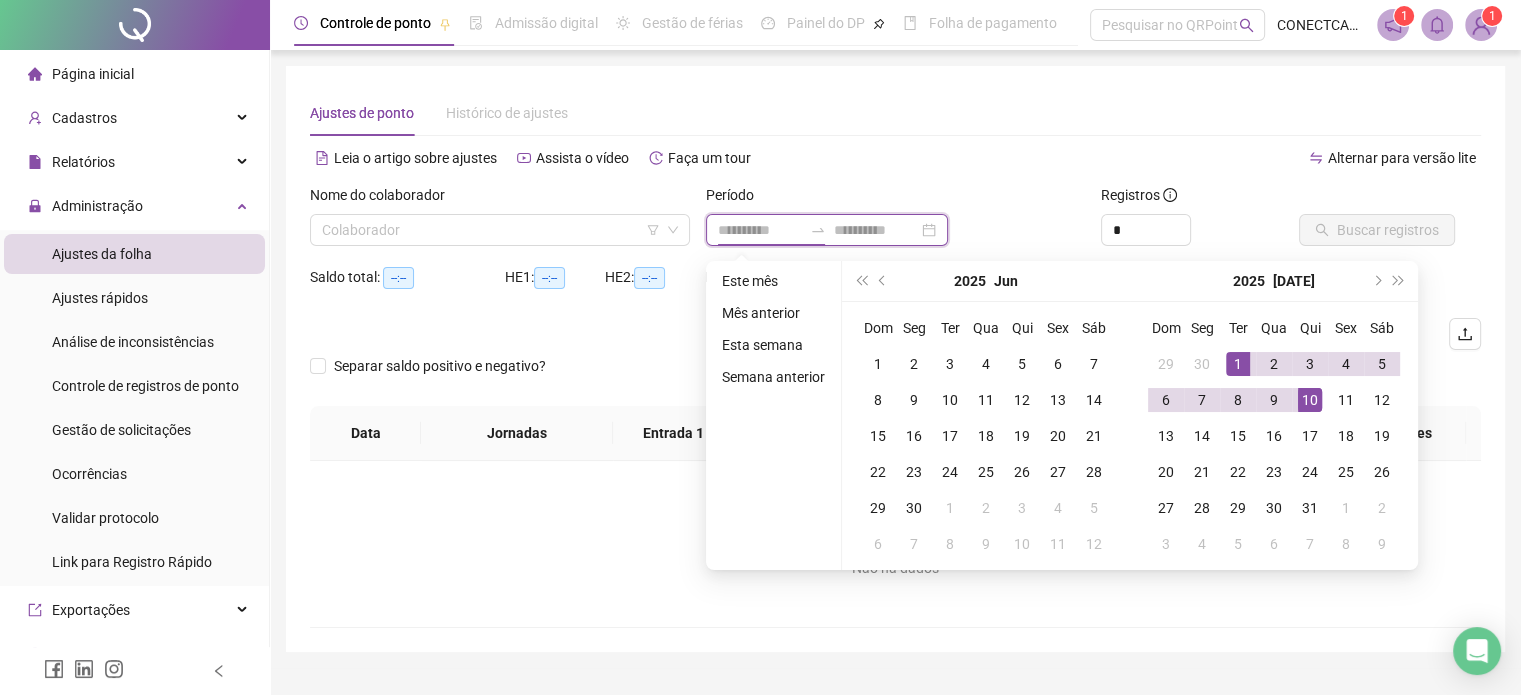 type on "**********" 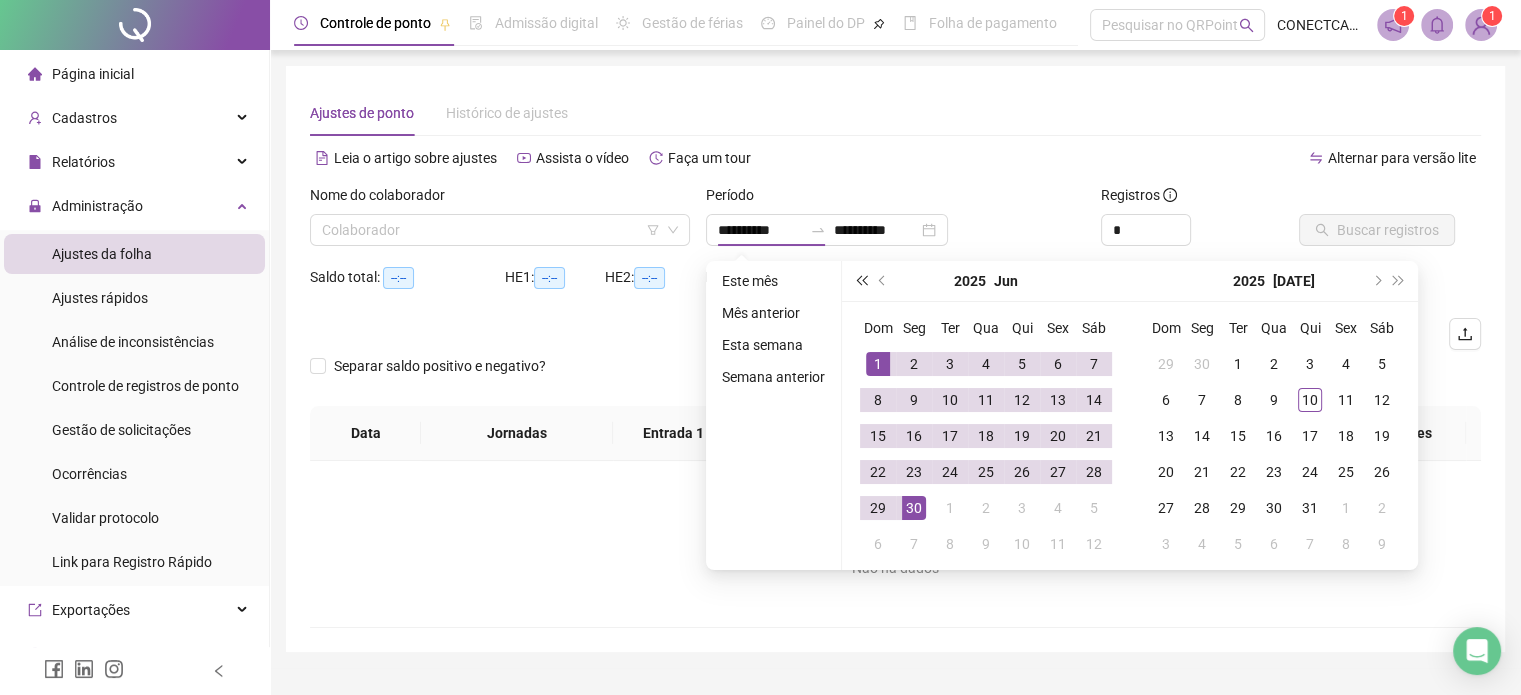 click at bounding box center [861, 281] 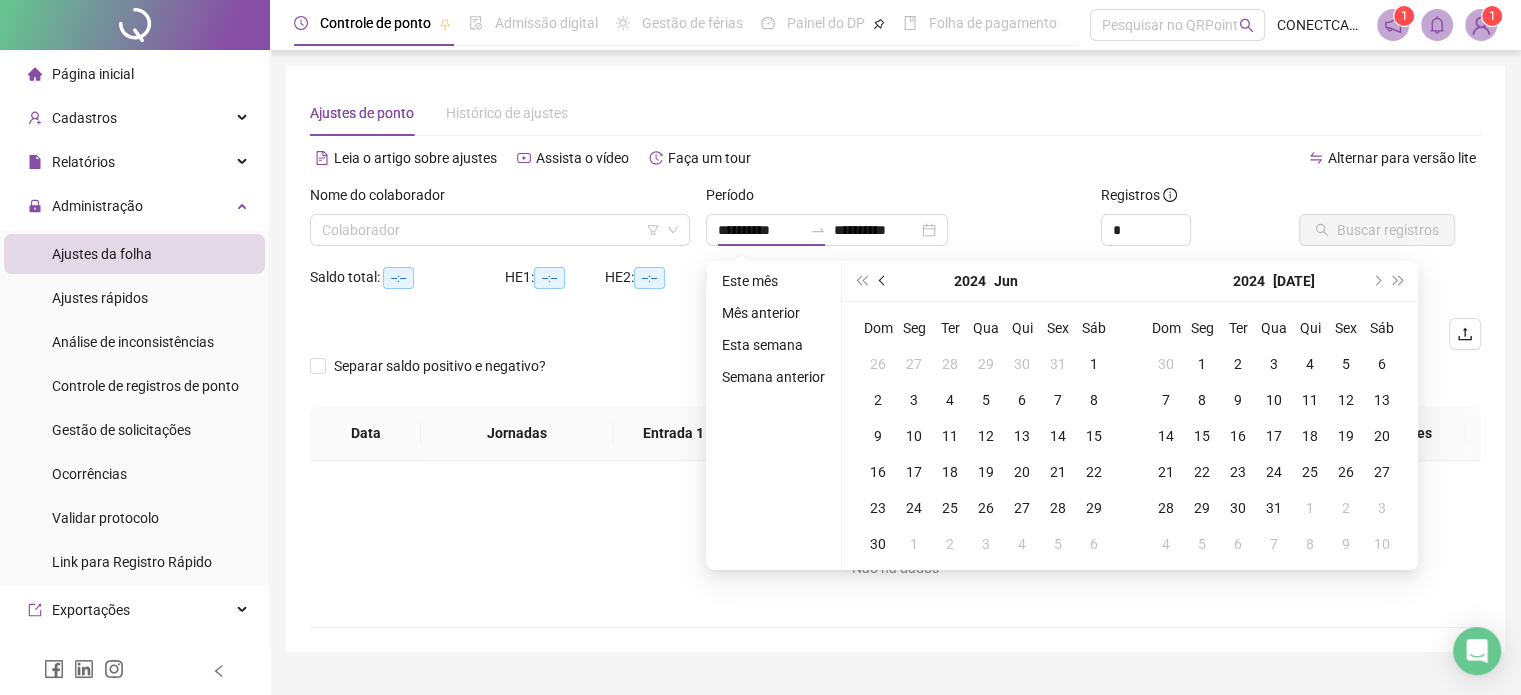 click at bounding box center (883, 281) 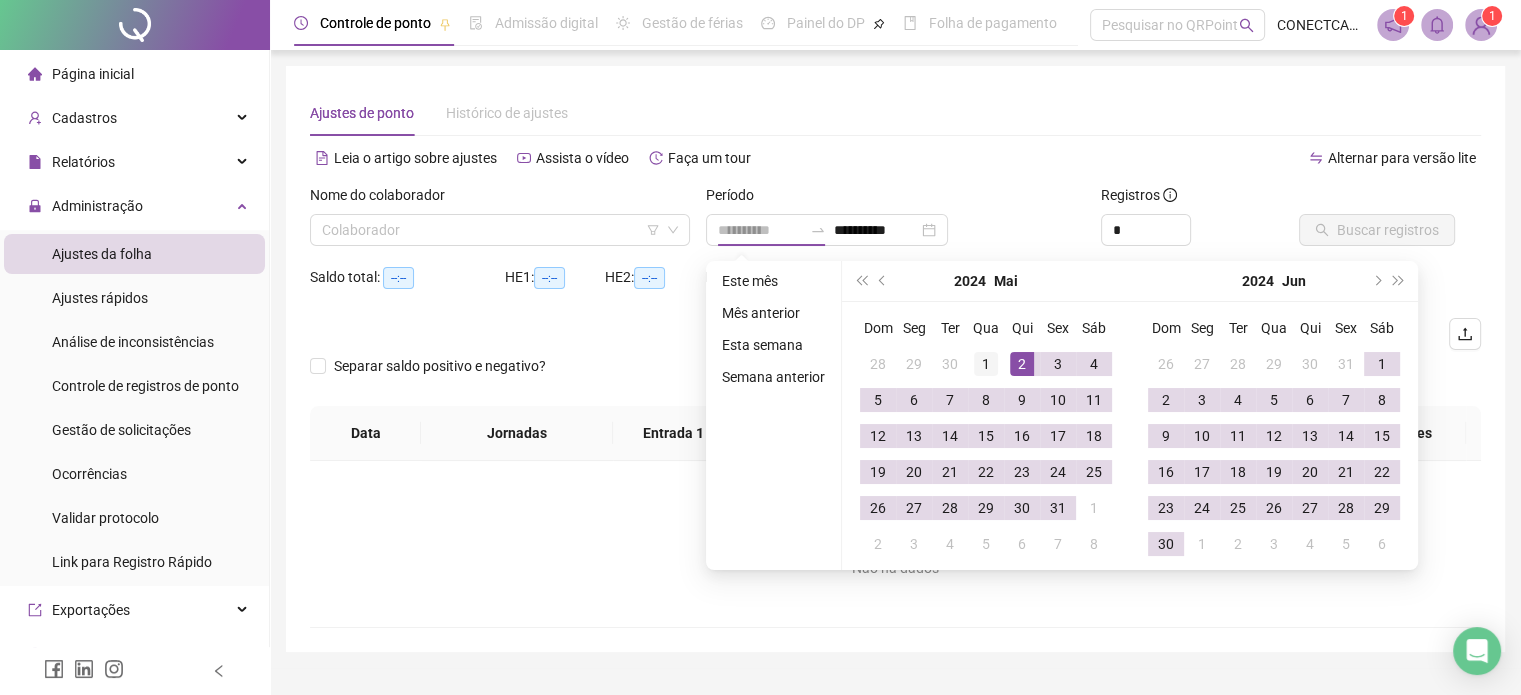 type on "**********" 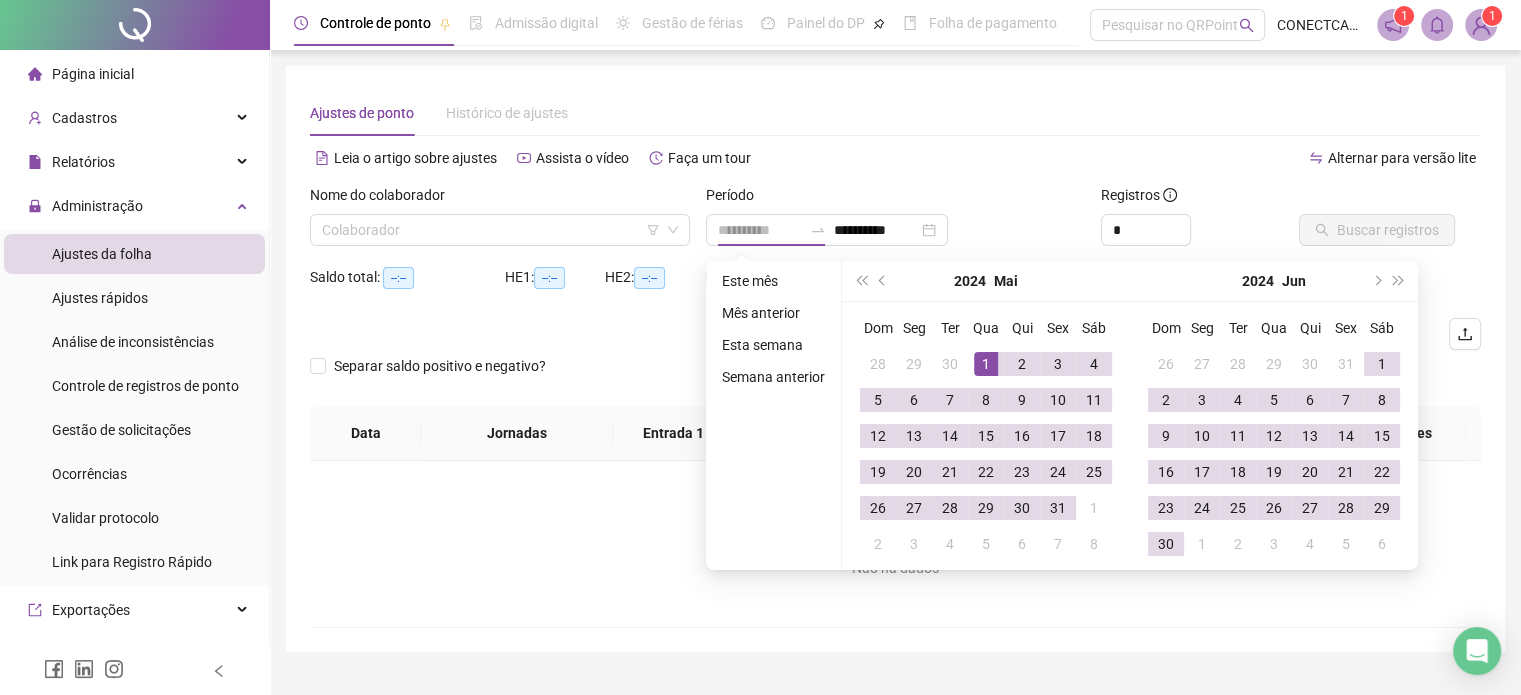 click on "1" at bounding box center [986, 364] 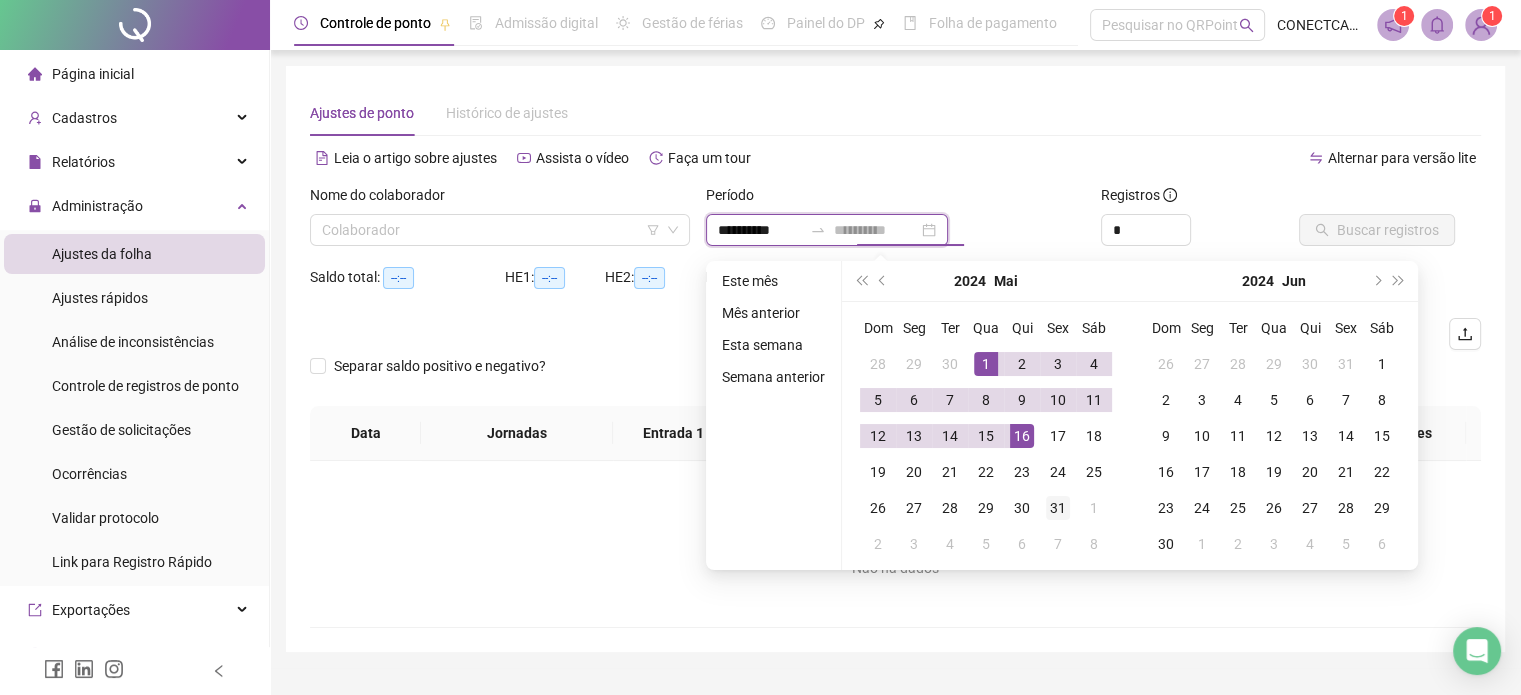 type on "**********" 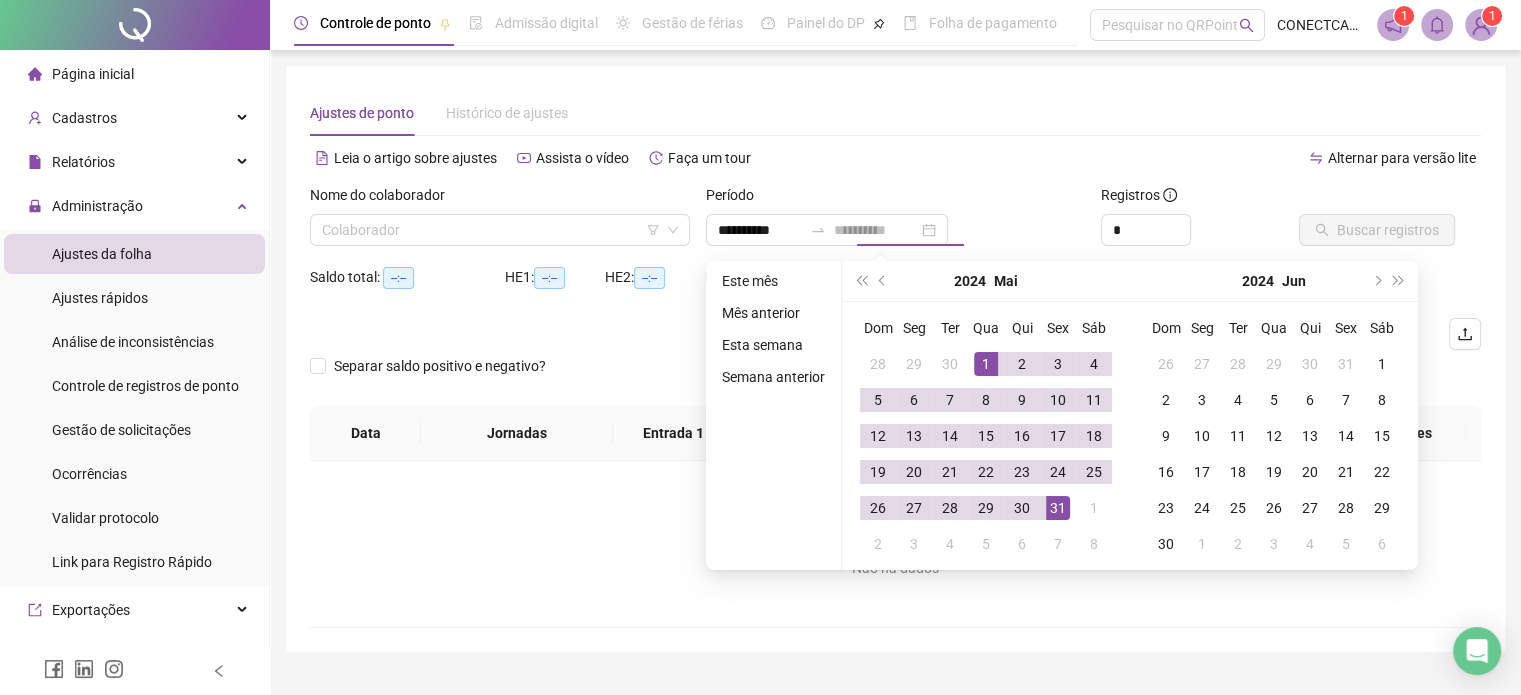 click on "31" at bounding box center [1058, 508] 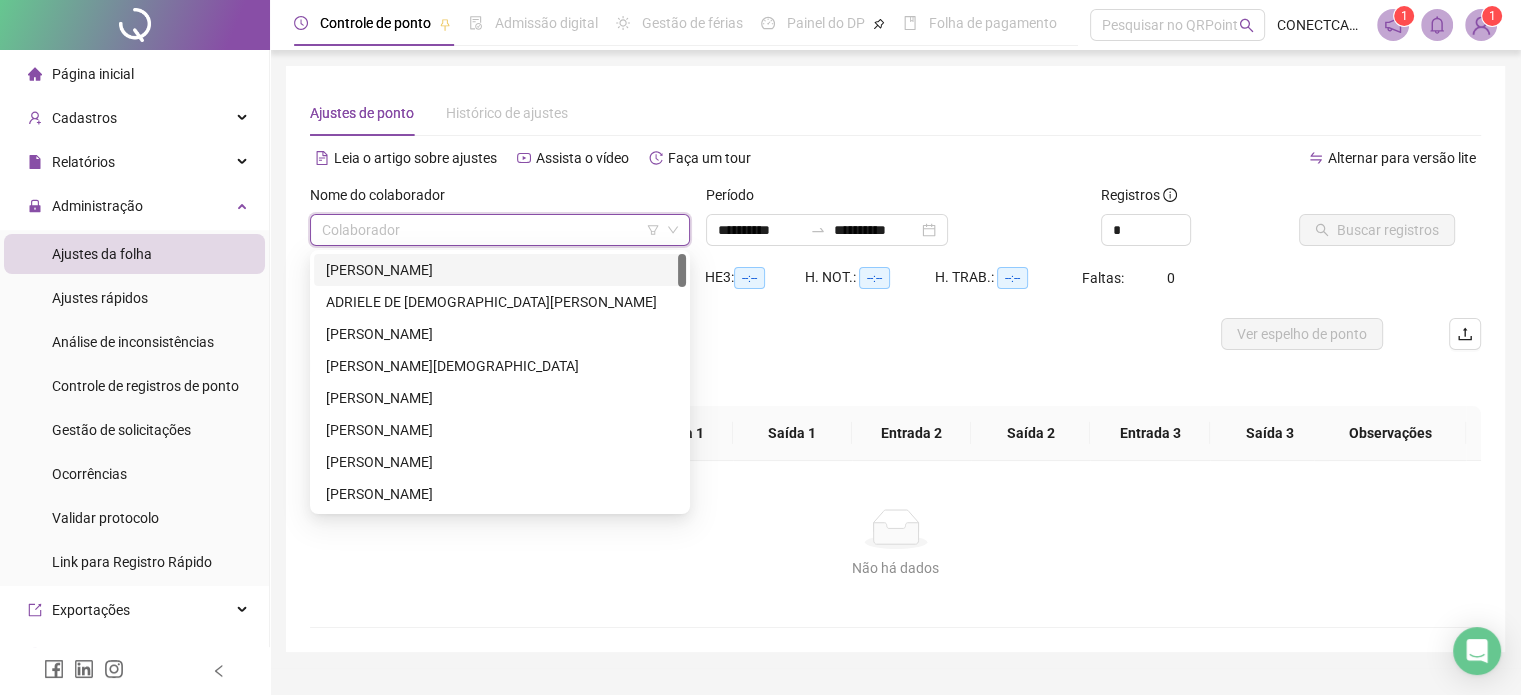 click at bounding box center [494, 230] 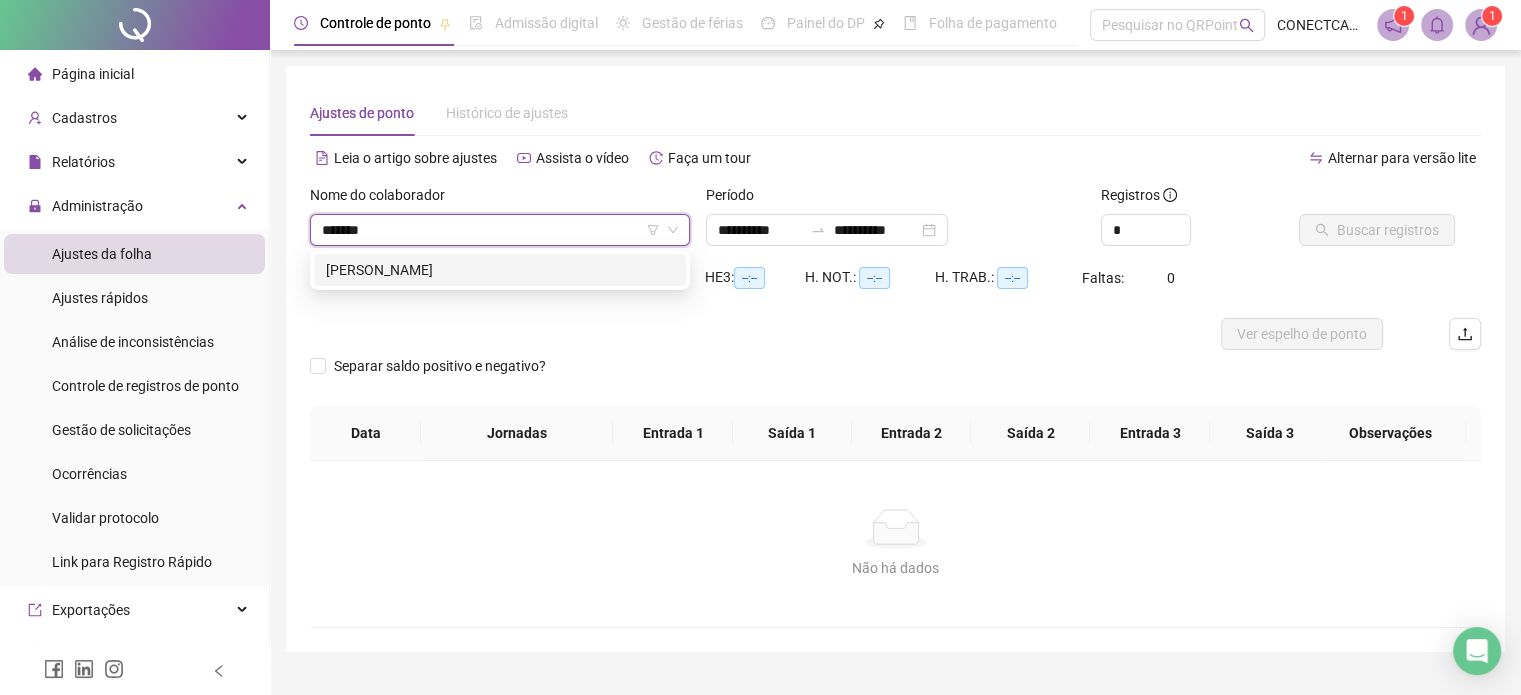 type on "********" 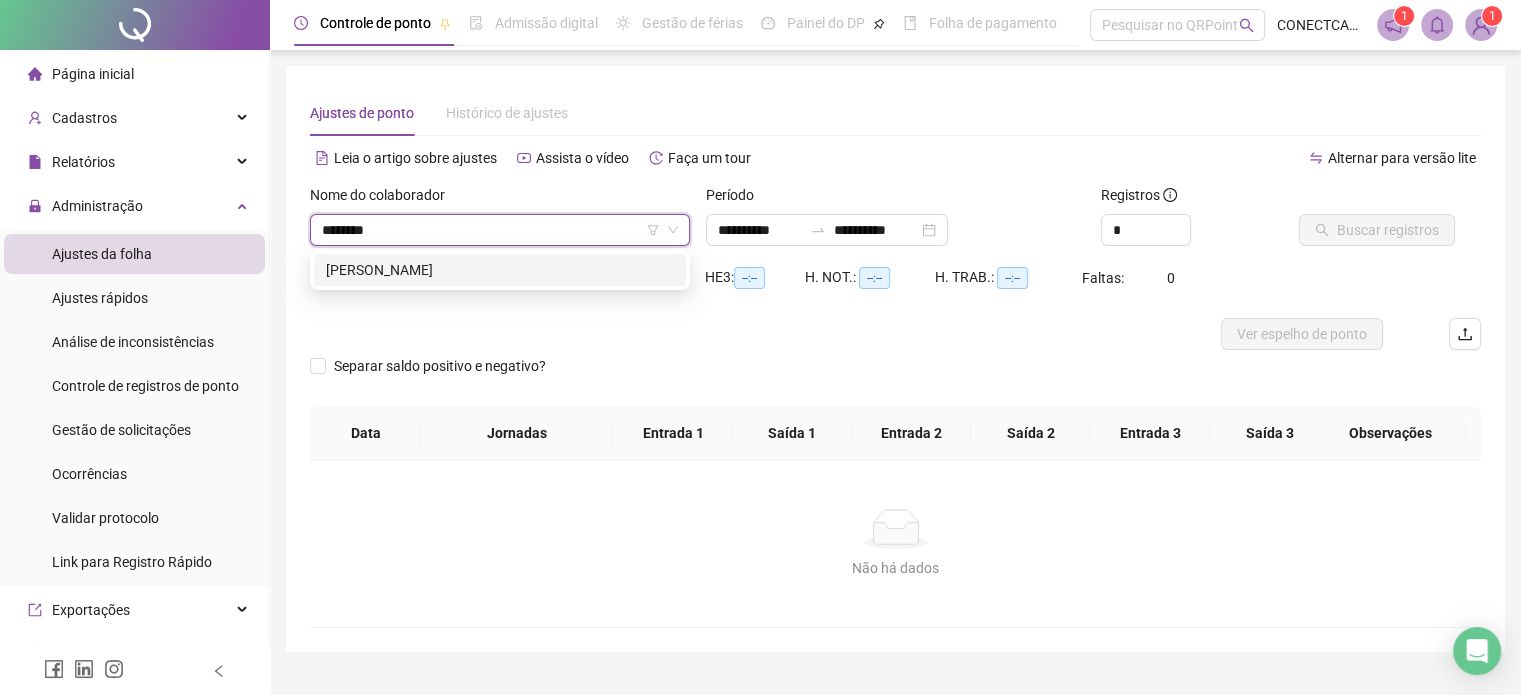 click on "[PERSON_NAME]" at bounding box center [500, 270] 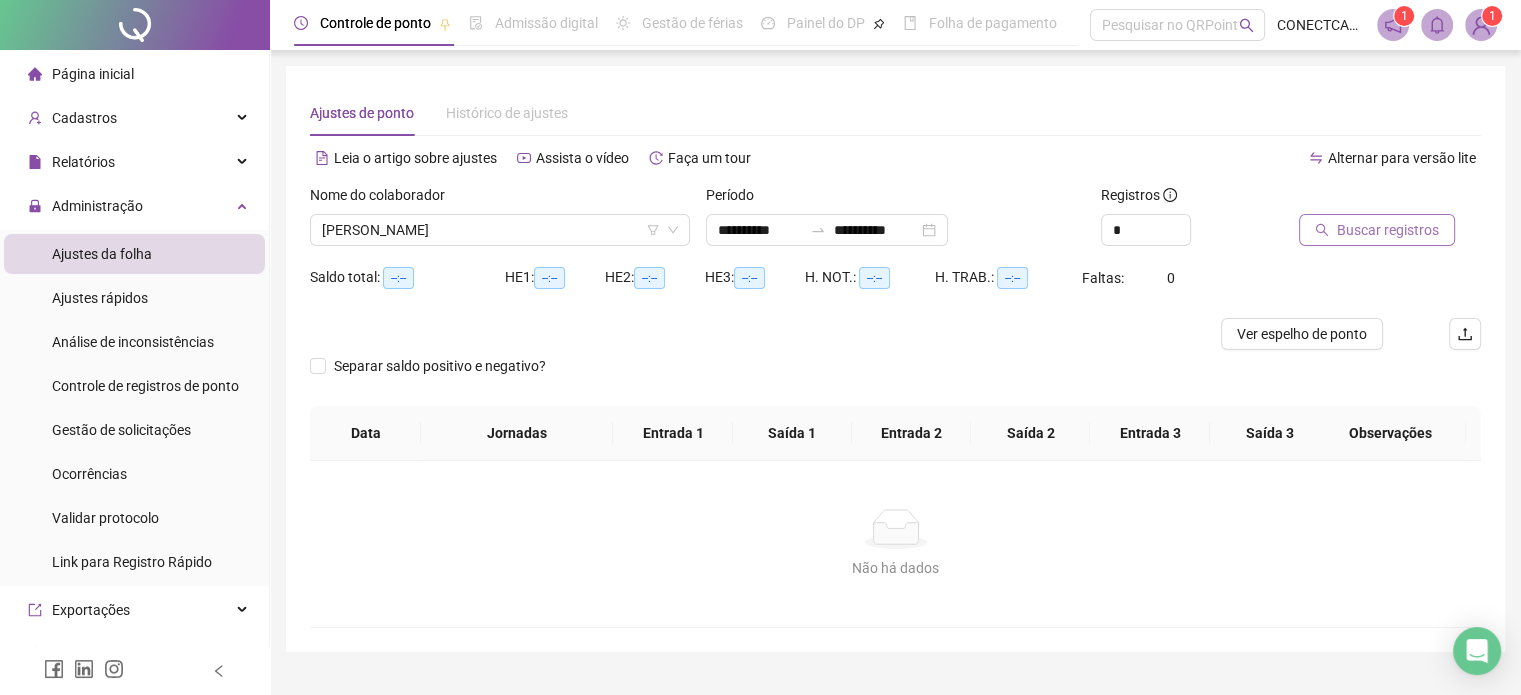 click on "Buscar registros" at bounding box center (1388, 230) 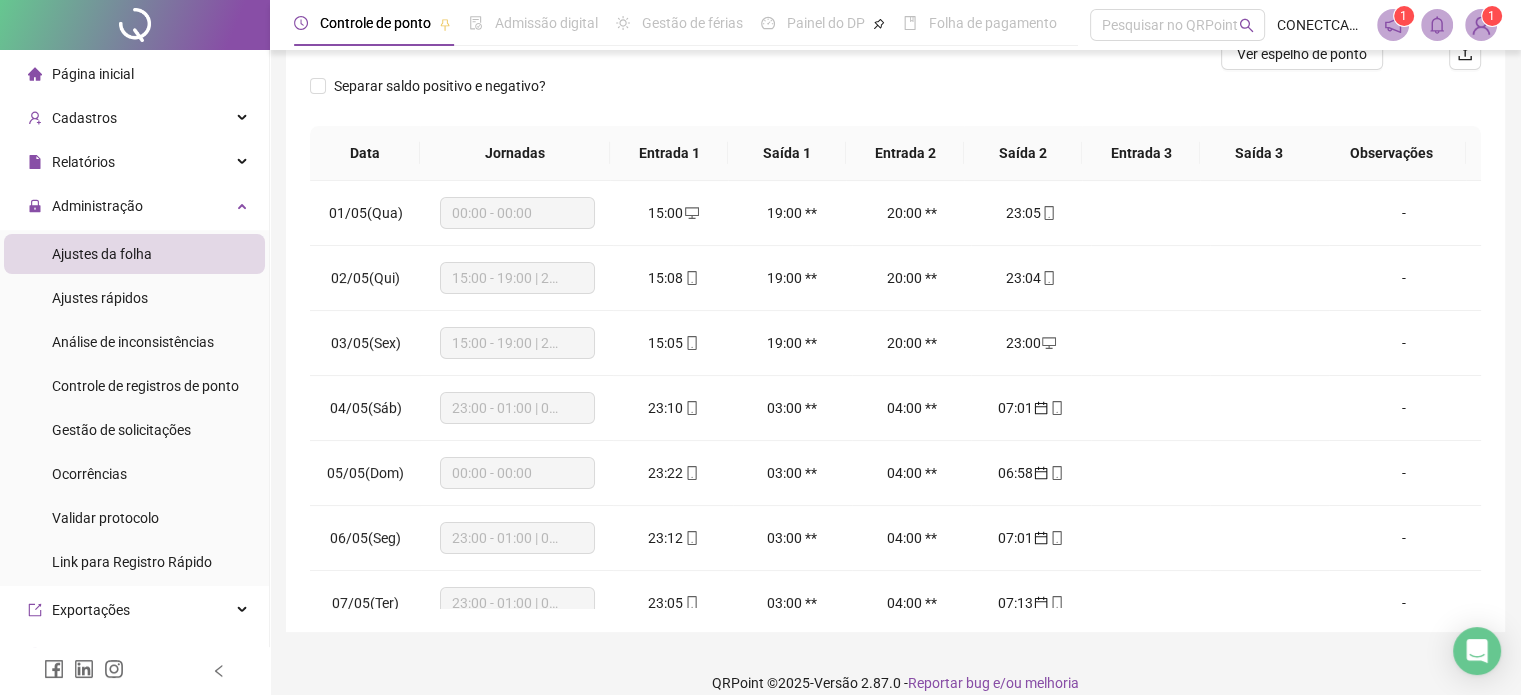 scroll, scrollTop: 302, scrollLeft: 0, axis: vertical 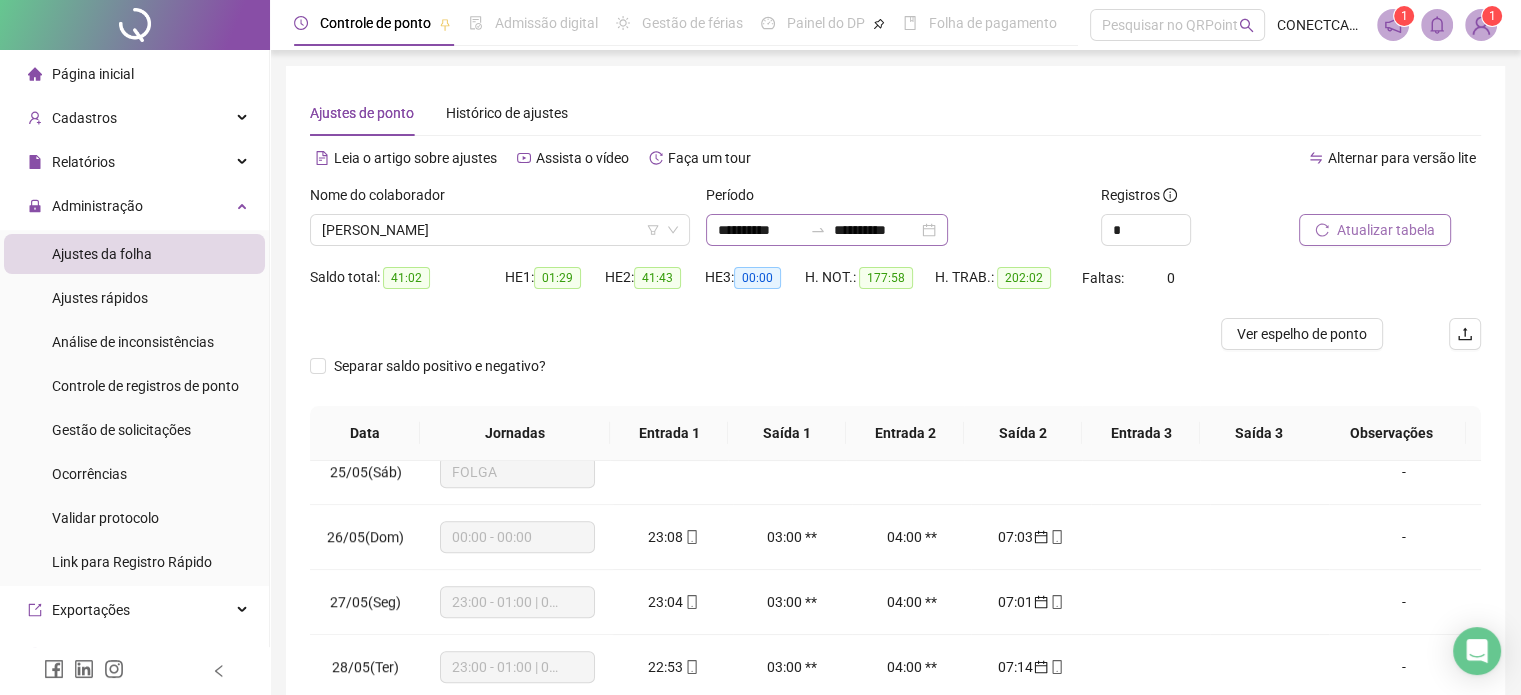 click on "**********" at bounding box center (827, 230) 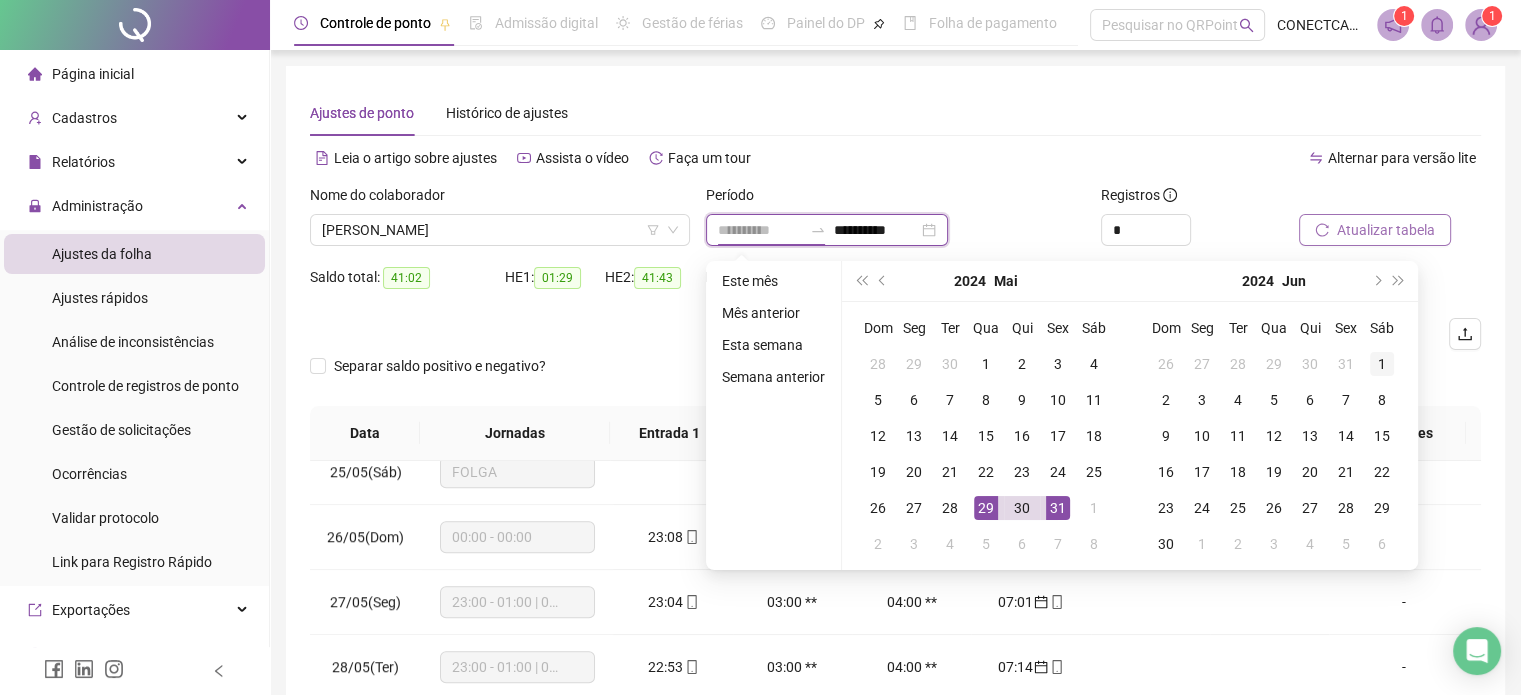 type on "**********" 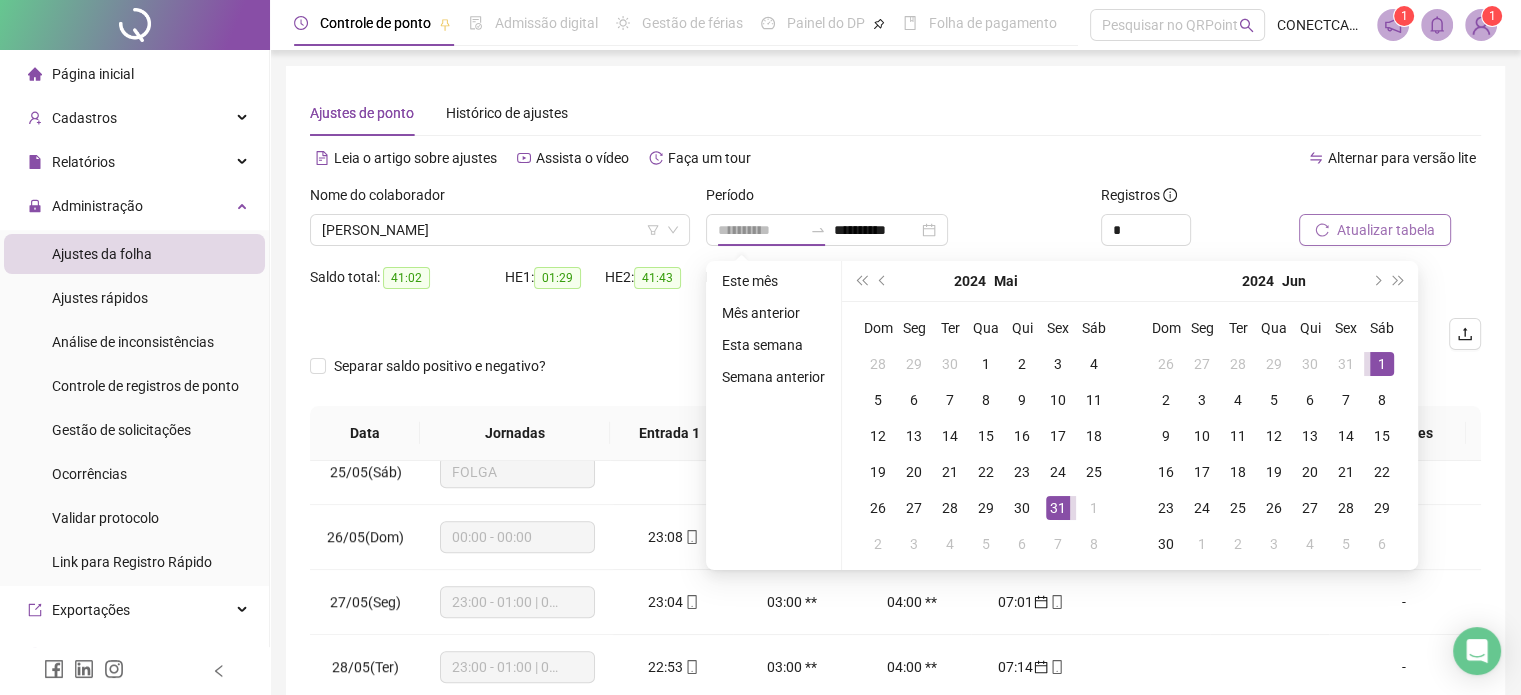 click on "1" at bounding box center (1382, 364) 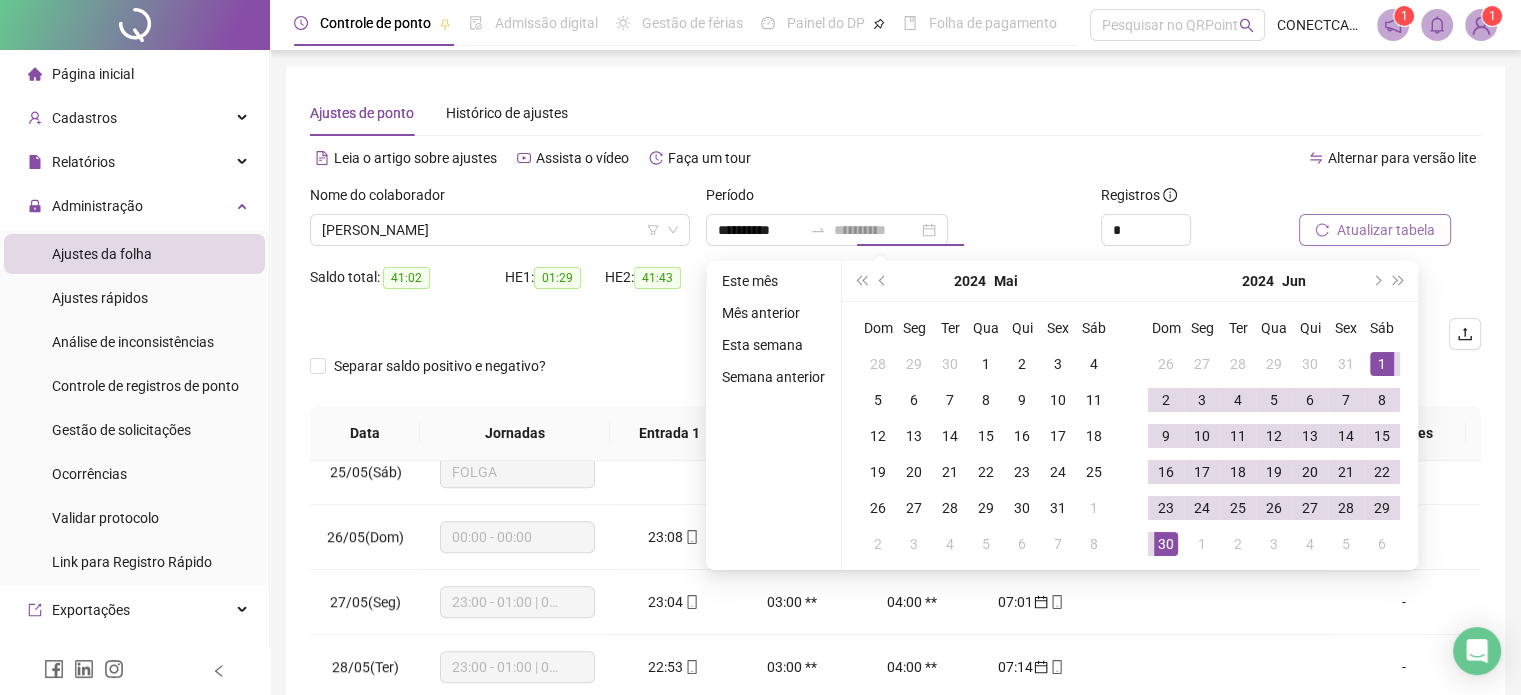 click on "30" at bounding box center (1166, 544) 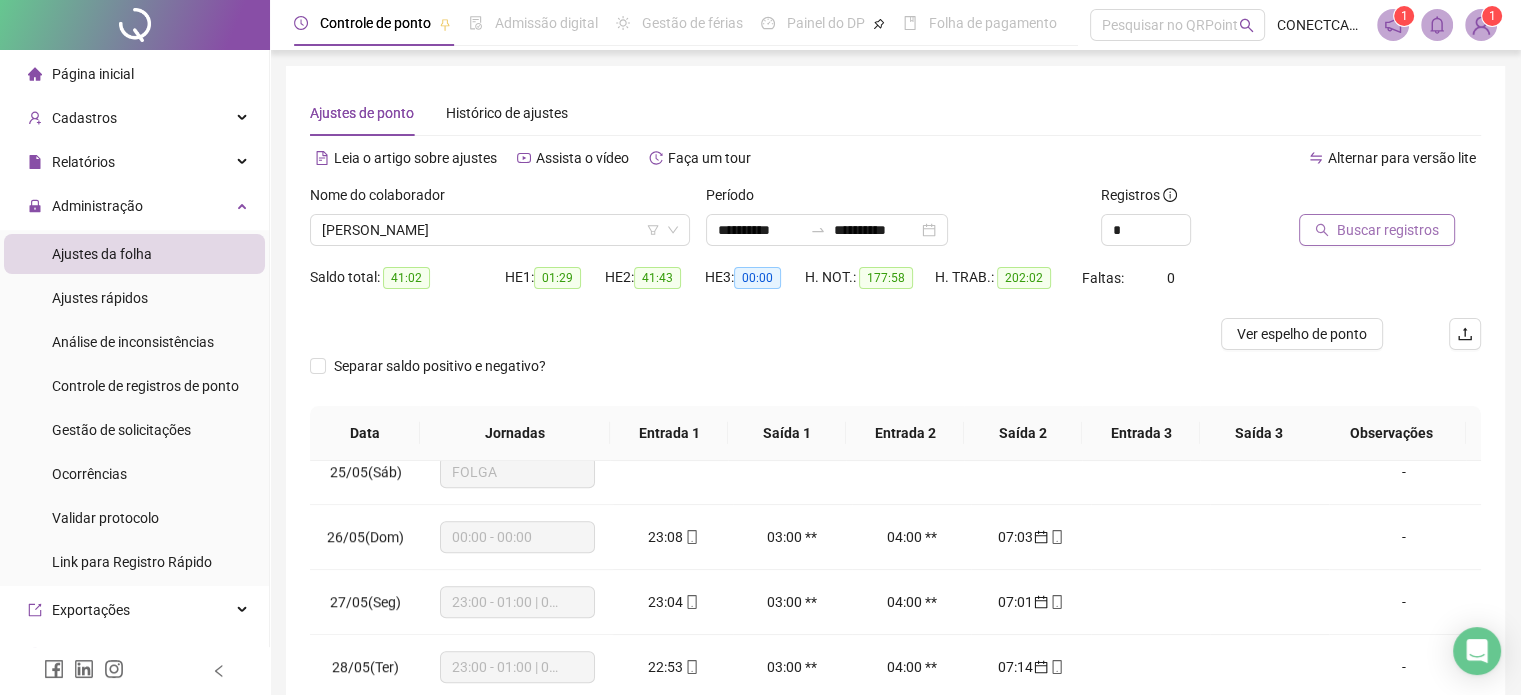 click on "Buscar registros" at bounding box center [1377, 230] 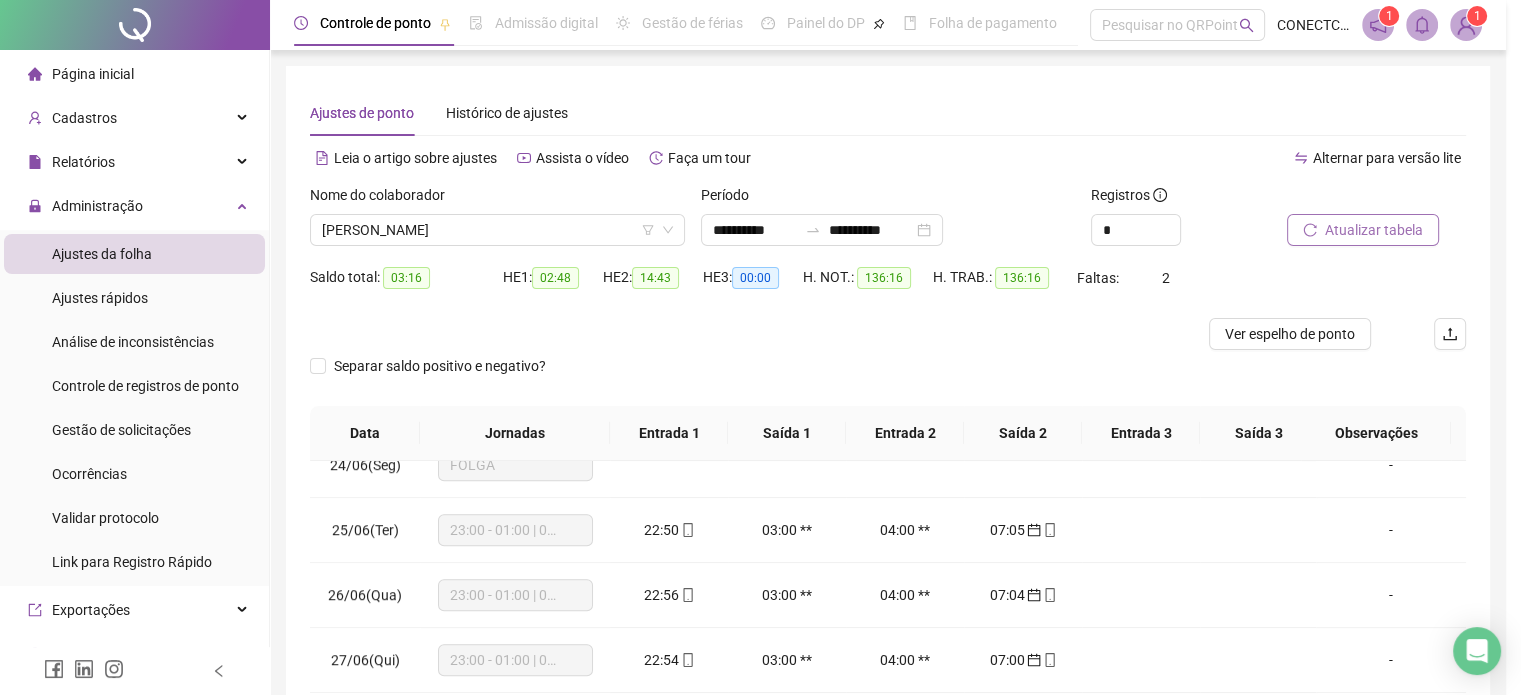 scroll, scrollTop: 1516, scrollLeft: 0, axis: vertical 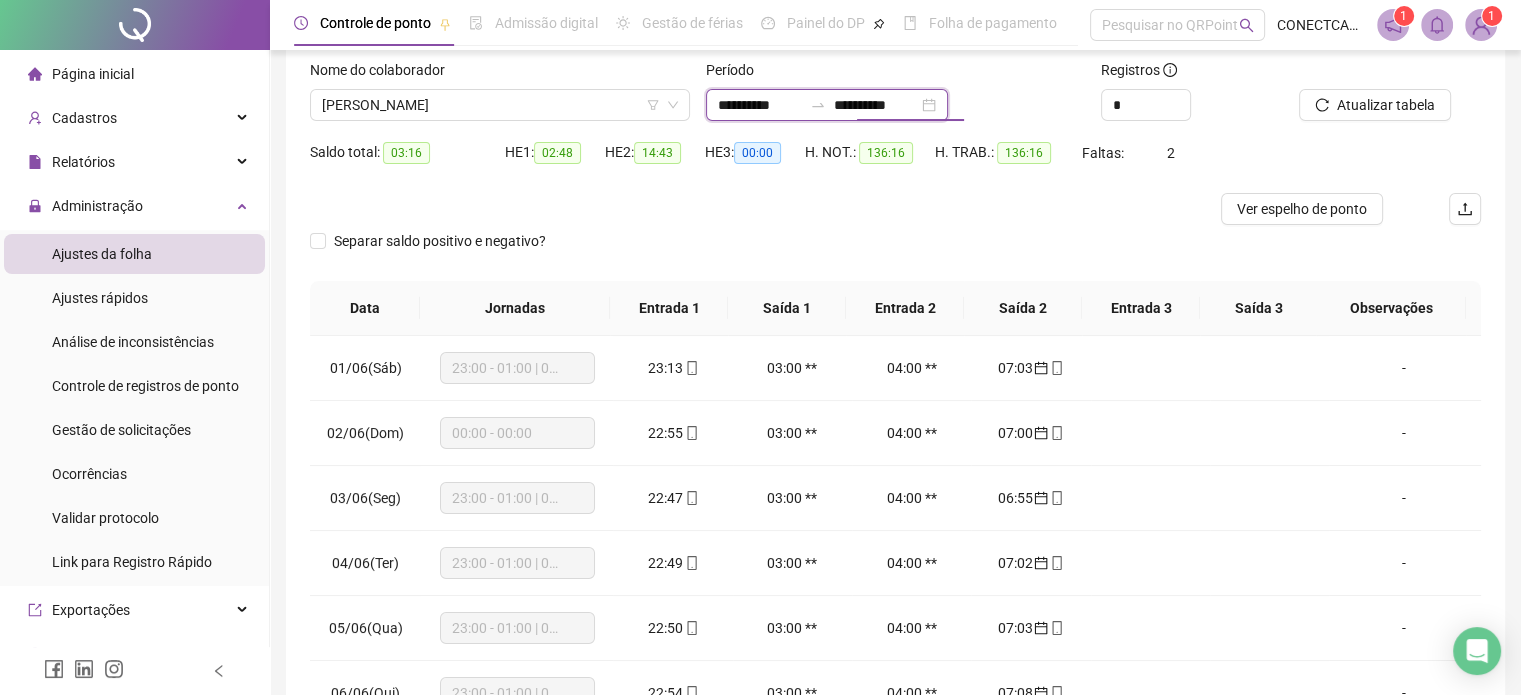 click on "**********" at bounding box center (876, 105) 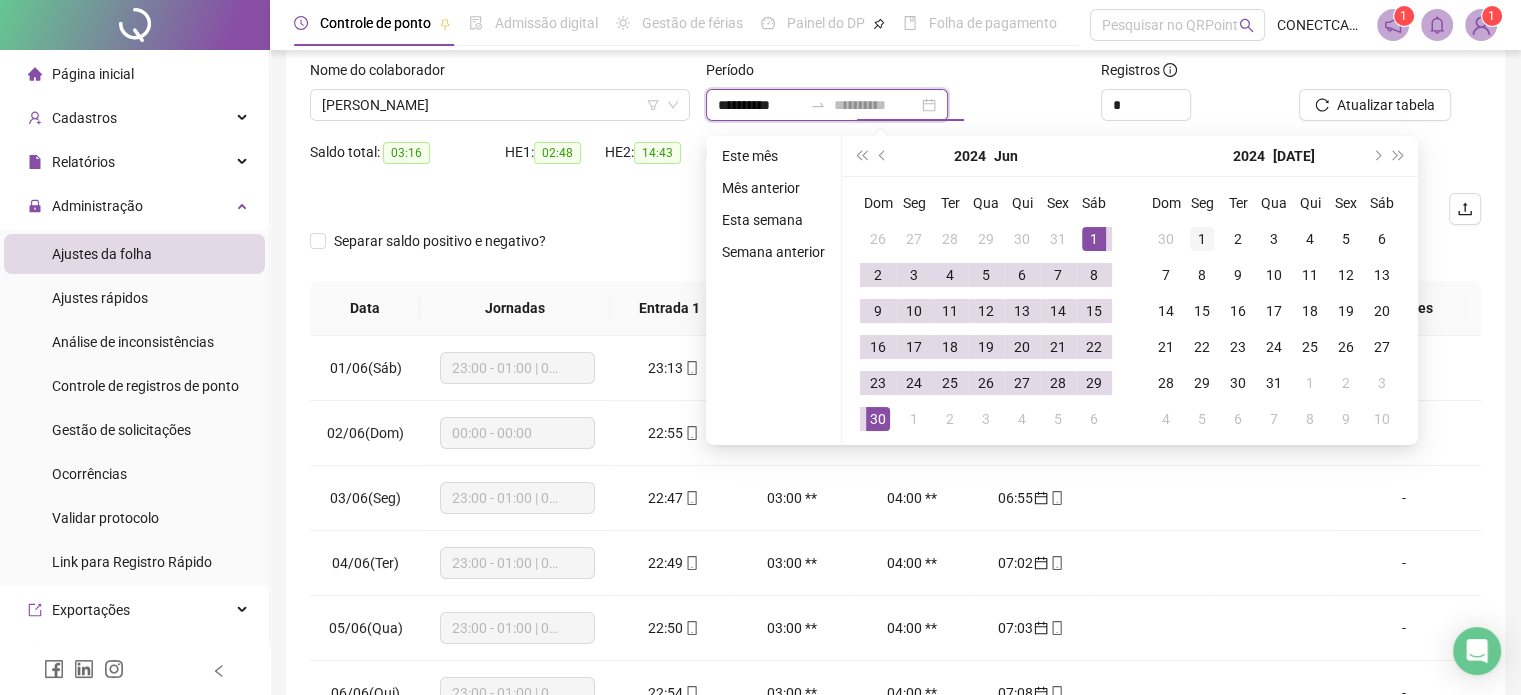 type on "**********" 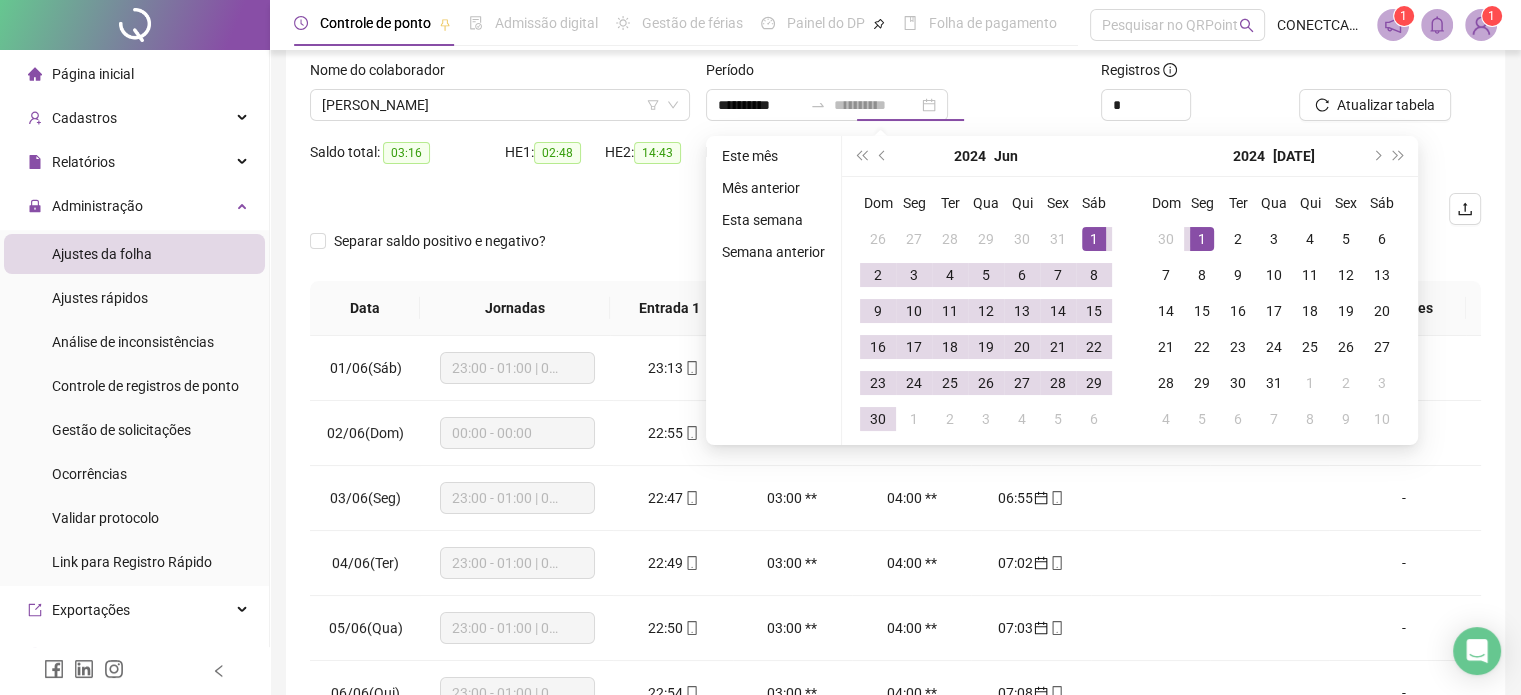 click on "1" at bounding box center (1202, 239) 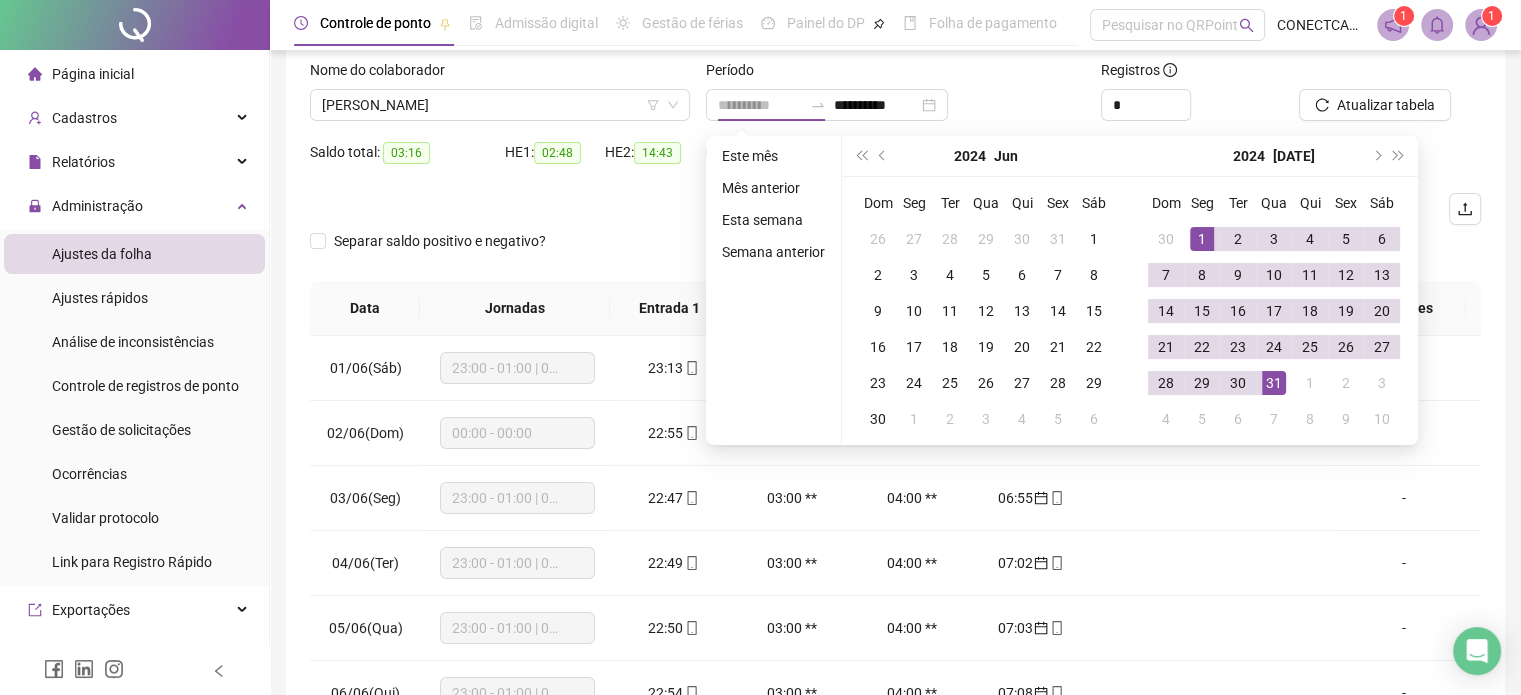click on "31" at bounding box center [1274, 383] 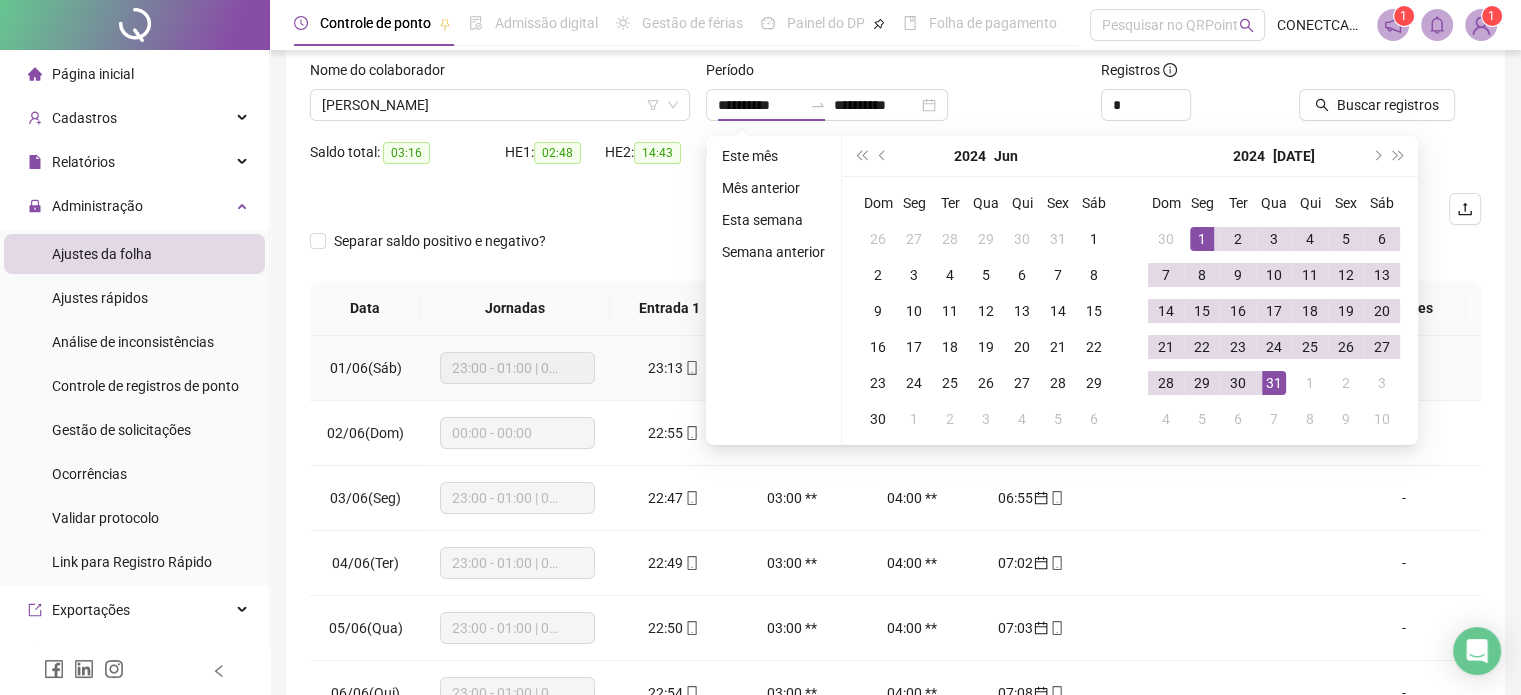 type on "**********" 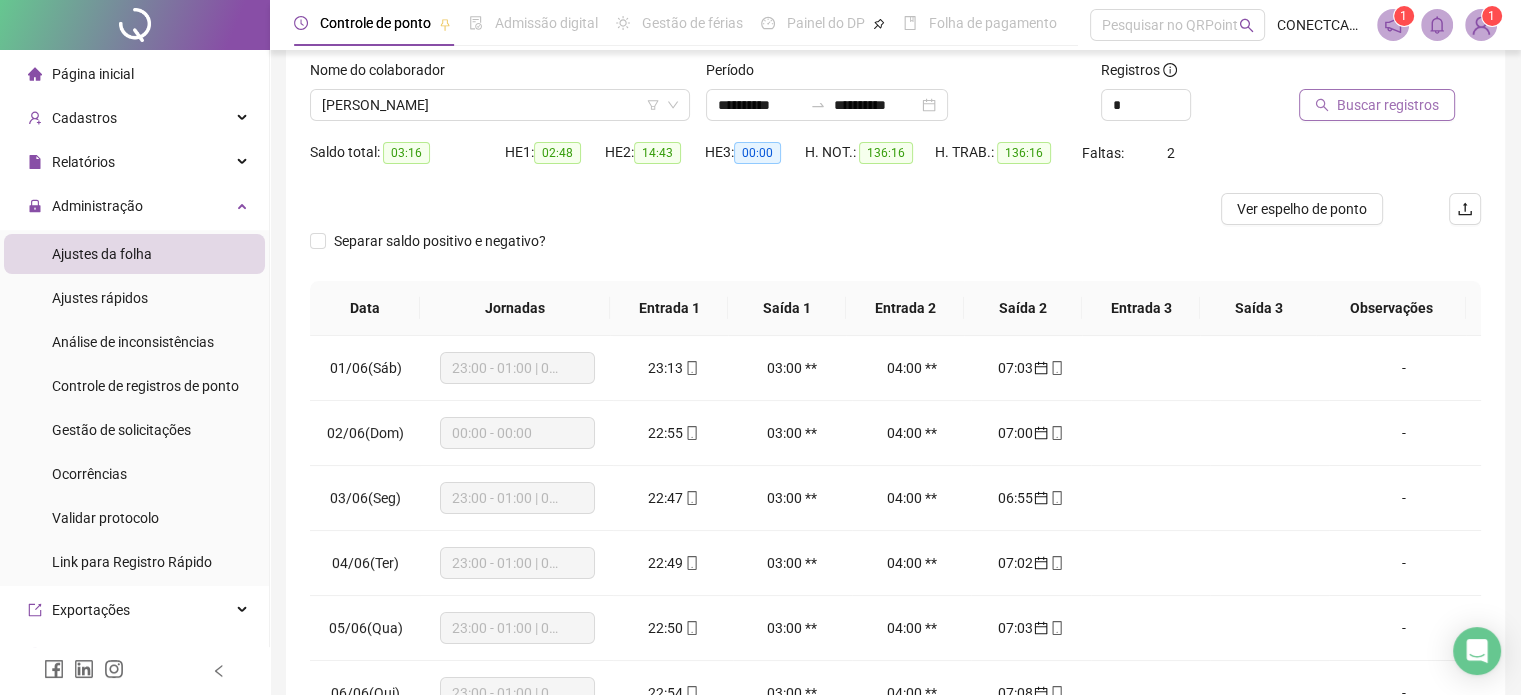 click on "Buscar registros" at bounding box center (1388, 105) 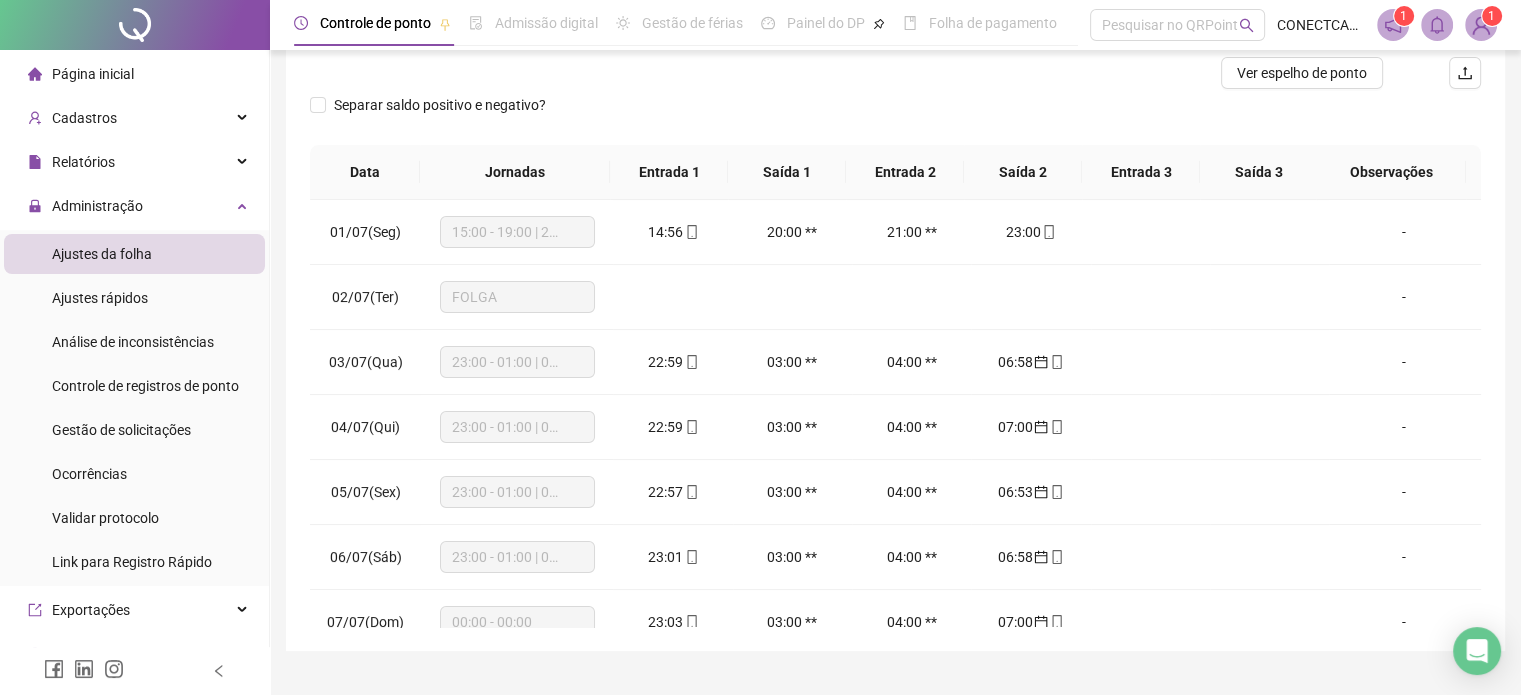scroll, scrollTop: 302, scrollLeft: 0, axis: vertical 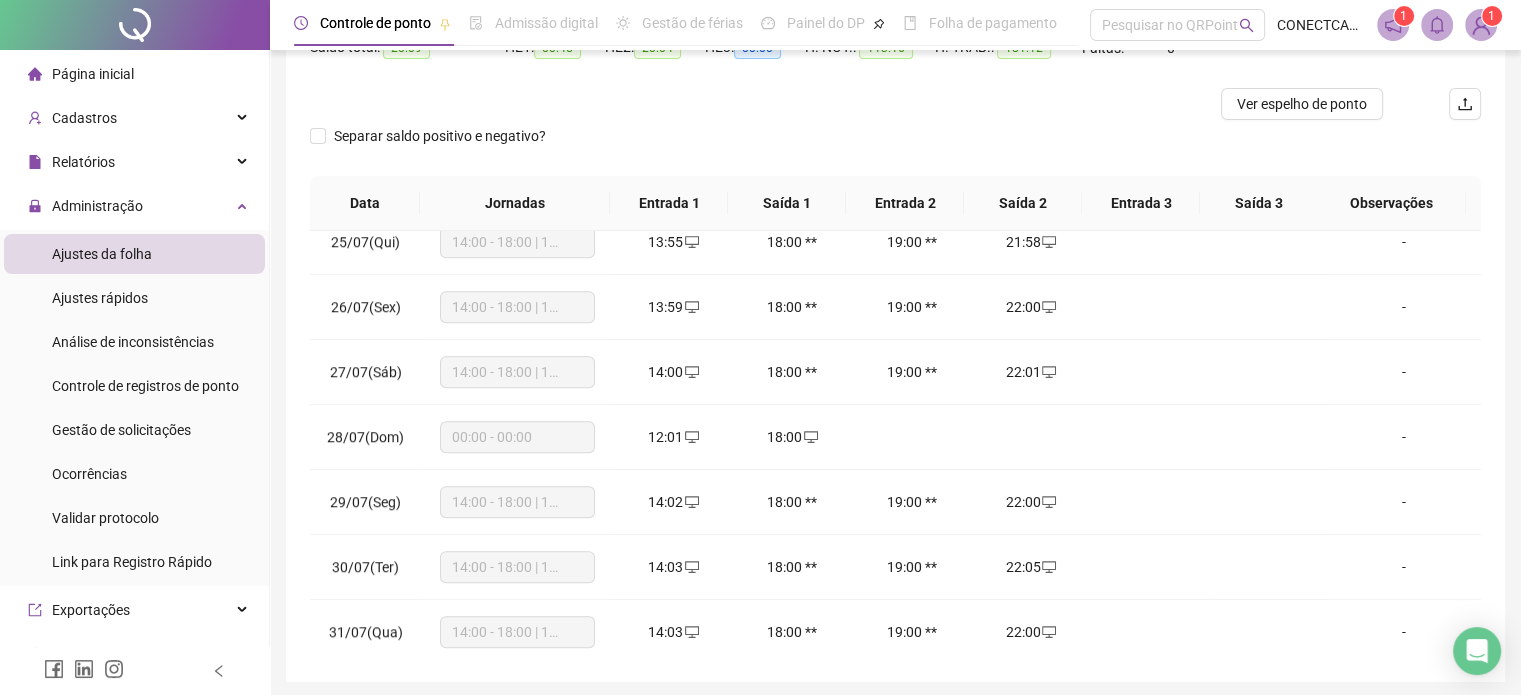 click on "**********" at bounding box center [760, 117] 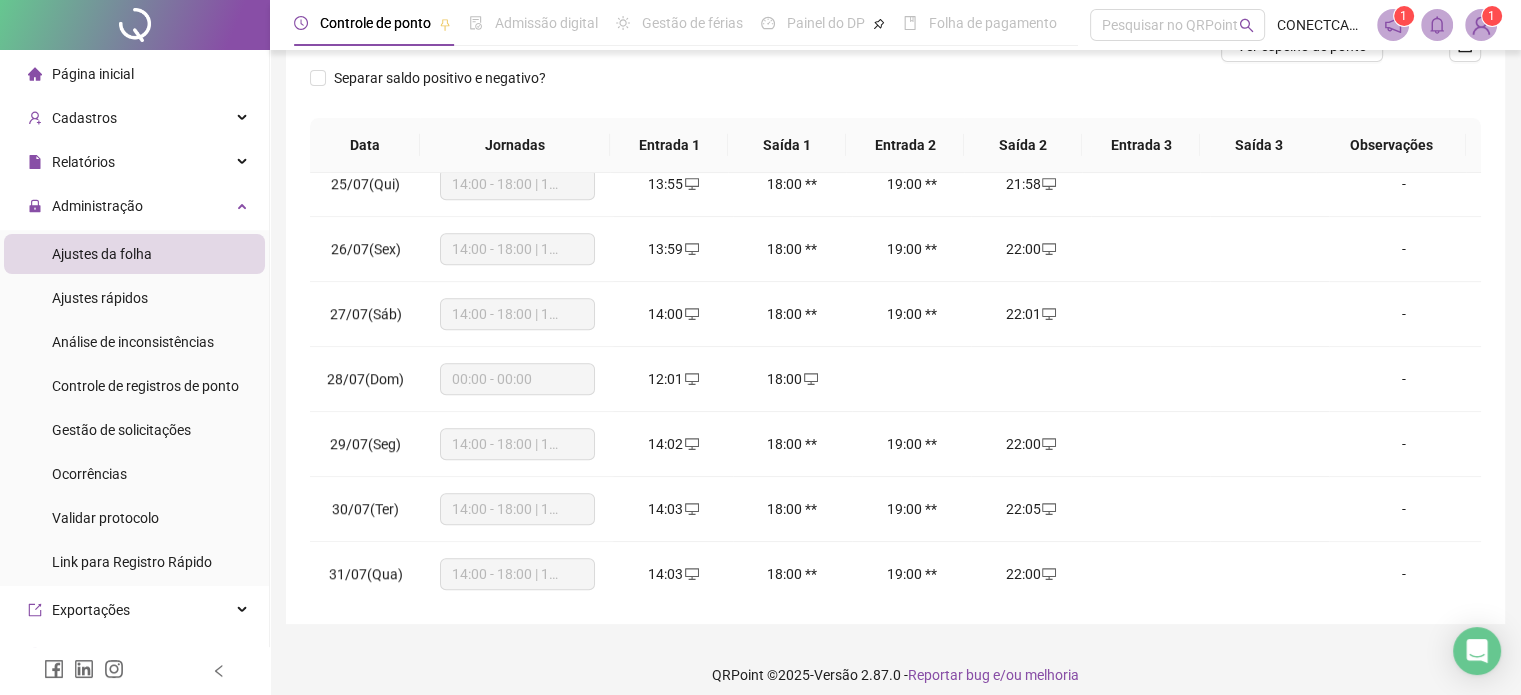 scroll, scrollTop: 291, scrollLeft: 0, axis: vertical 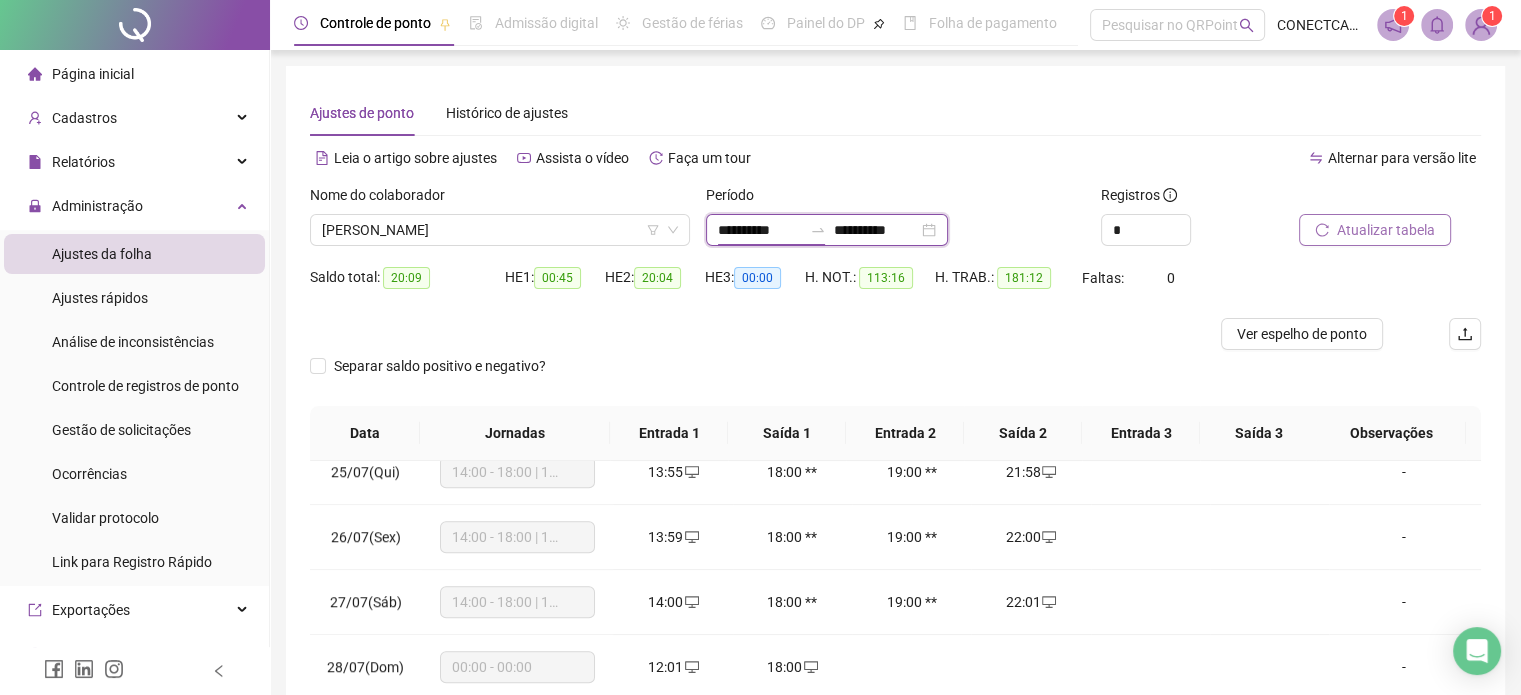 click on "**********" at bounding box center [760, 230] 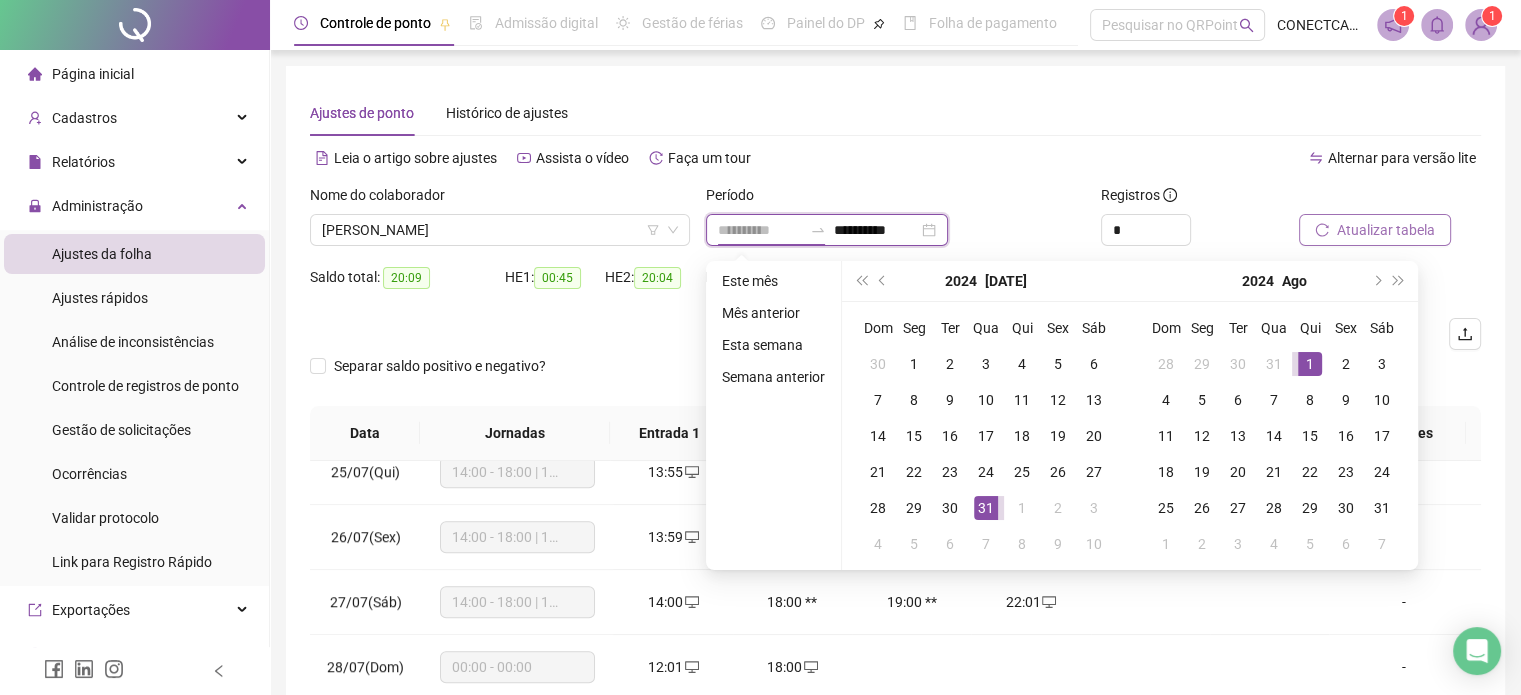 type on "**********" 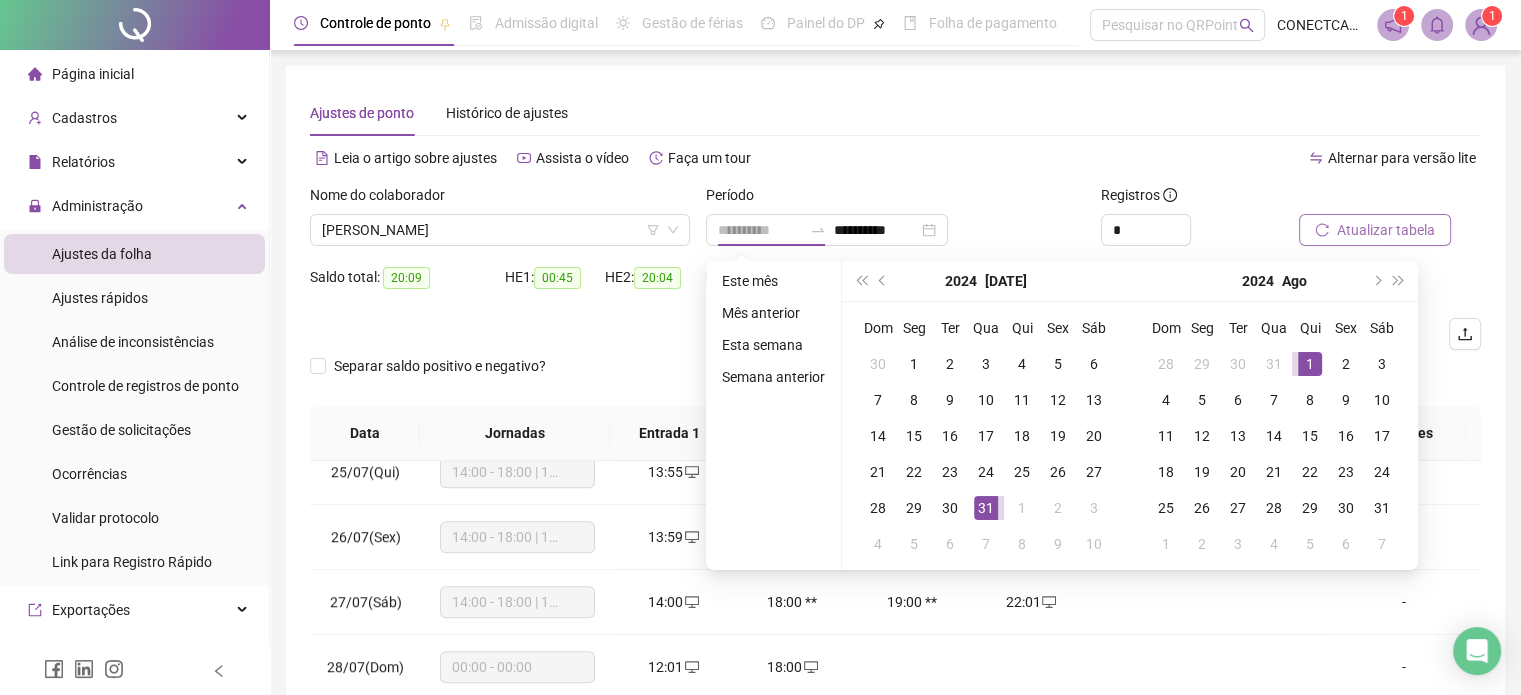 click on "1" at bounding box center (1310, 364) 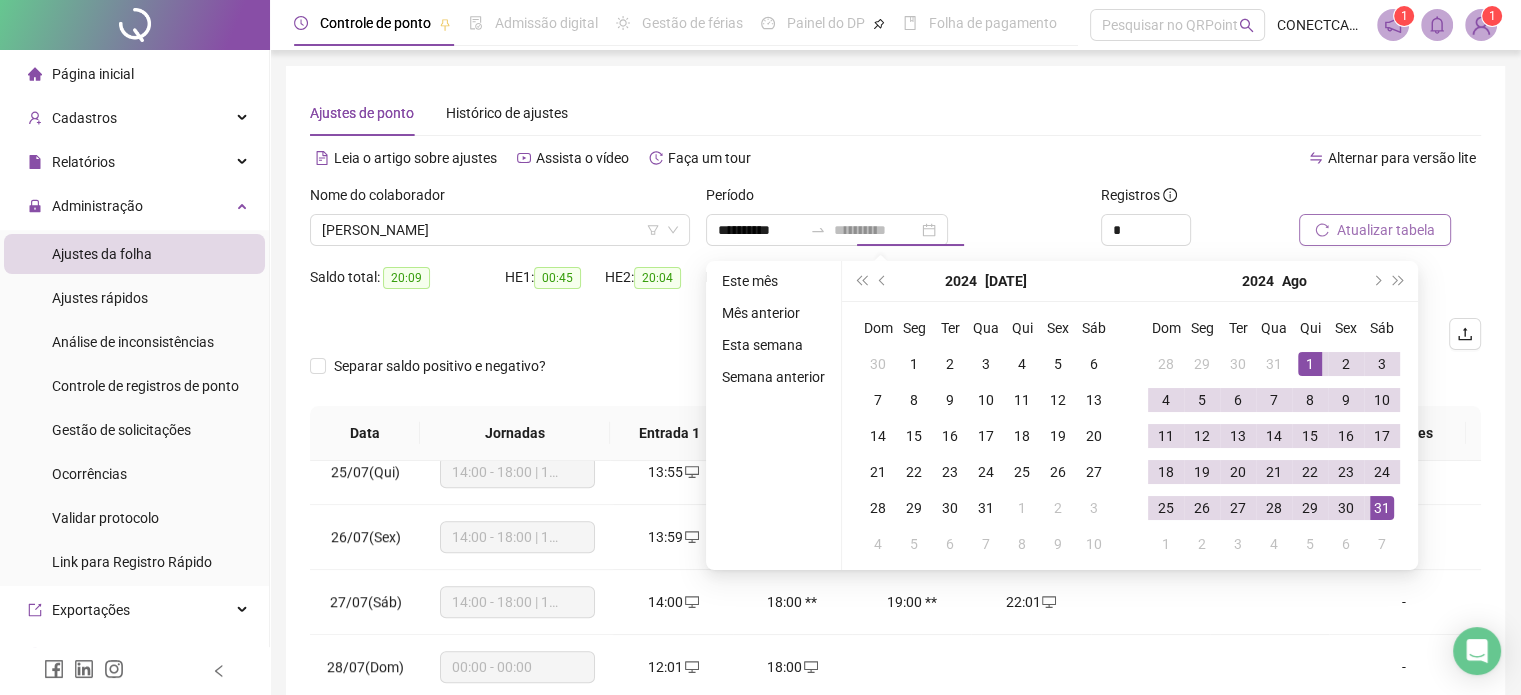 click on "31" at bounding box center [1382, 508] 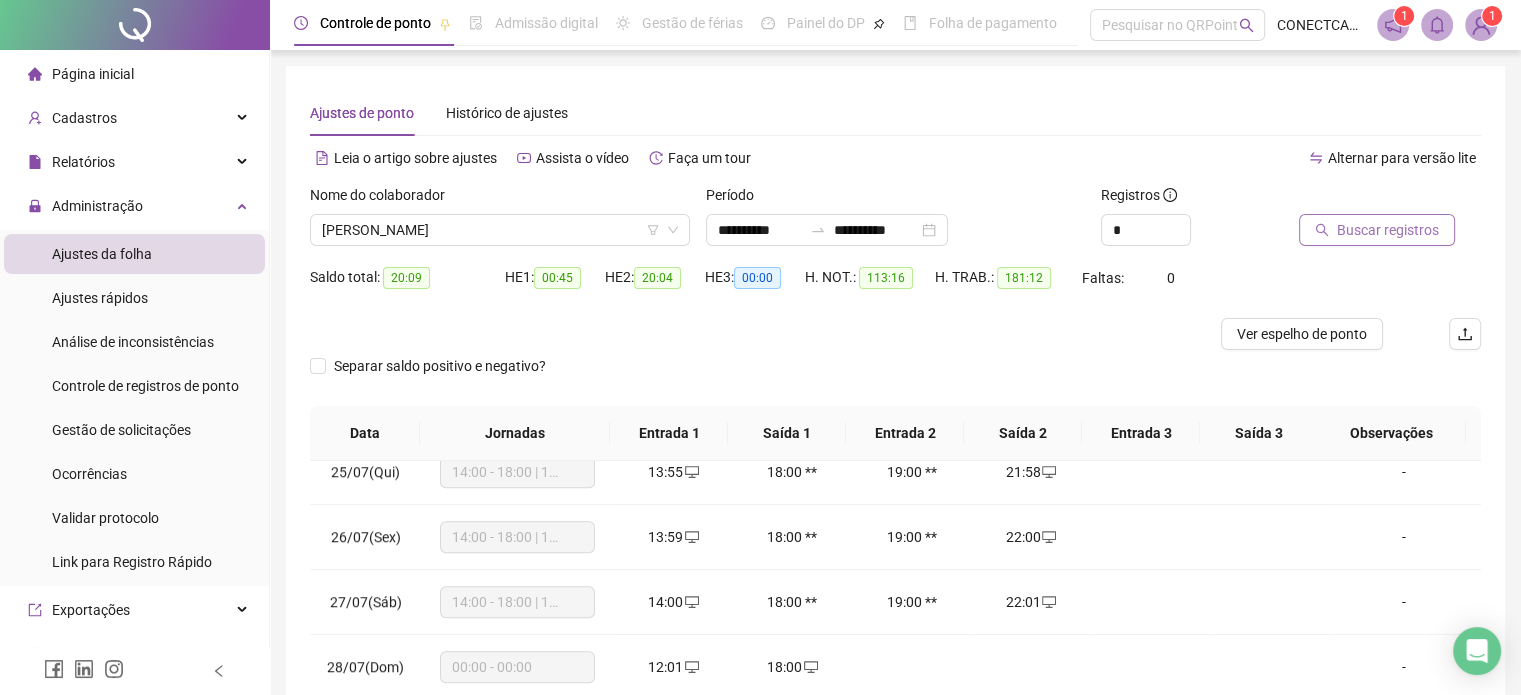 click on "Buscar registros" at bounding box center (1388, 230) 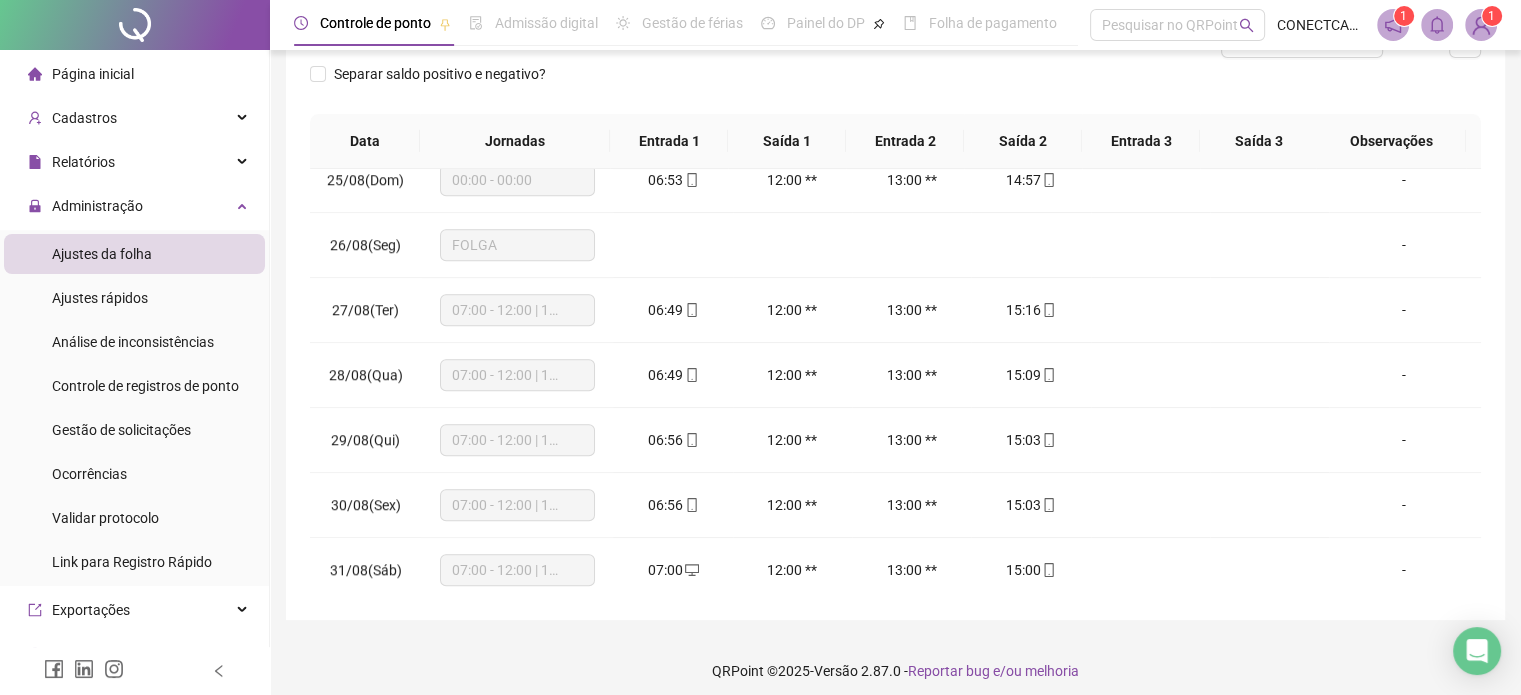 scroll, scrollTop: 302, scrollLeft: 0, axis: vertical 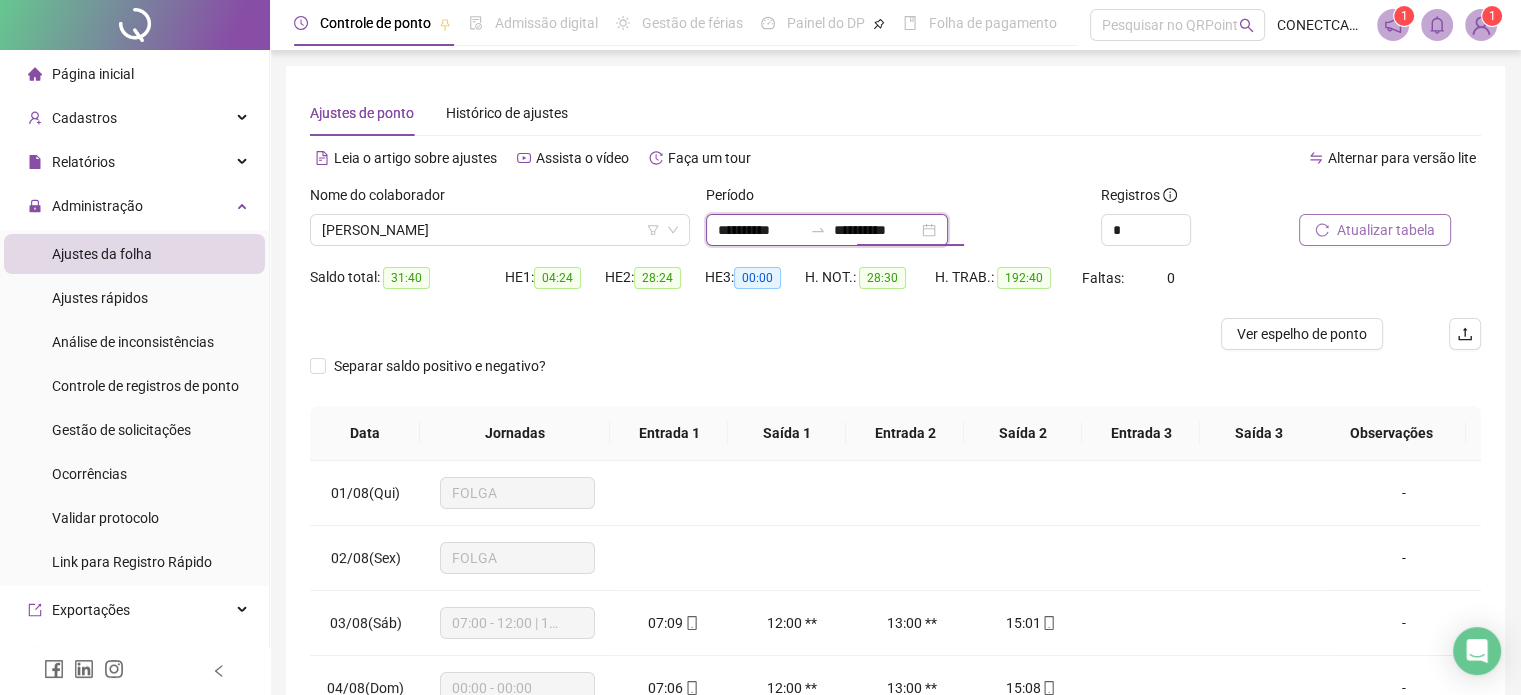 click on "**********" at bounding box center (876, 230) 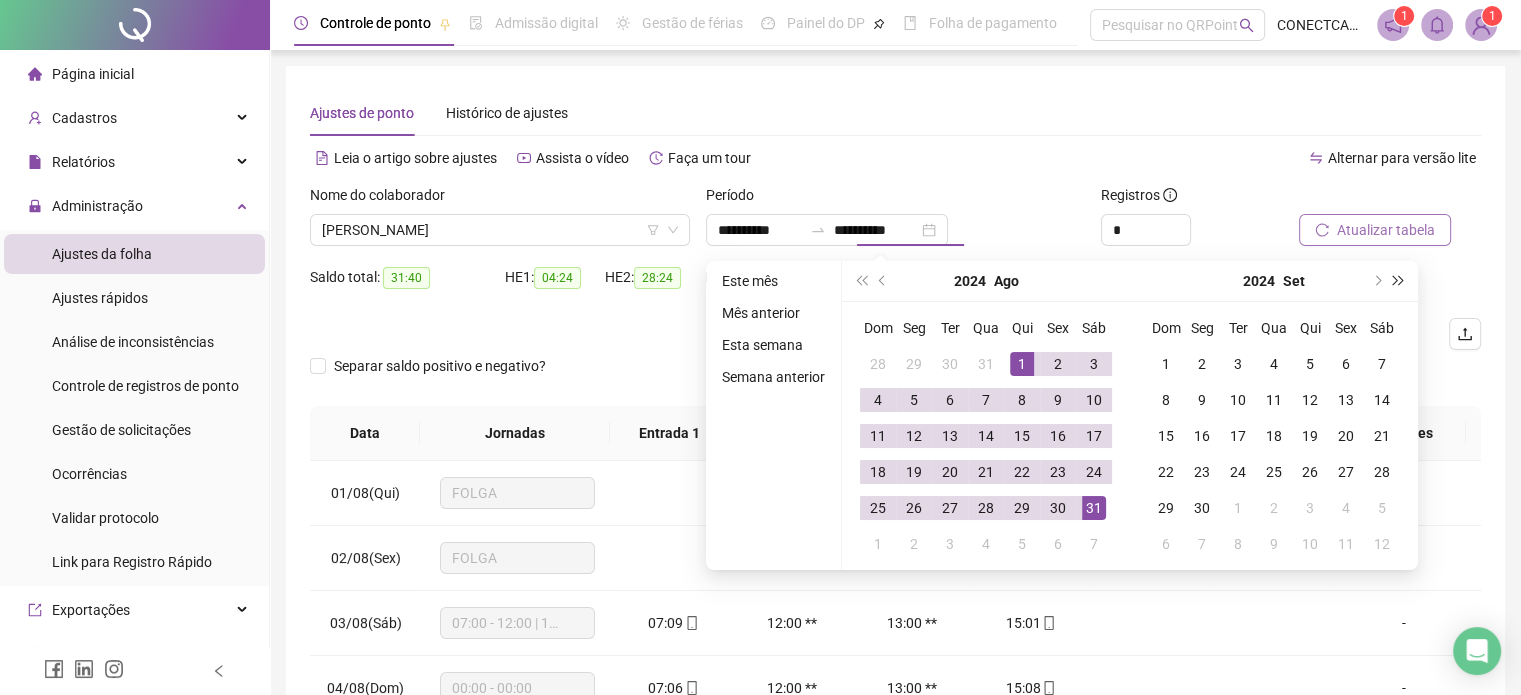 click at bounding box center [1399, 281] 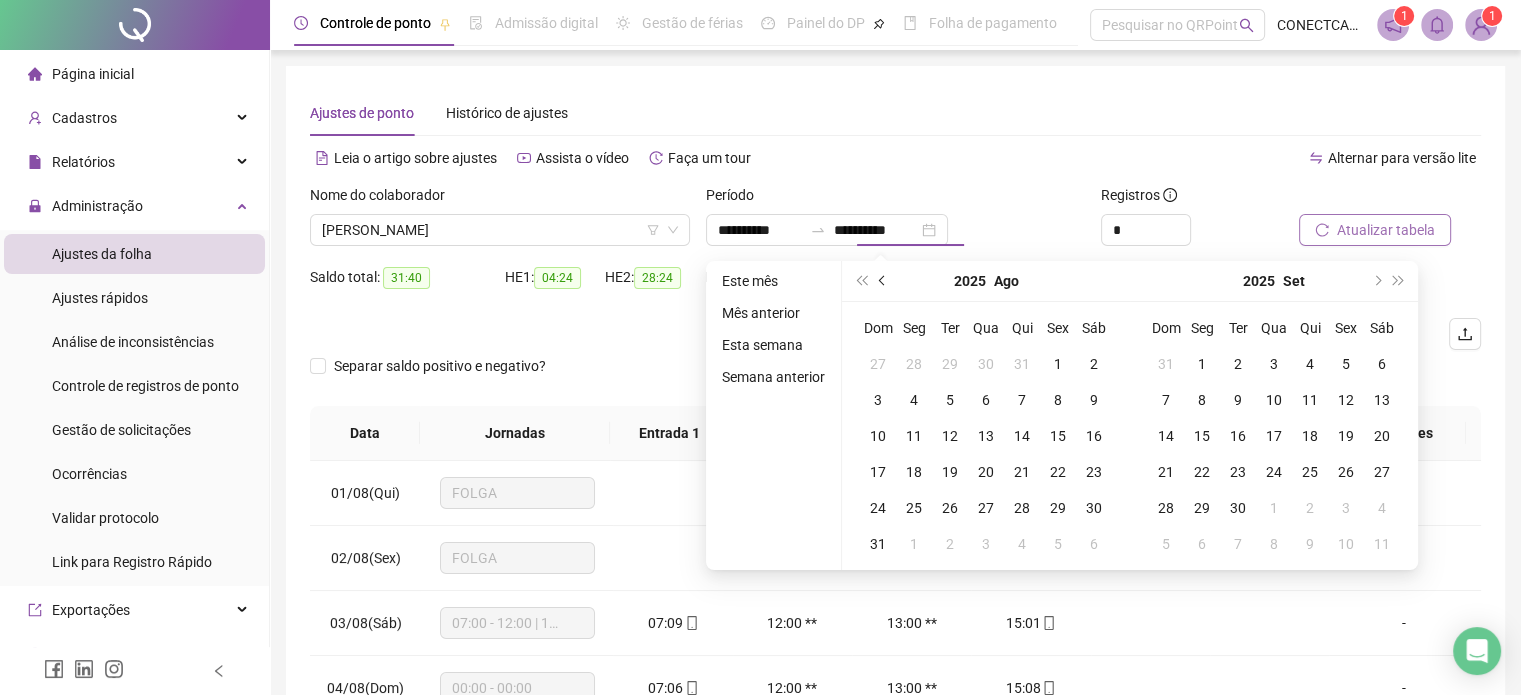 click at bounding box center [883, 281] 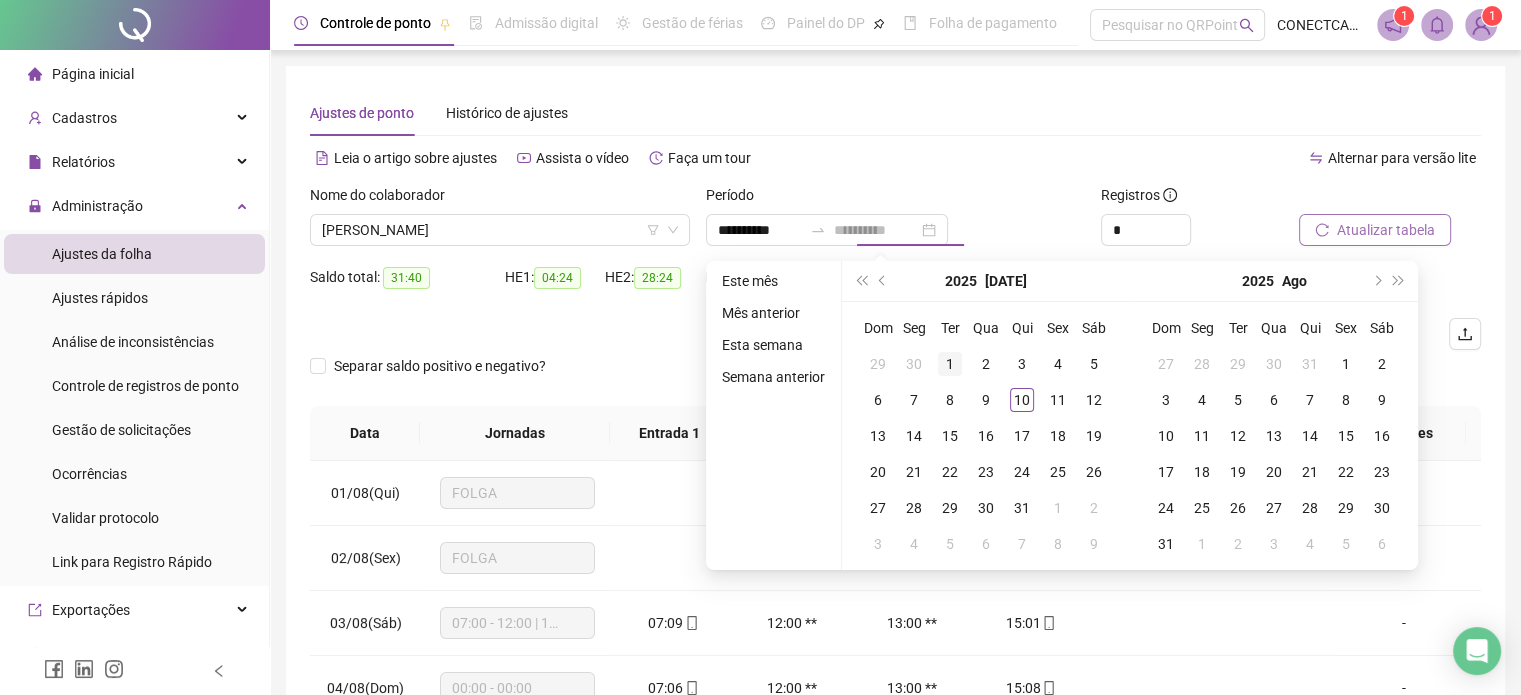 type on "**********" 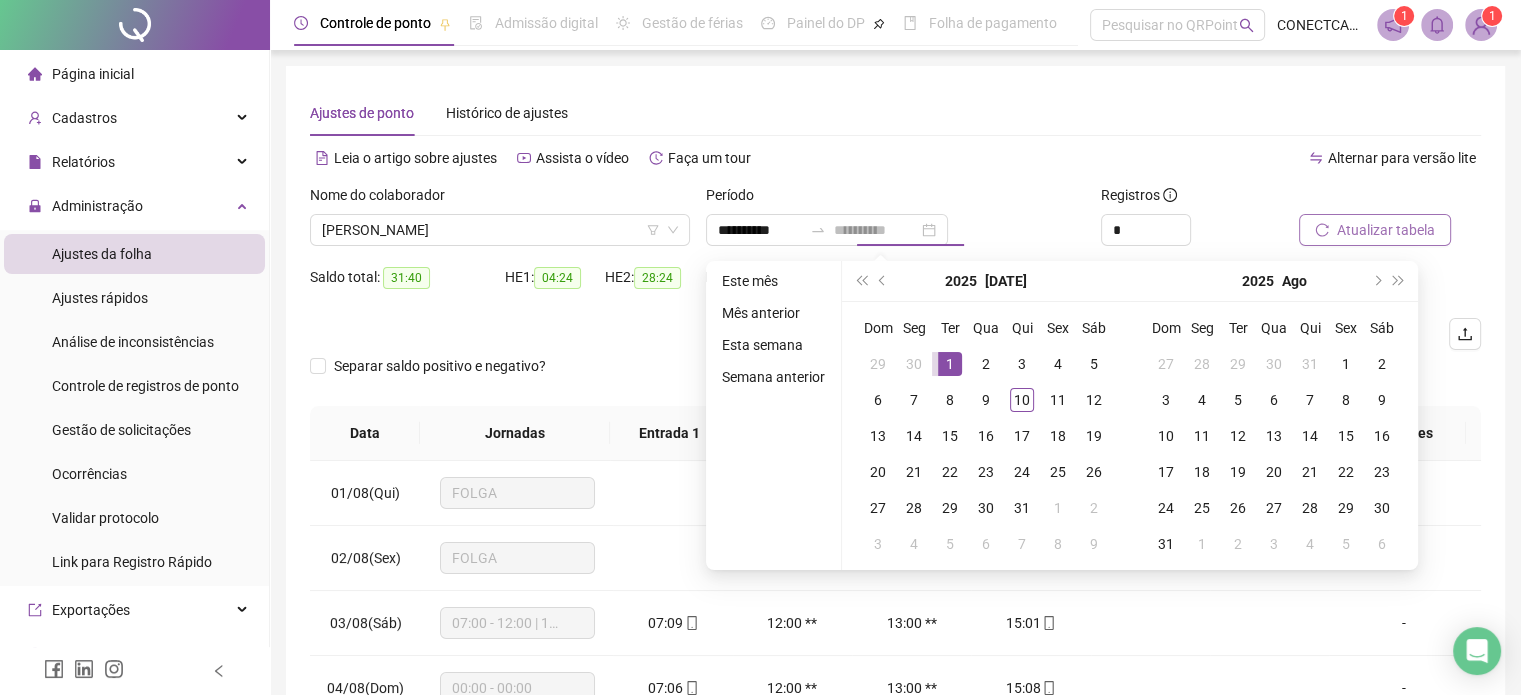 click on "1" at bounding box center [950, 364] 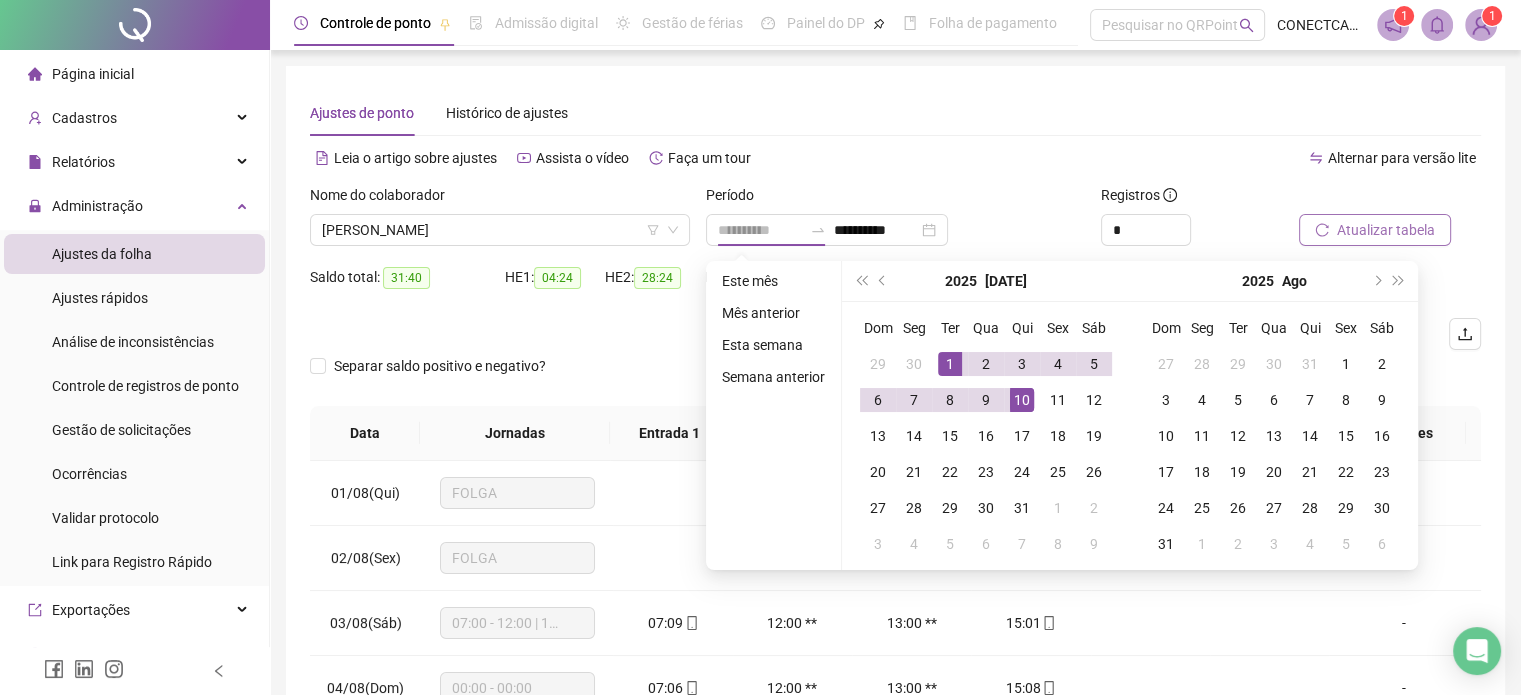 click on "10" at bounding box center (1022, 400) 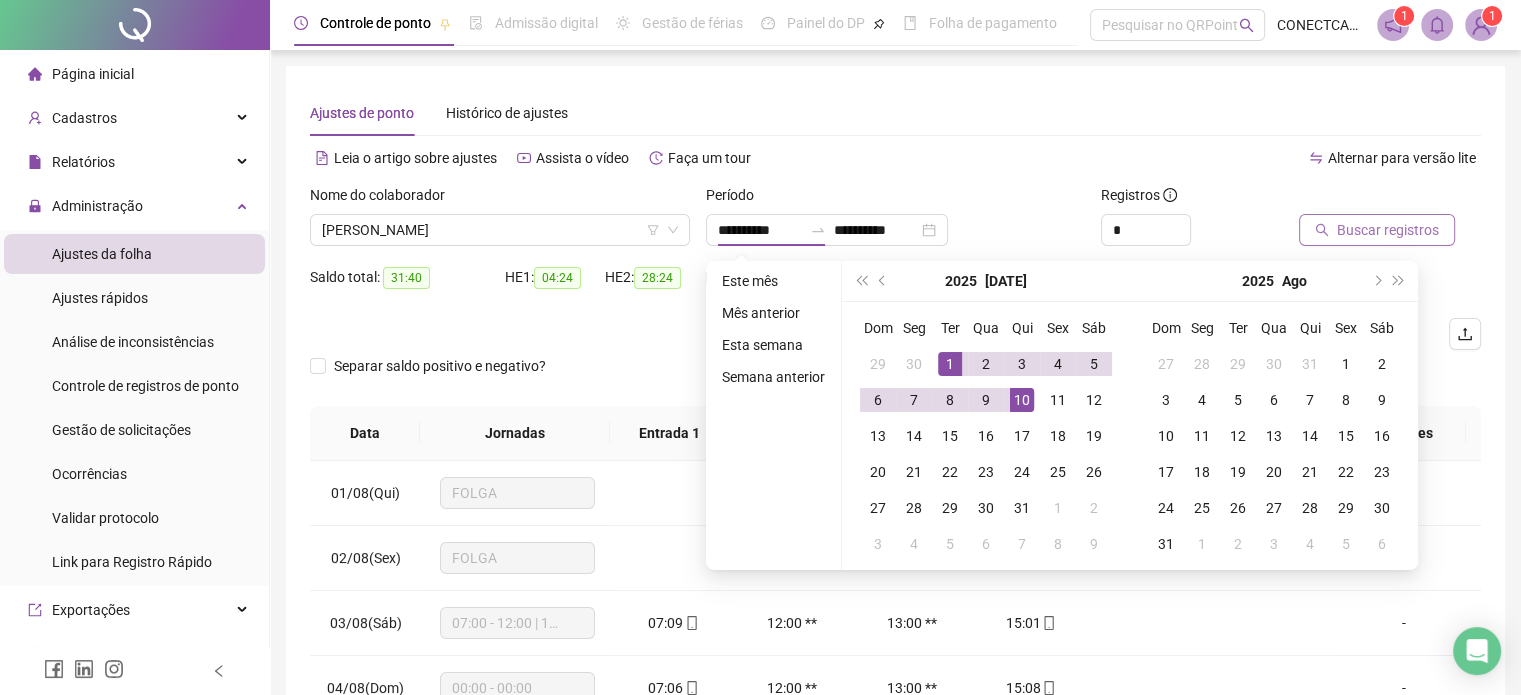 type on "**********" 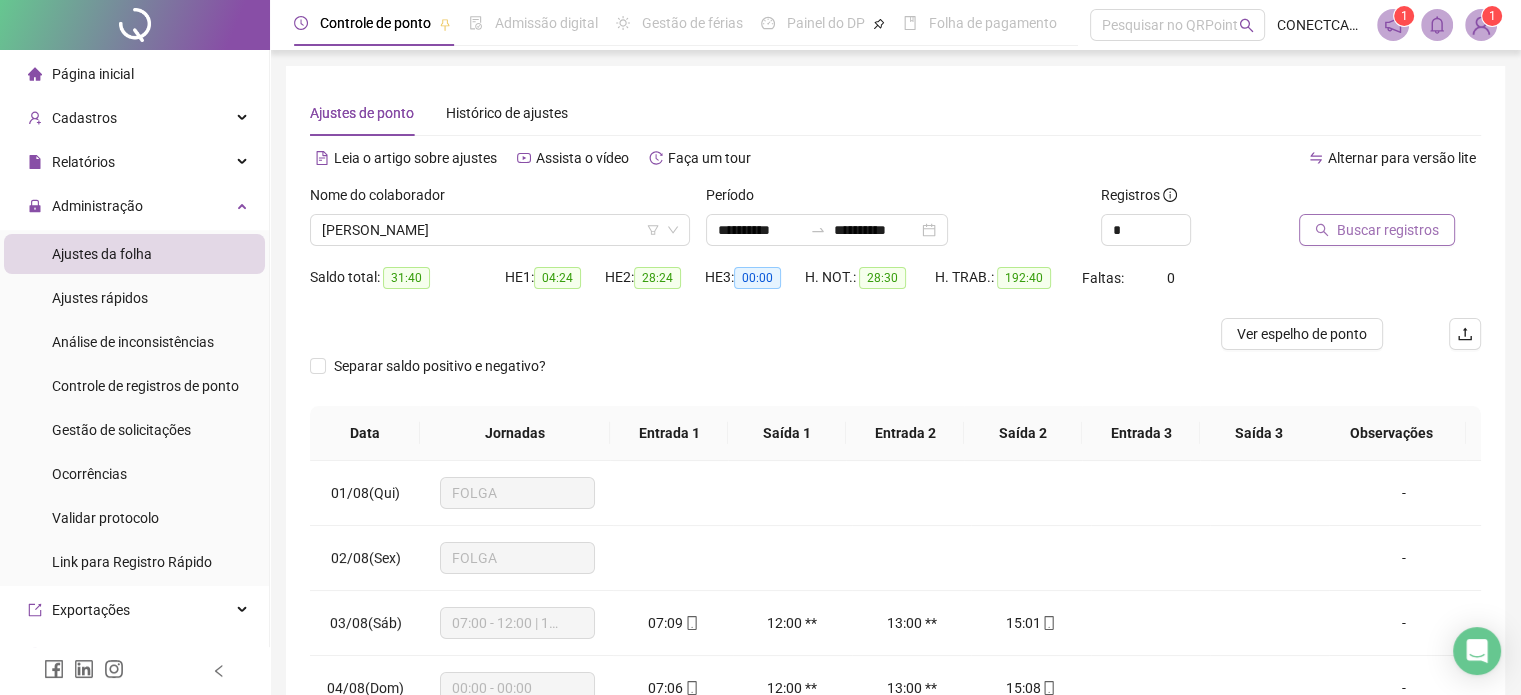 click on "Buscar registros" at bounding box center (1388, 230) 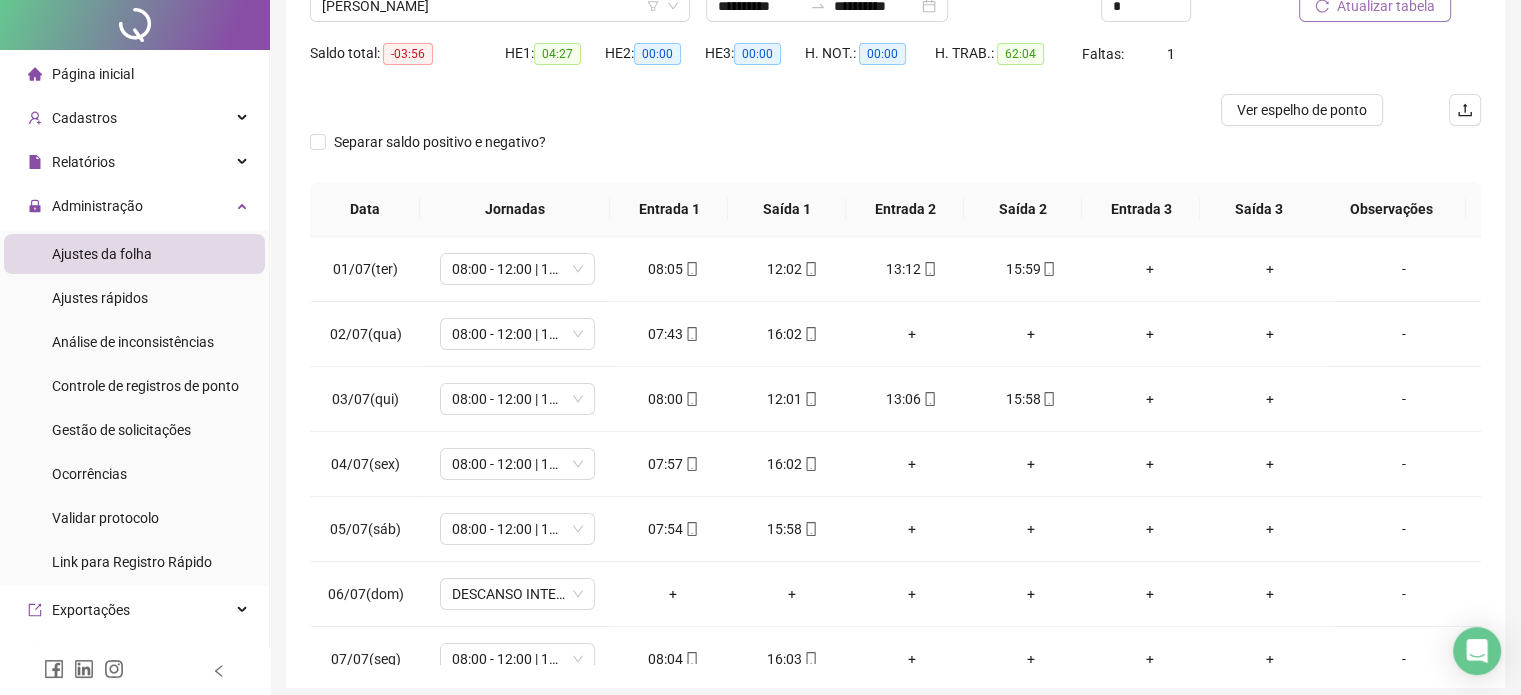 scroll, scrollTop: 302, scrollLeft: 0, axis: vertical 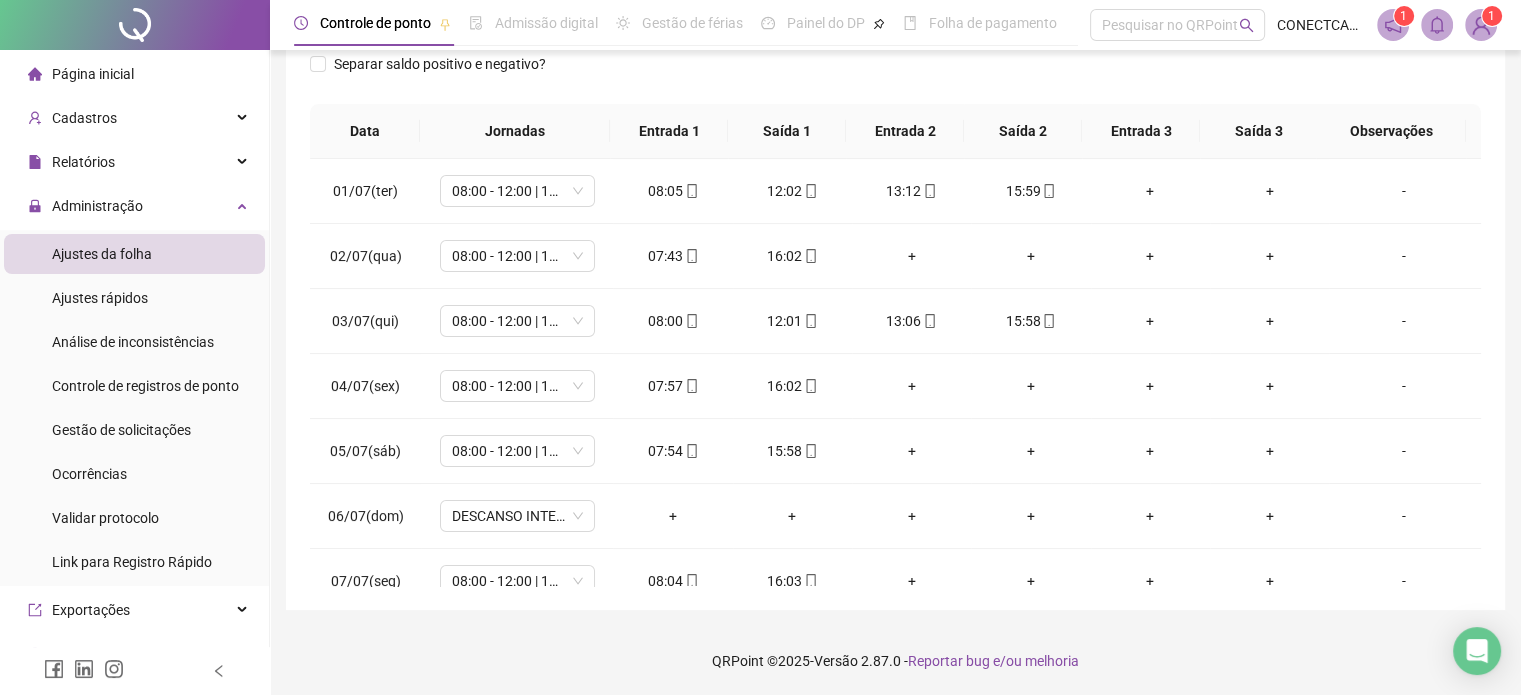 click on "Separar saldo positivo e negativo?" at bounding box center (895, 76) 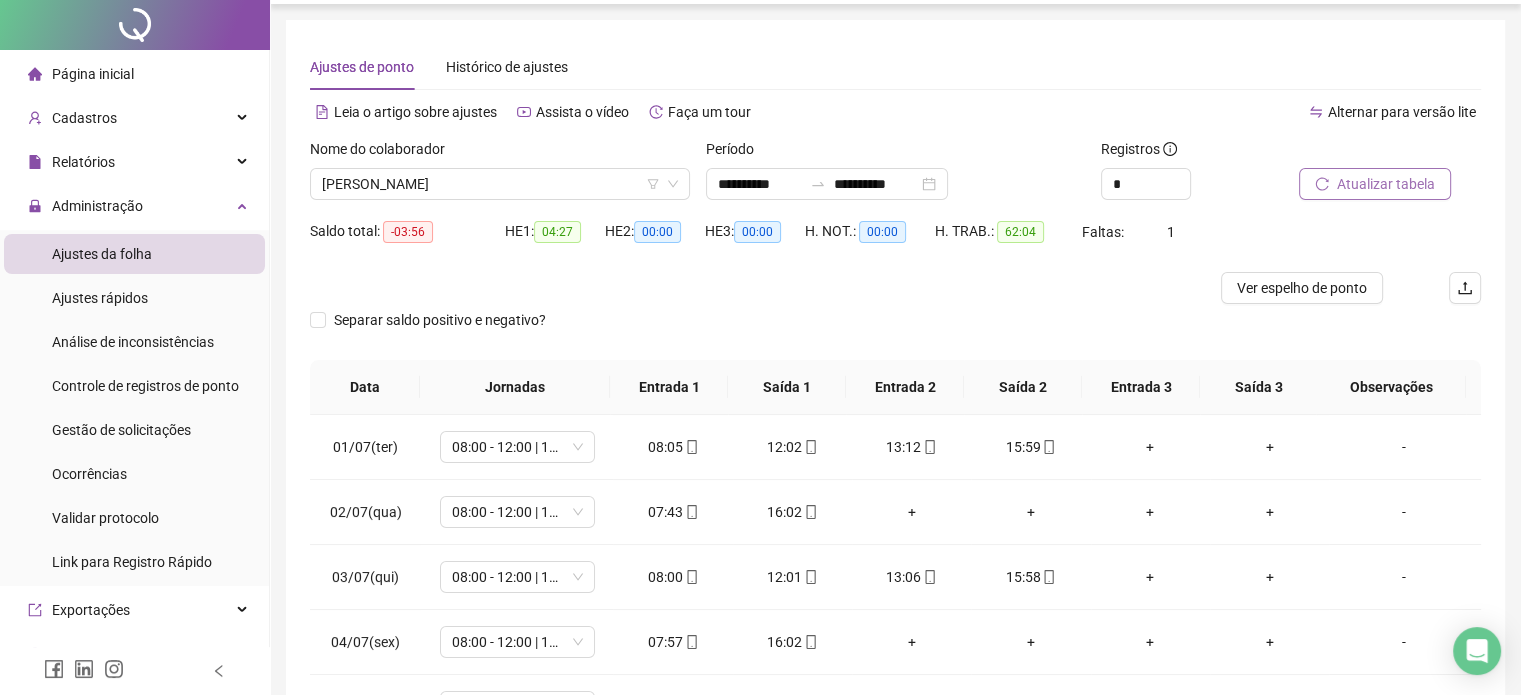 scroll, scrollTop: 0, scrollLeft: 0, axis: both 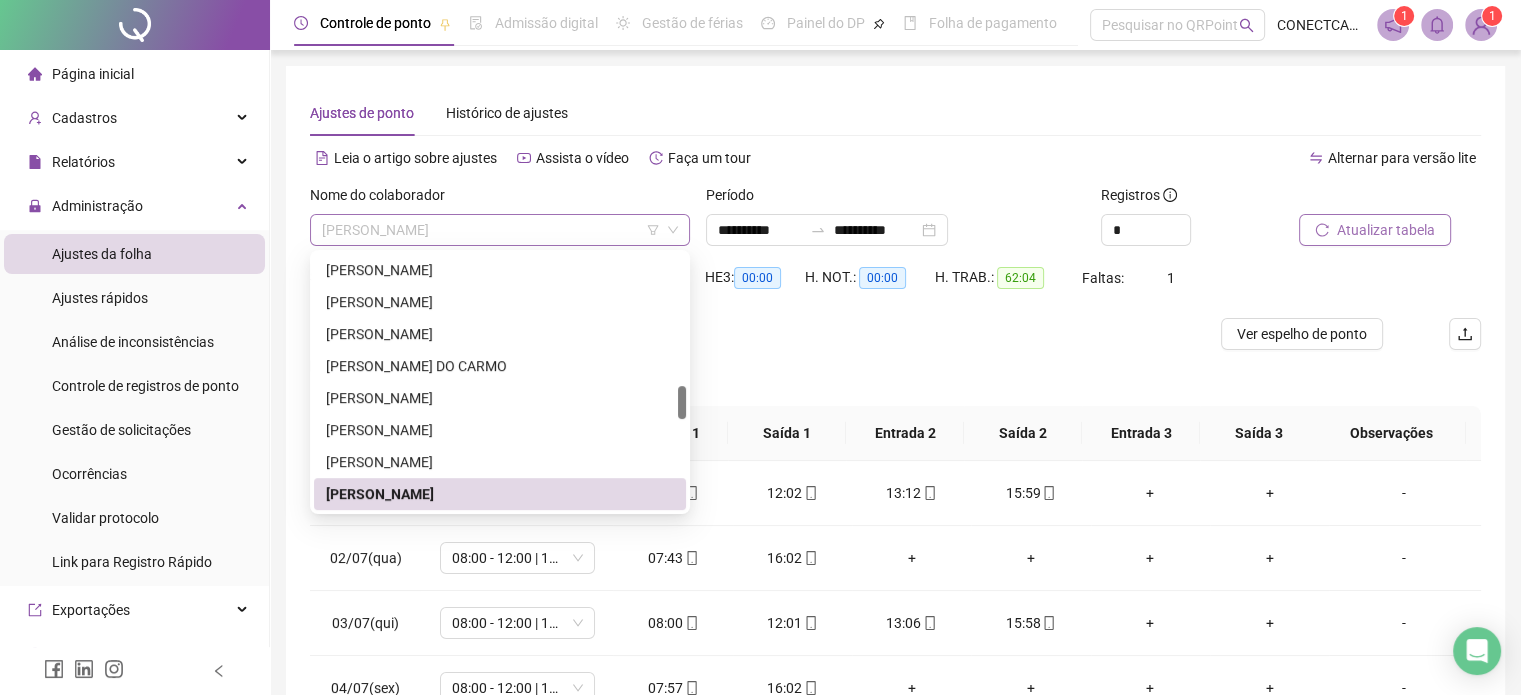 click on "[PERSON_NAME]" at bounding box center (500, 230) 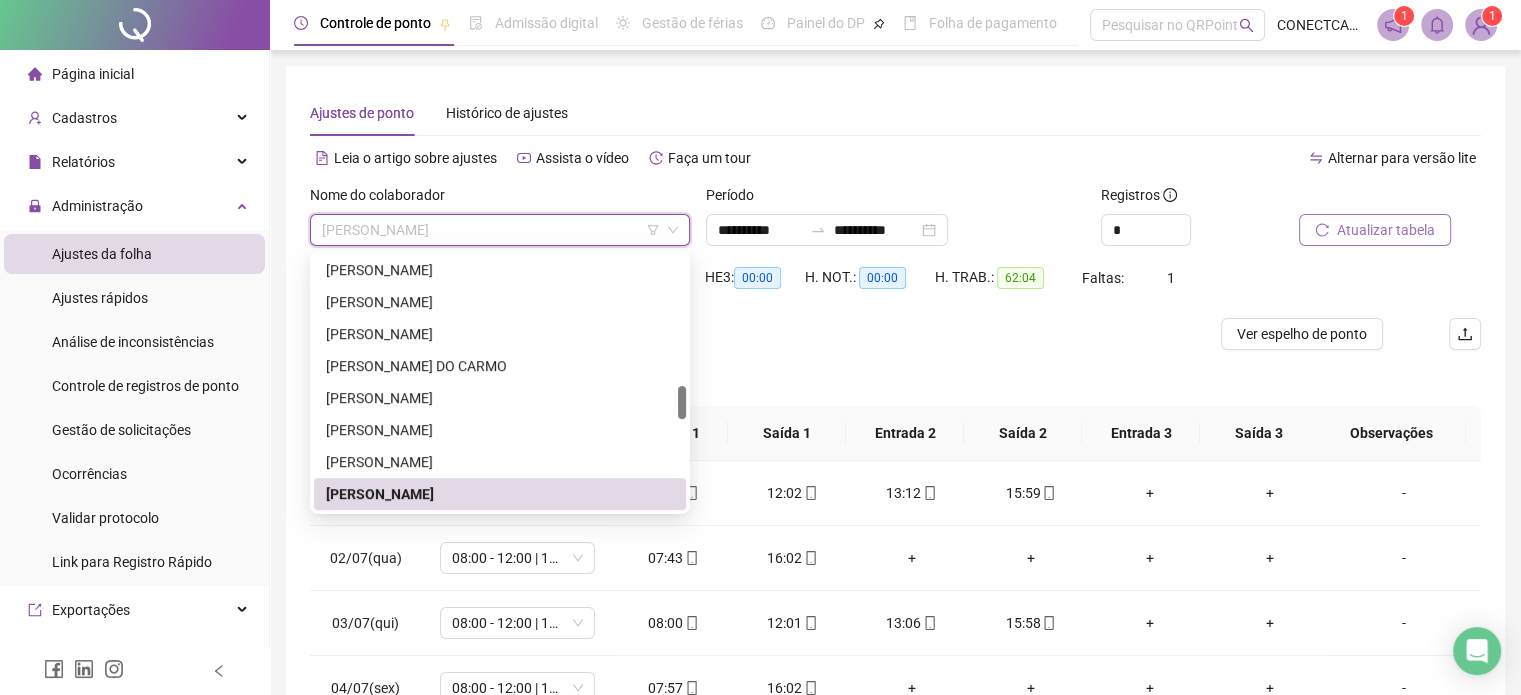 click on "[PERSON_NAME]" at bounding box center [500, 230] 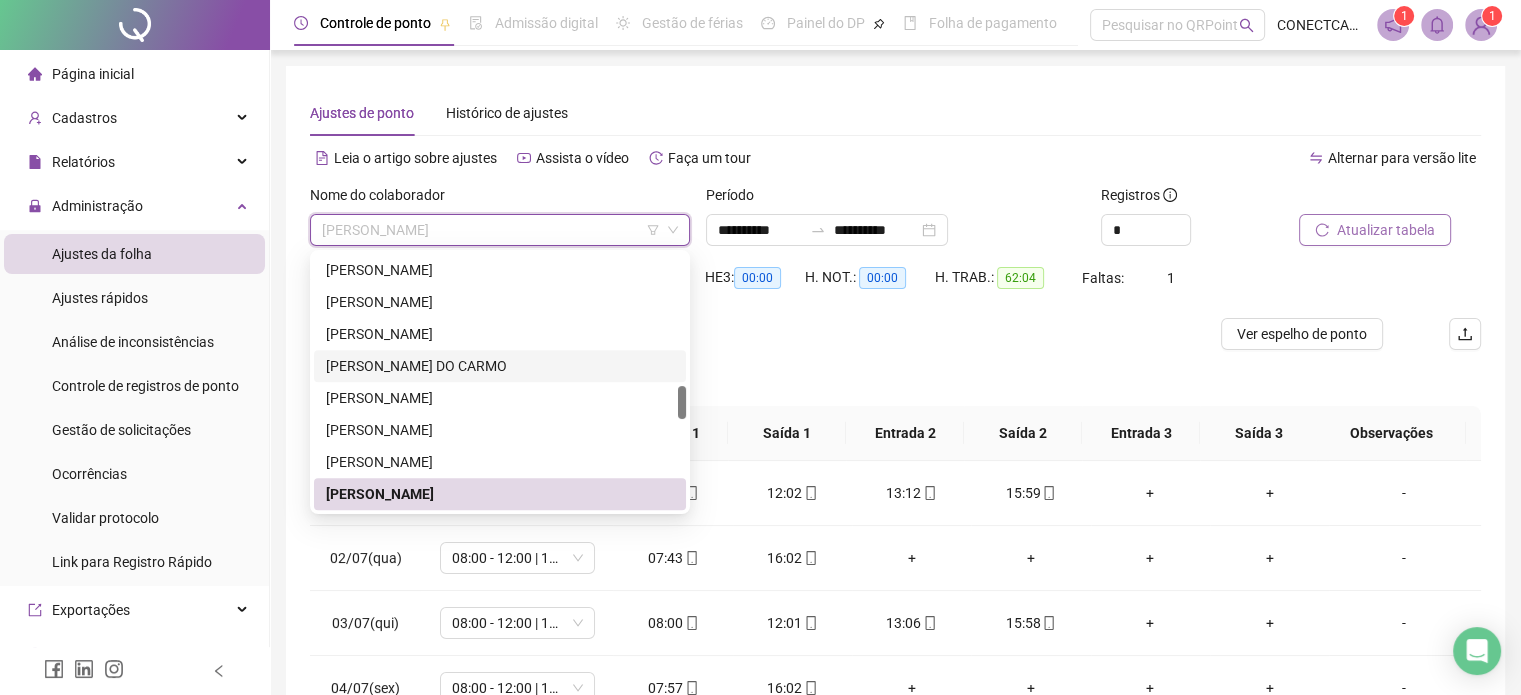 click on "[PERSON_NAME] DO CARMO" at bounding box center (500, 366) 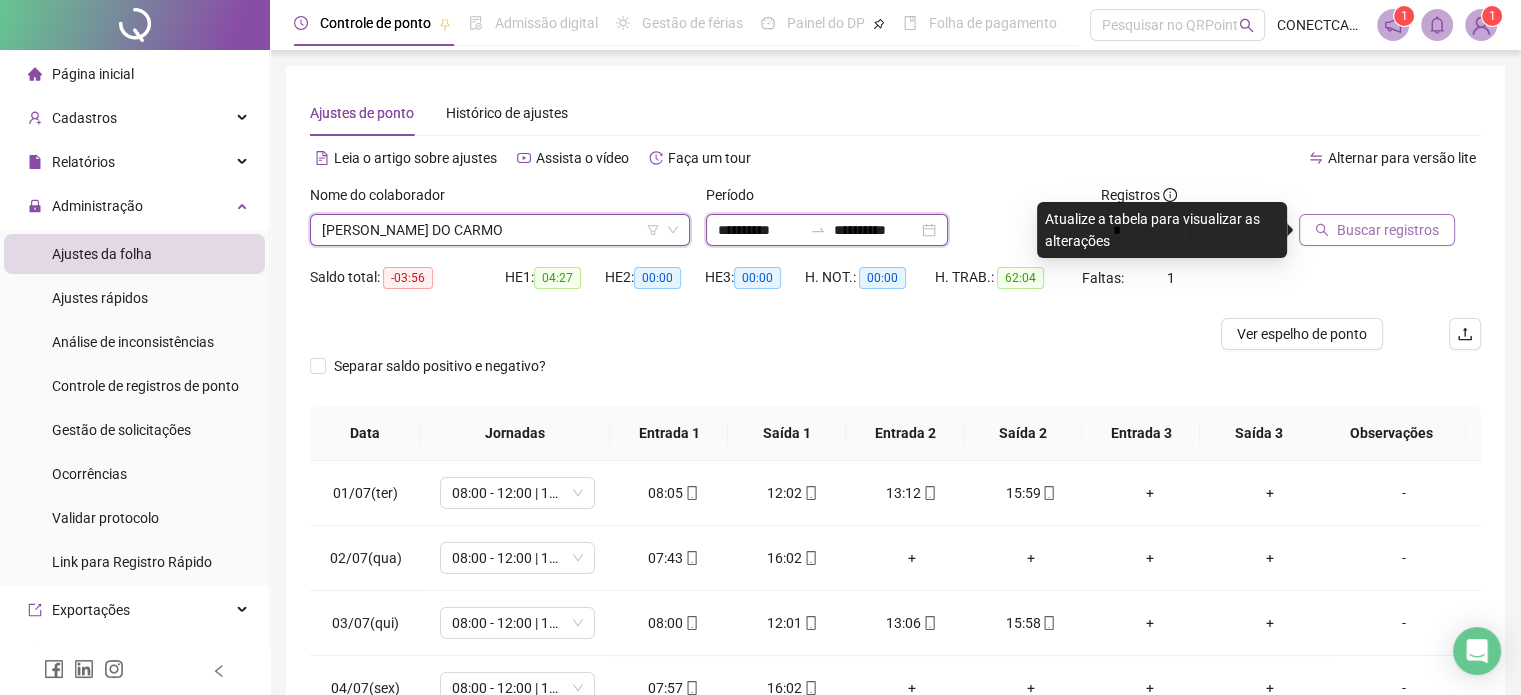 click on "**********" at bounding box center (760, 230) 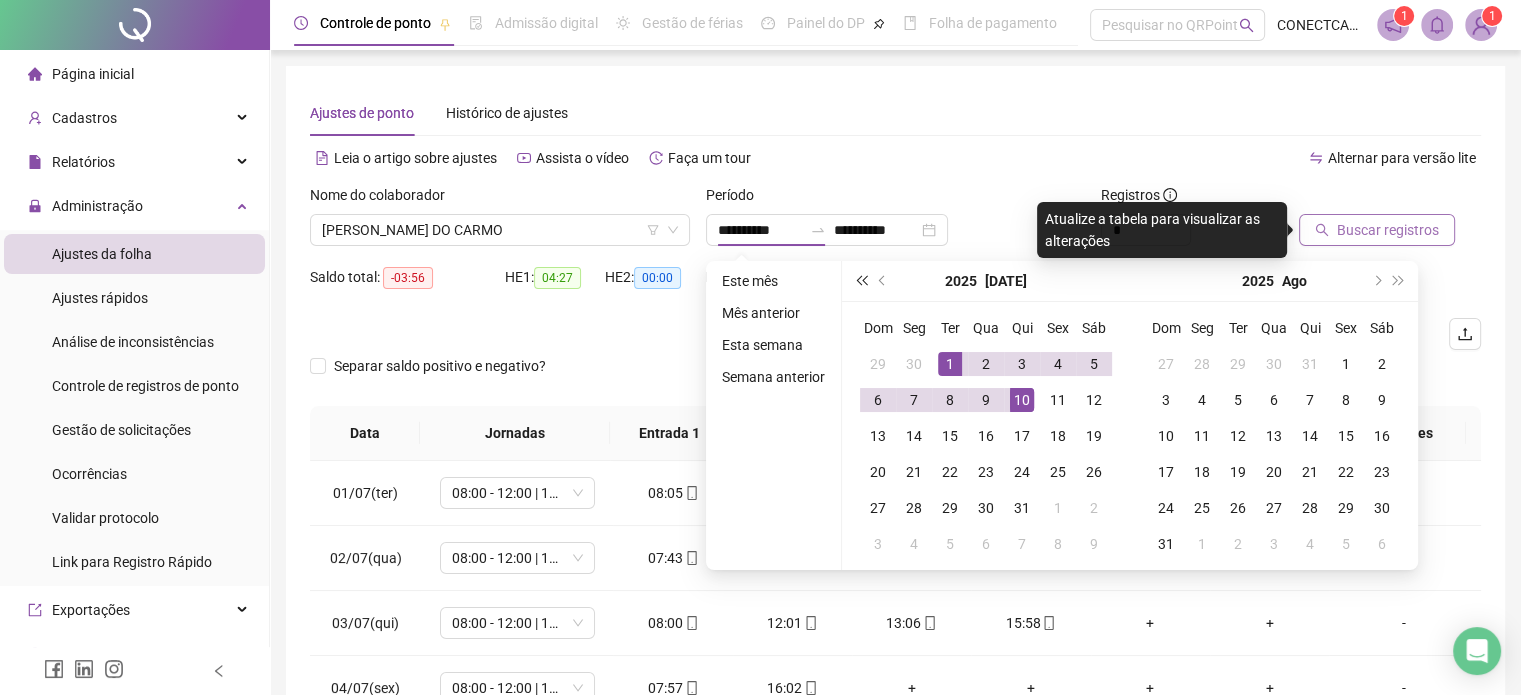 click at bounding box center [861, 281] 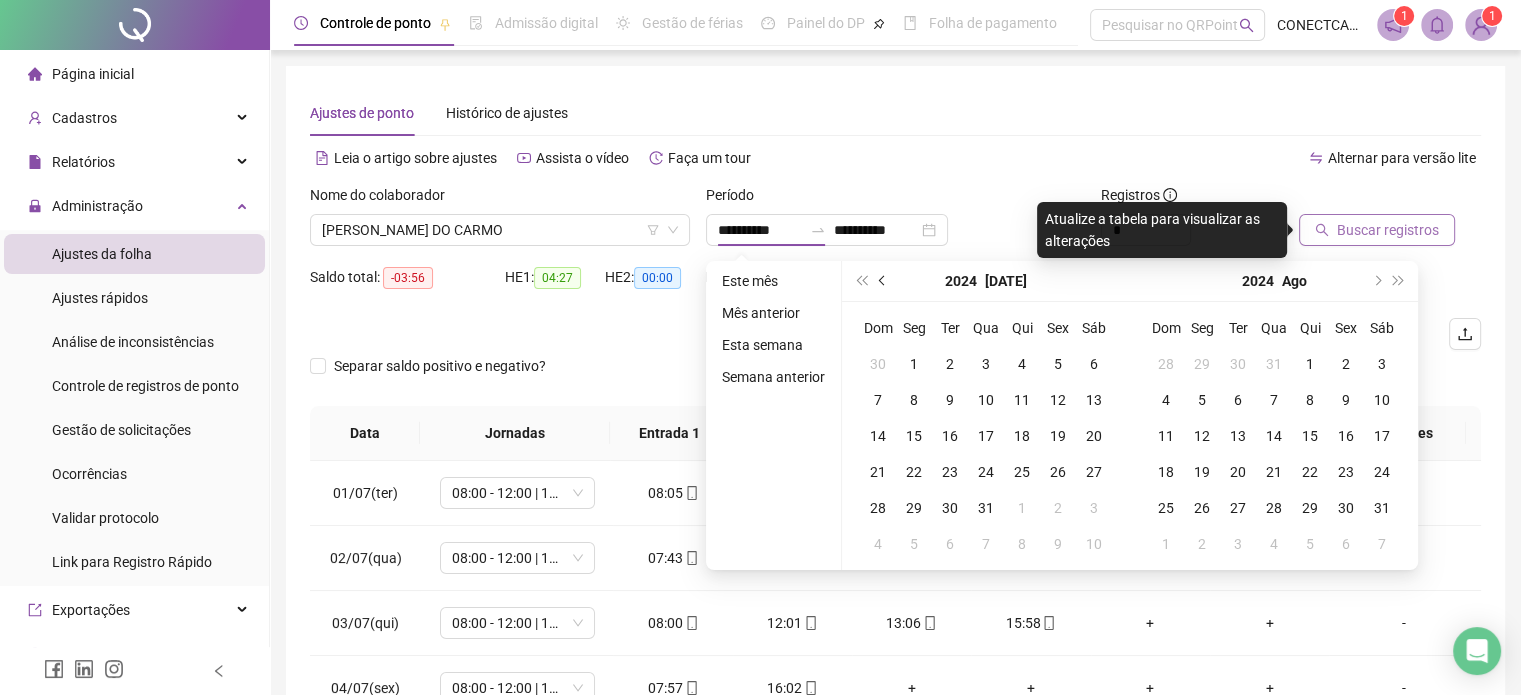 click at bounding box center [884, 281] 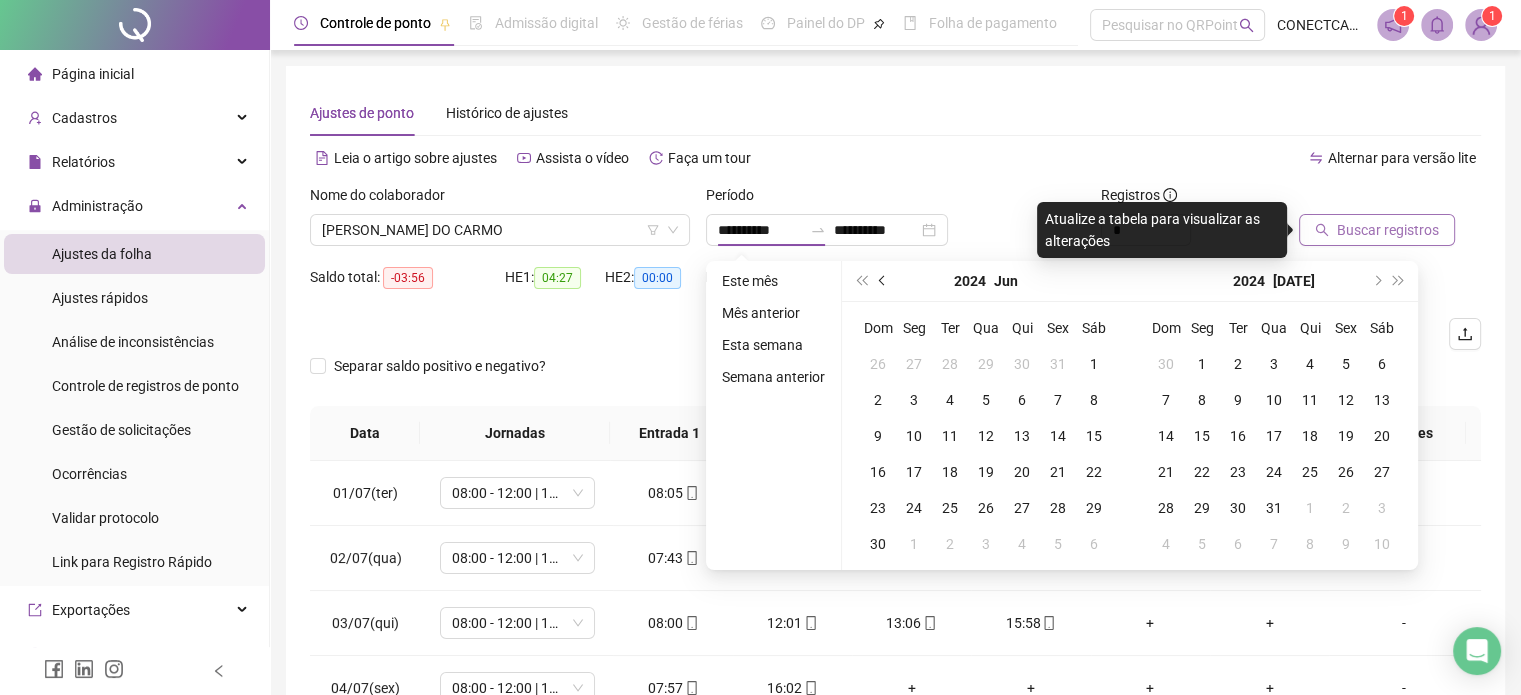 click at bounding box center (884, 281) 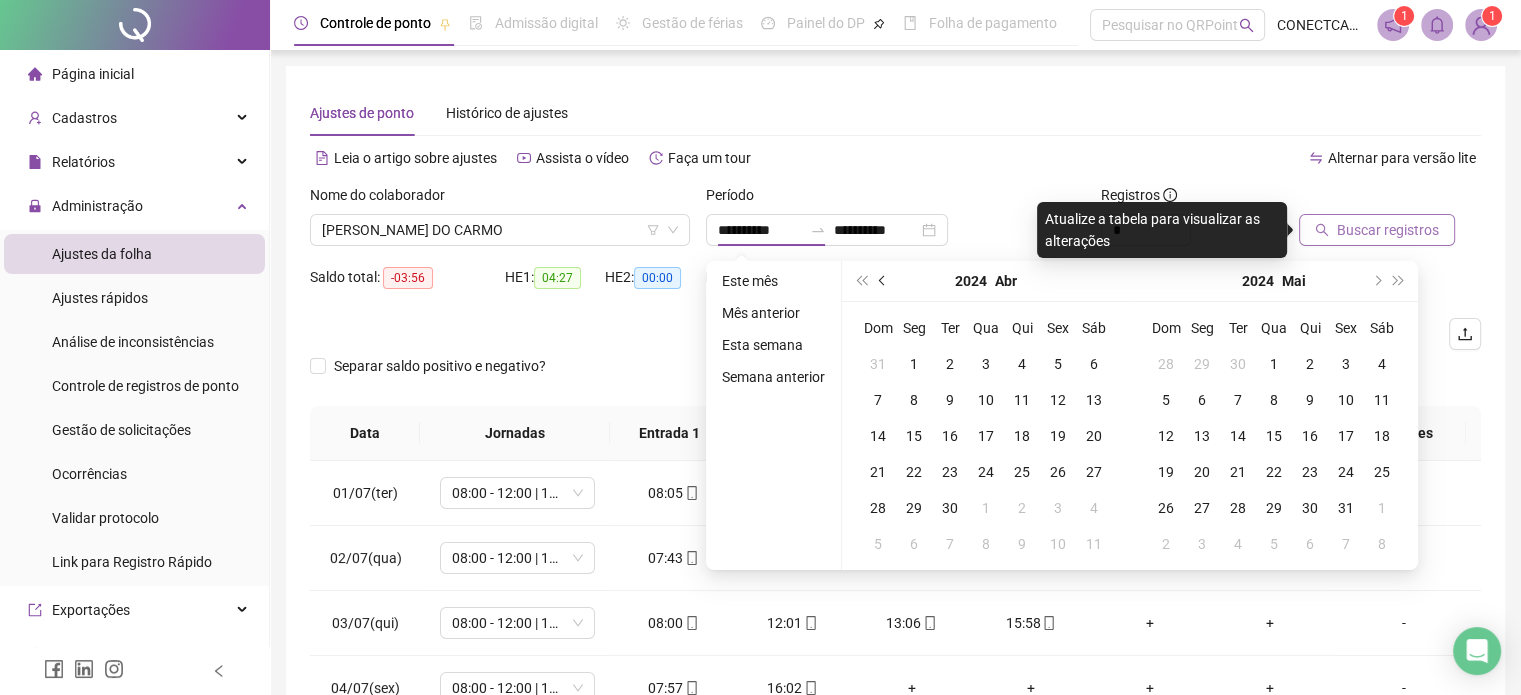 click at bounding box center [884, 281] 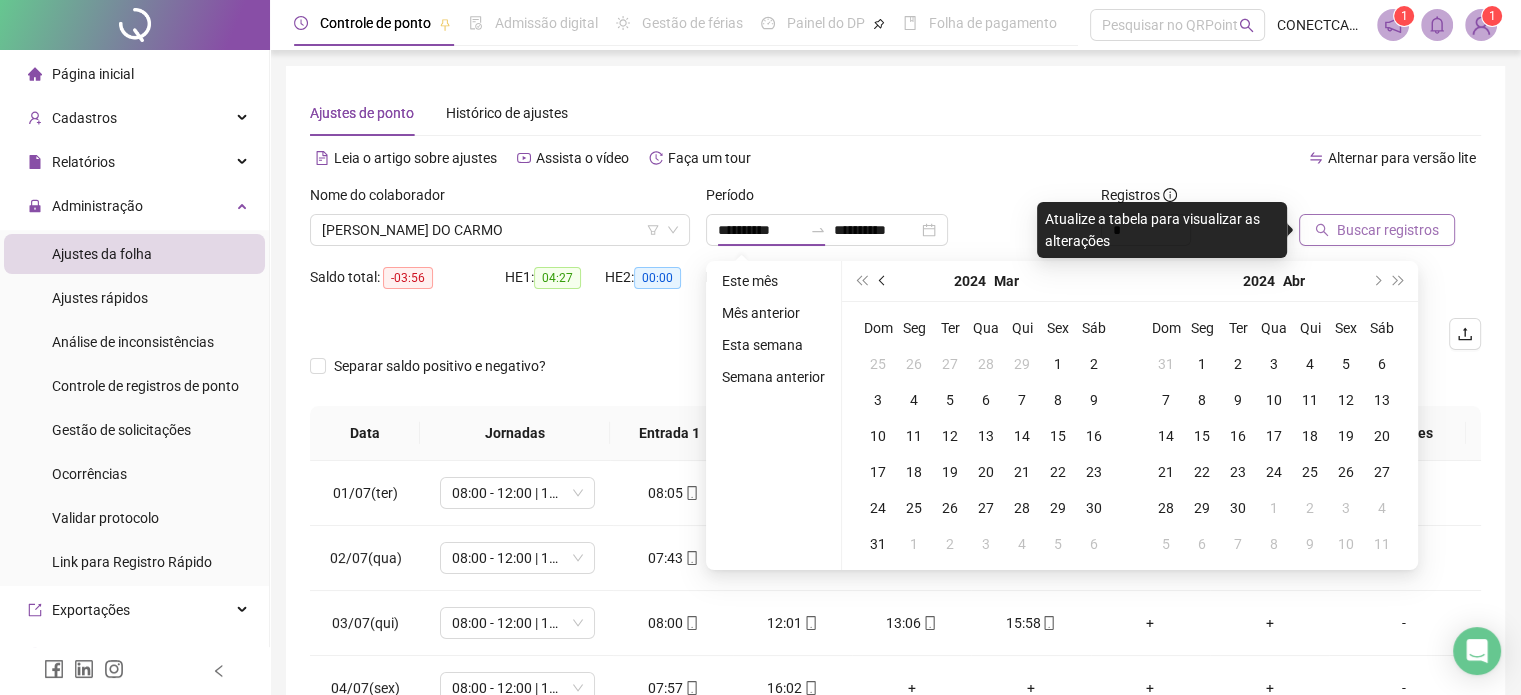 click at bounding box center [884, 281] 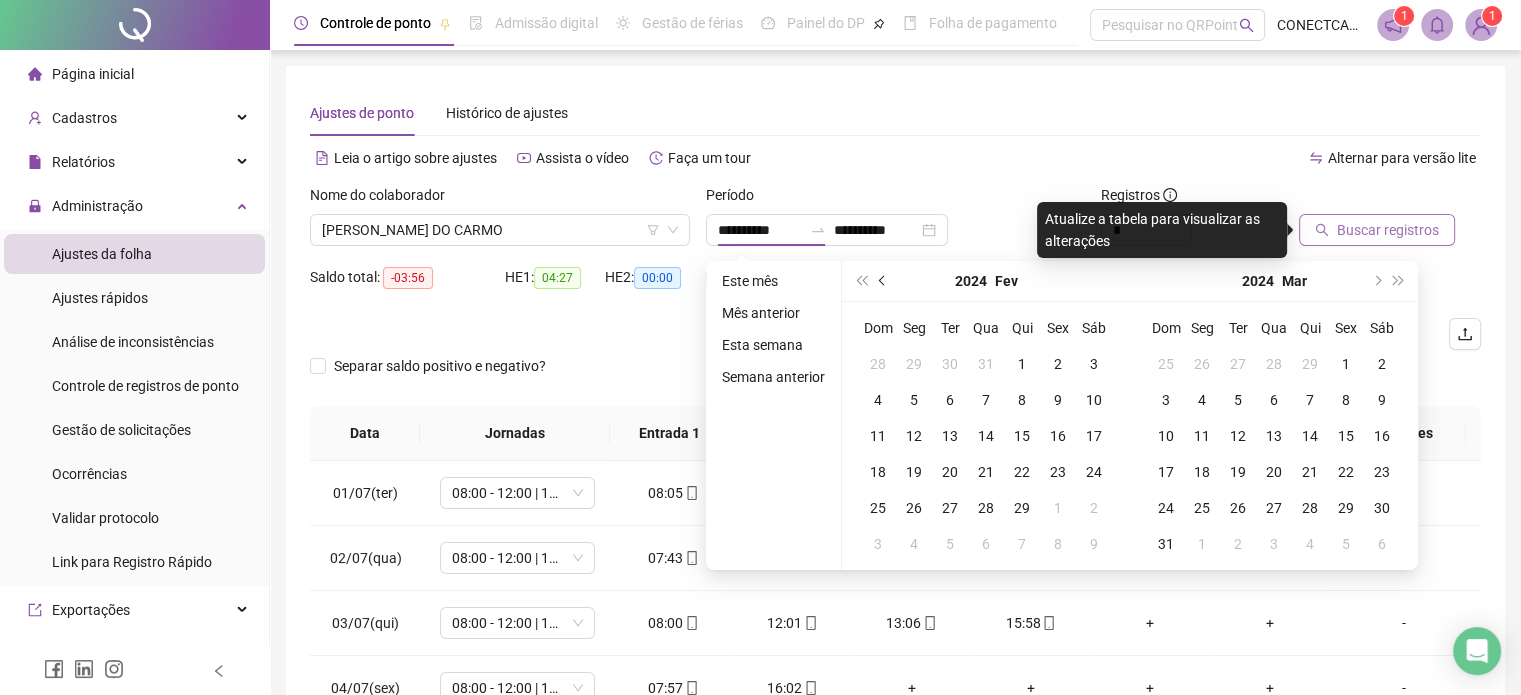 click at bounding box center (884, 281) 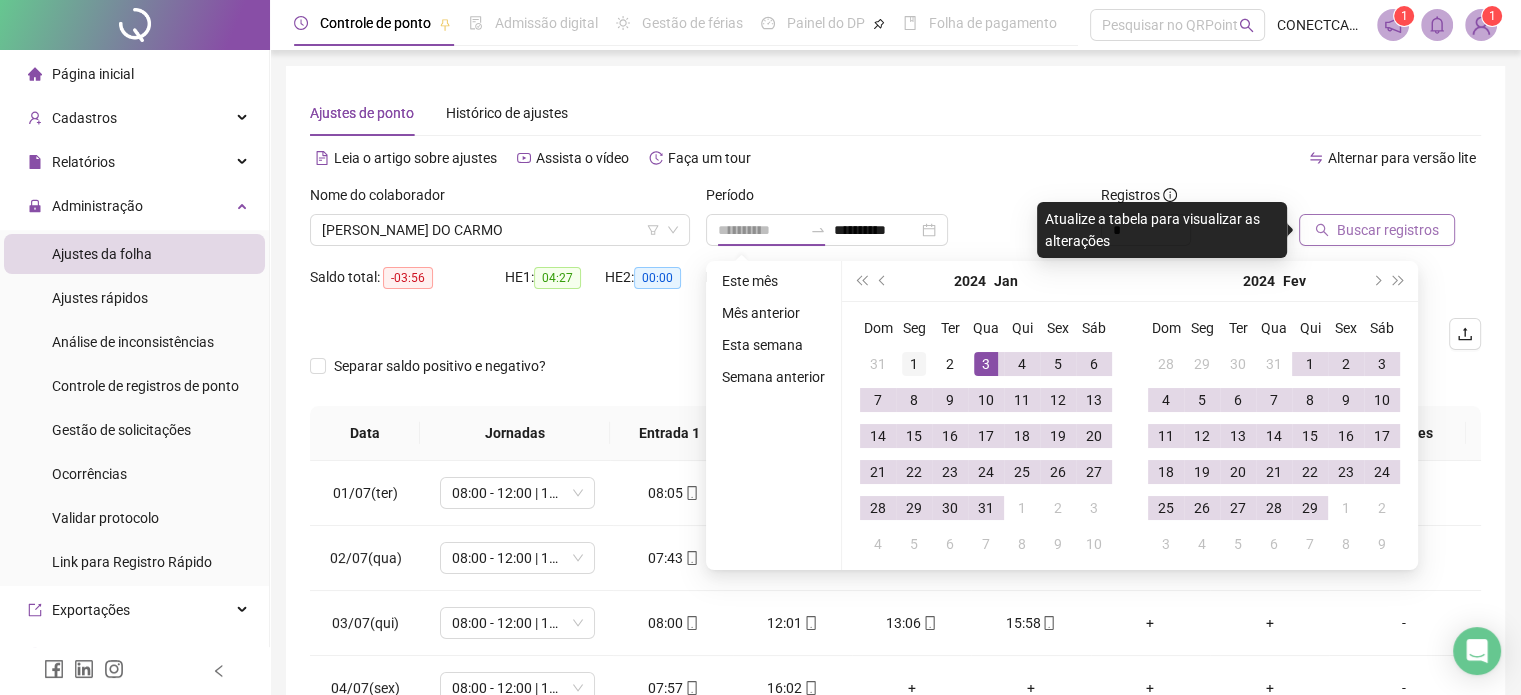 type on "**********" 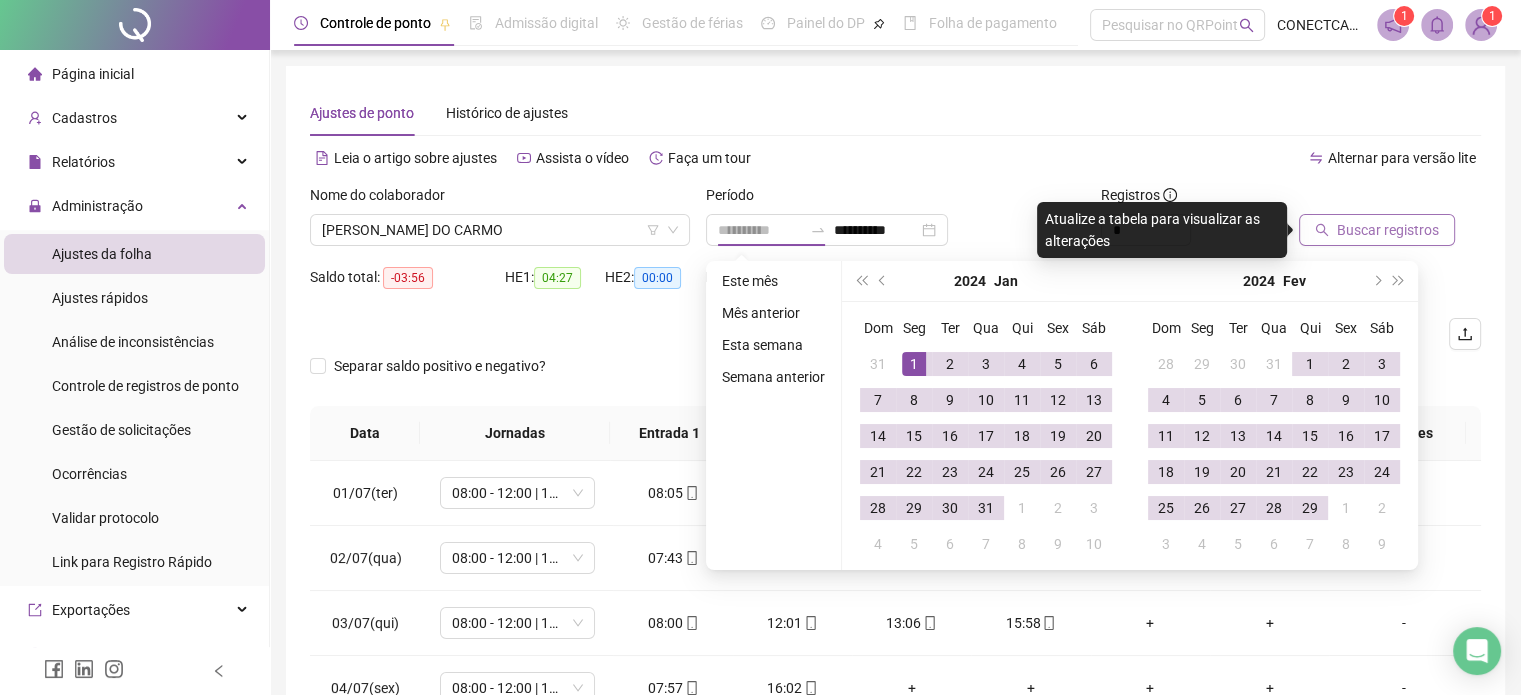 click on "1" at bounding box center [914, 364] 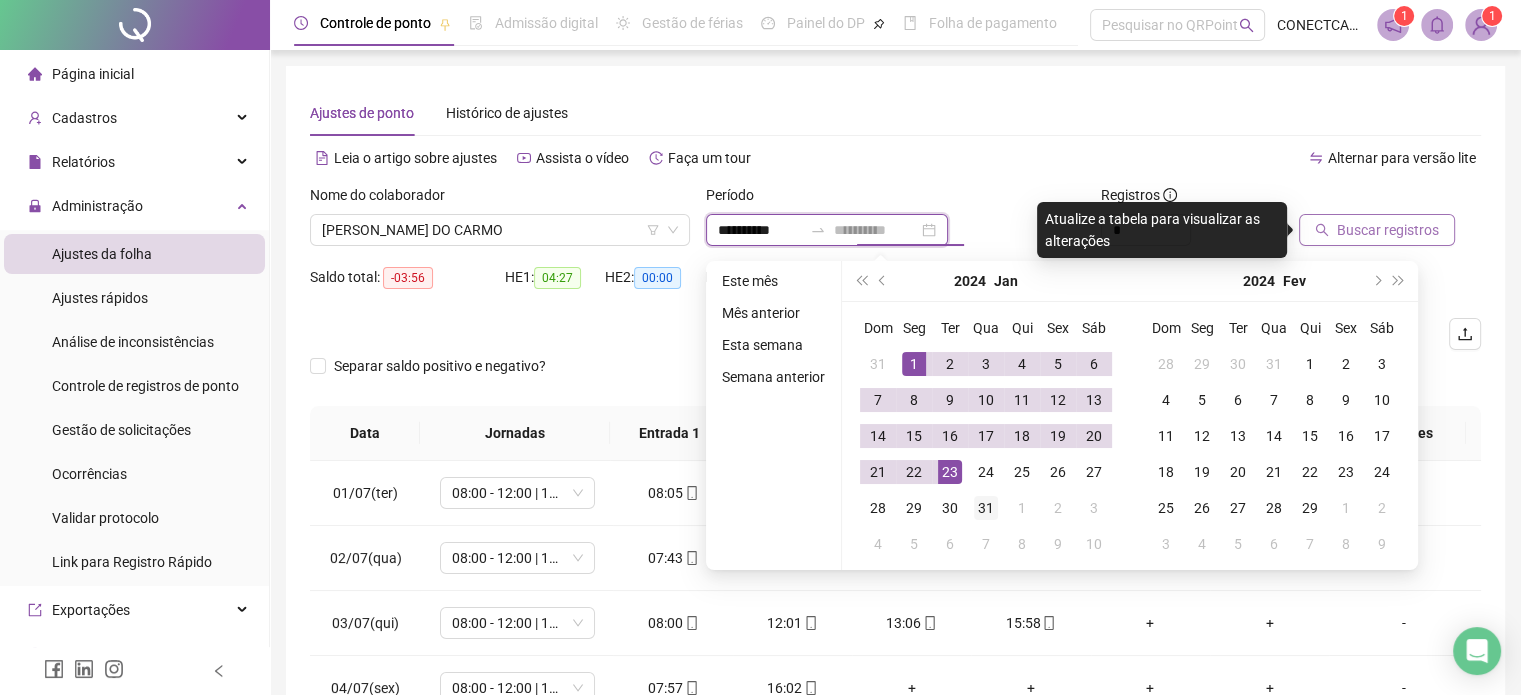 type on "**********" 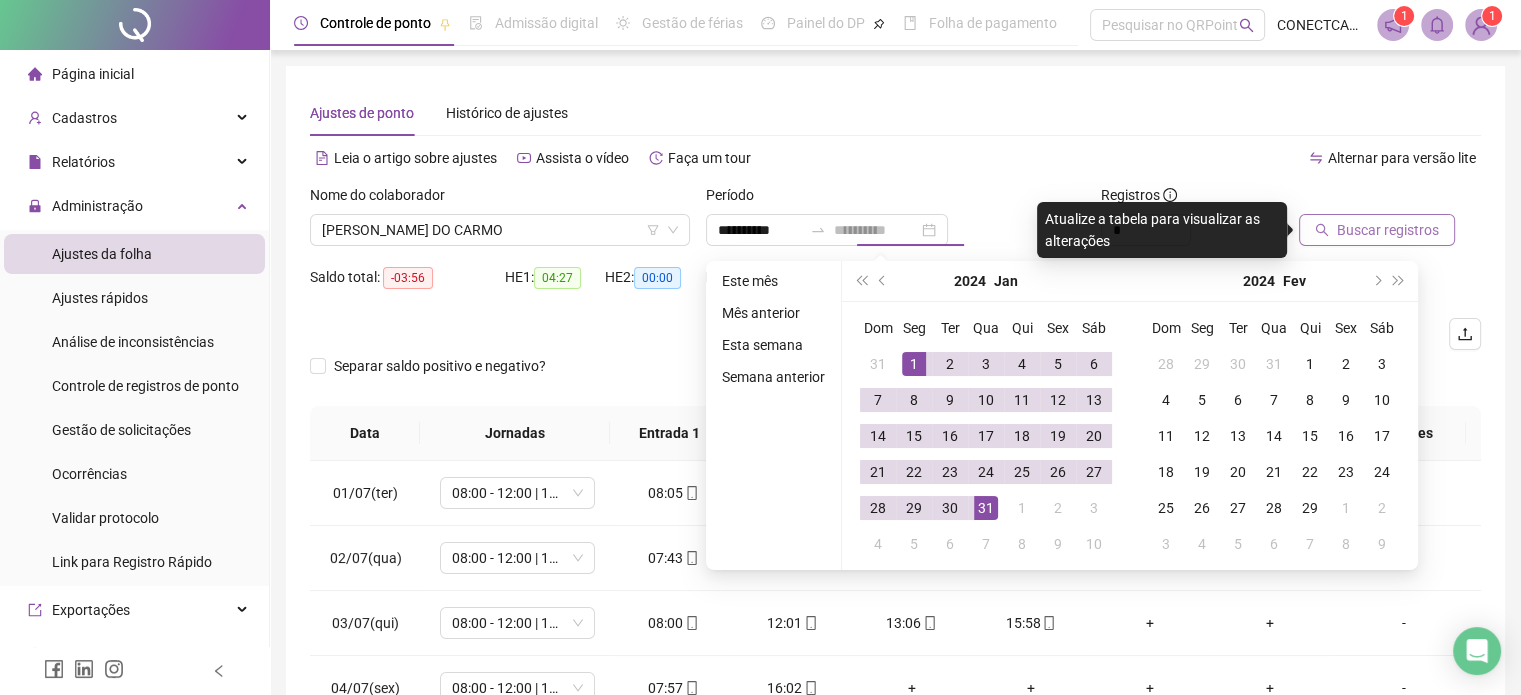 click on "31" at bounding box center (986, 508) 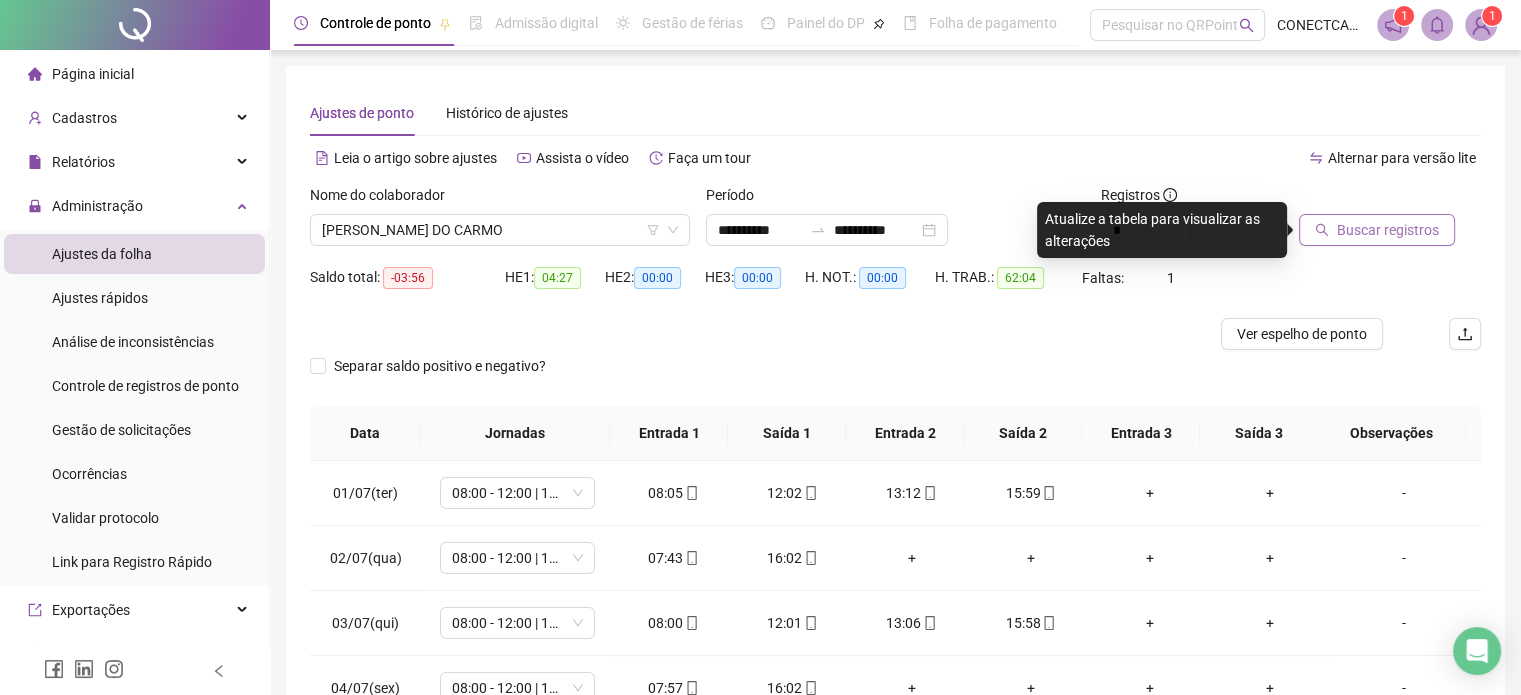 click on "Buscar registros" at bounding box center (1388, 230) 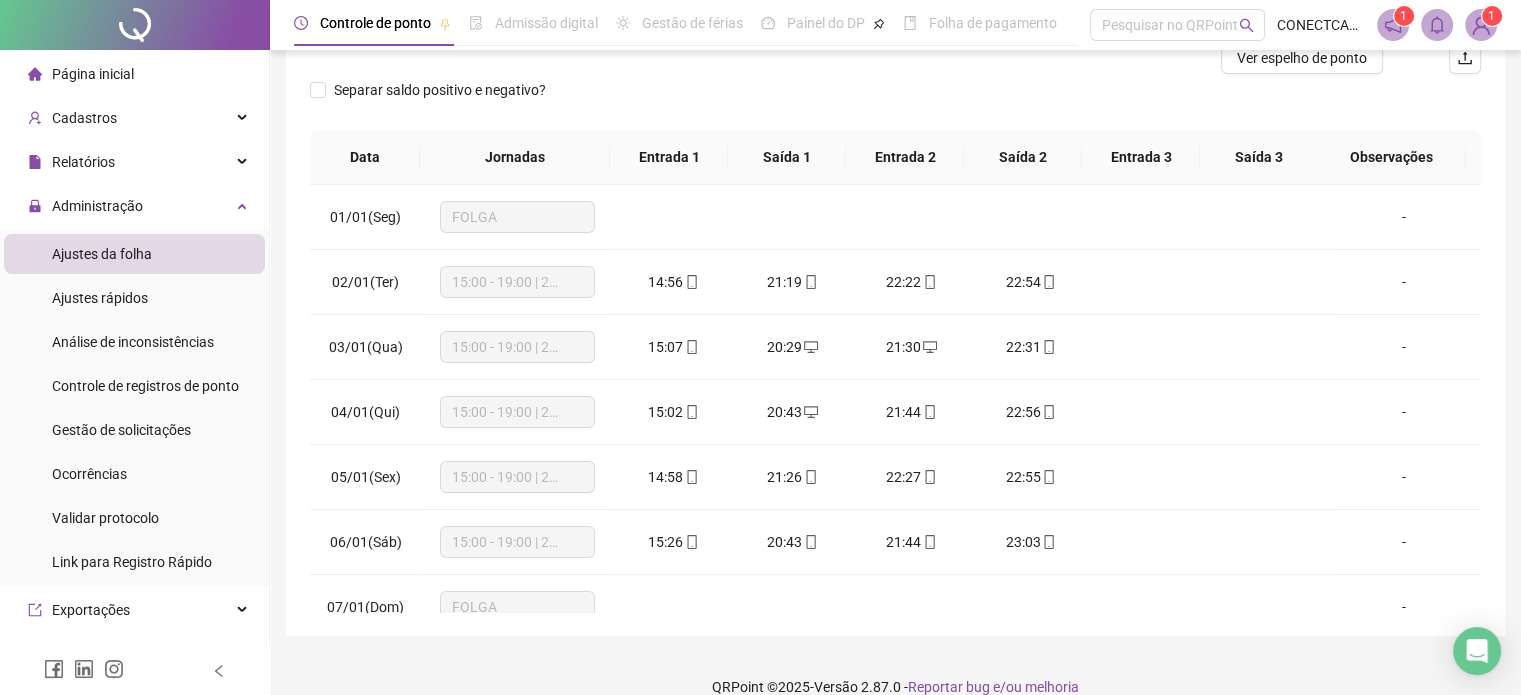 scroll, scrollTop: 302, scrollLeft: 0, axis: vertical 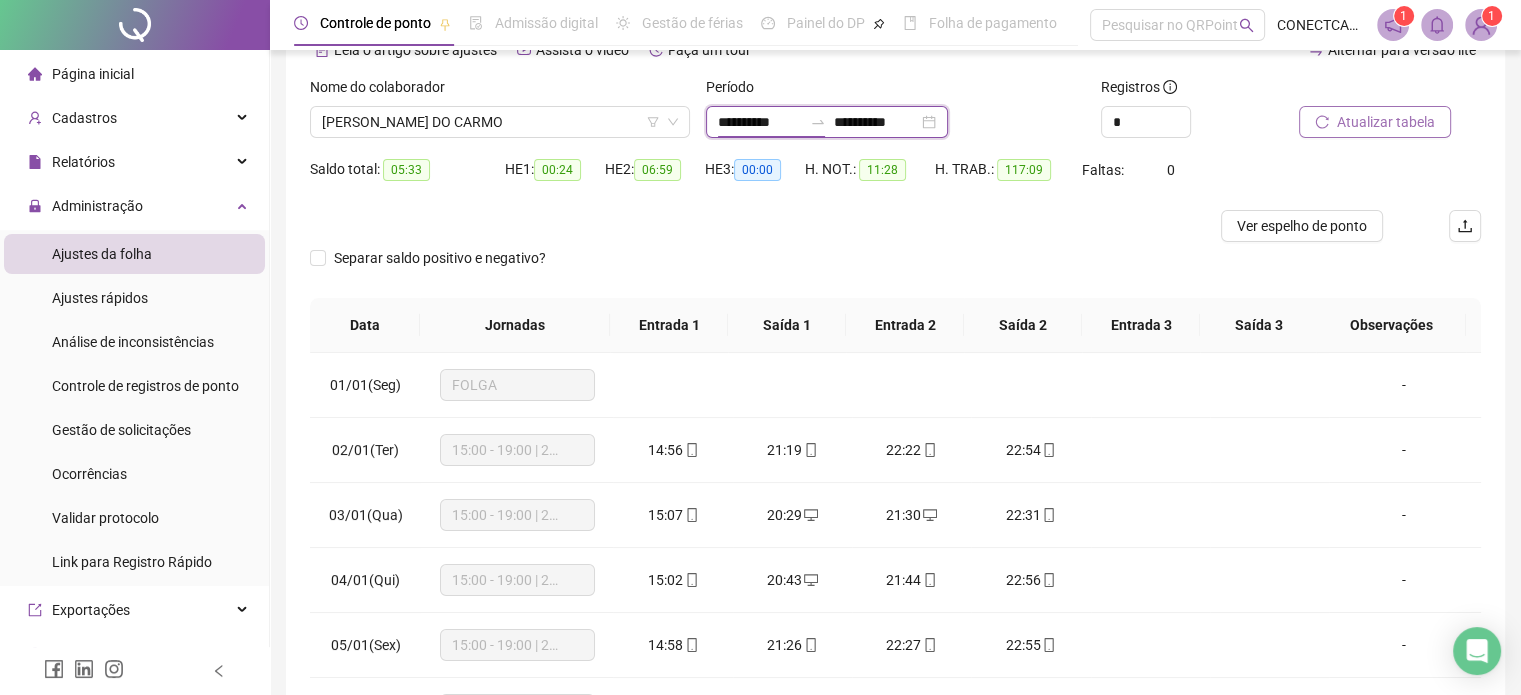 click on "**********" at bounding box center (760, 122) 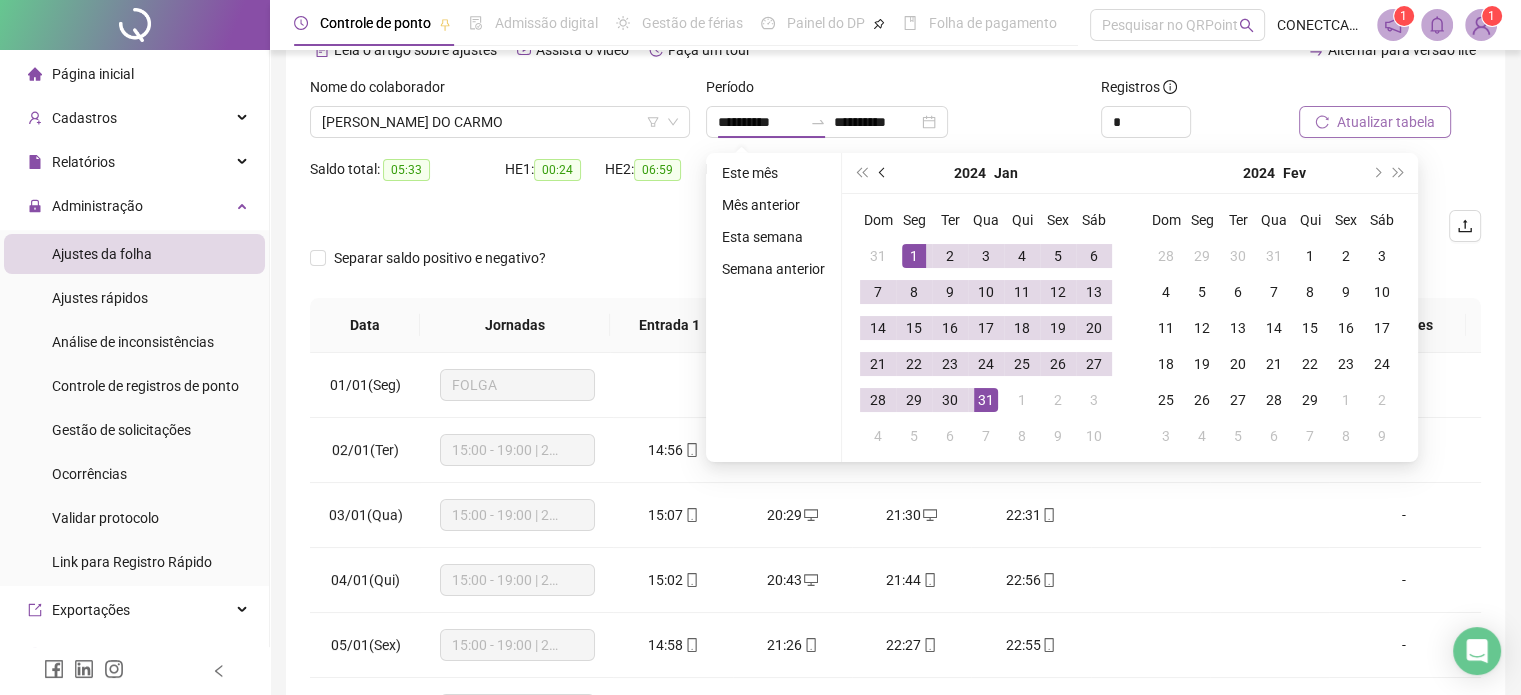 click at bounding box center [884, 173] 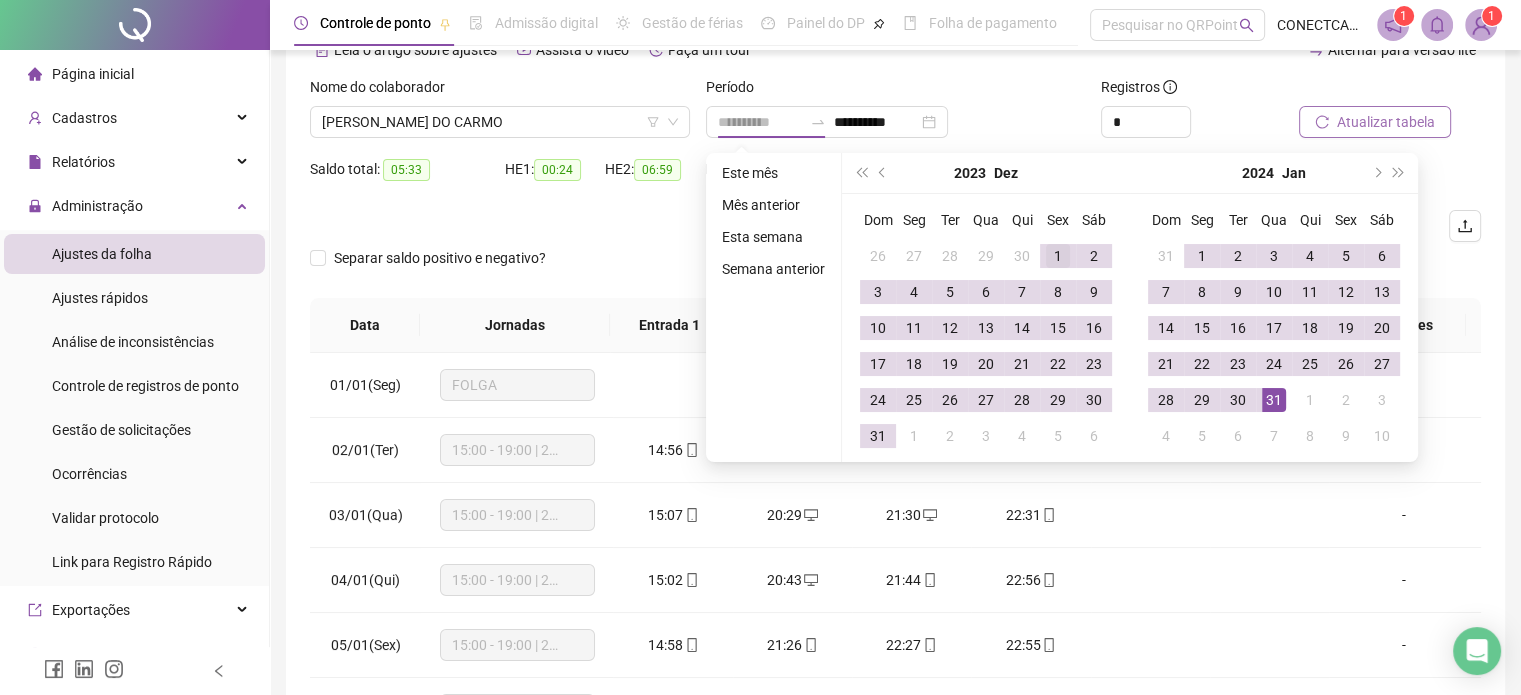 type on "**********" 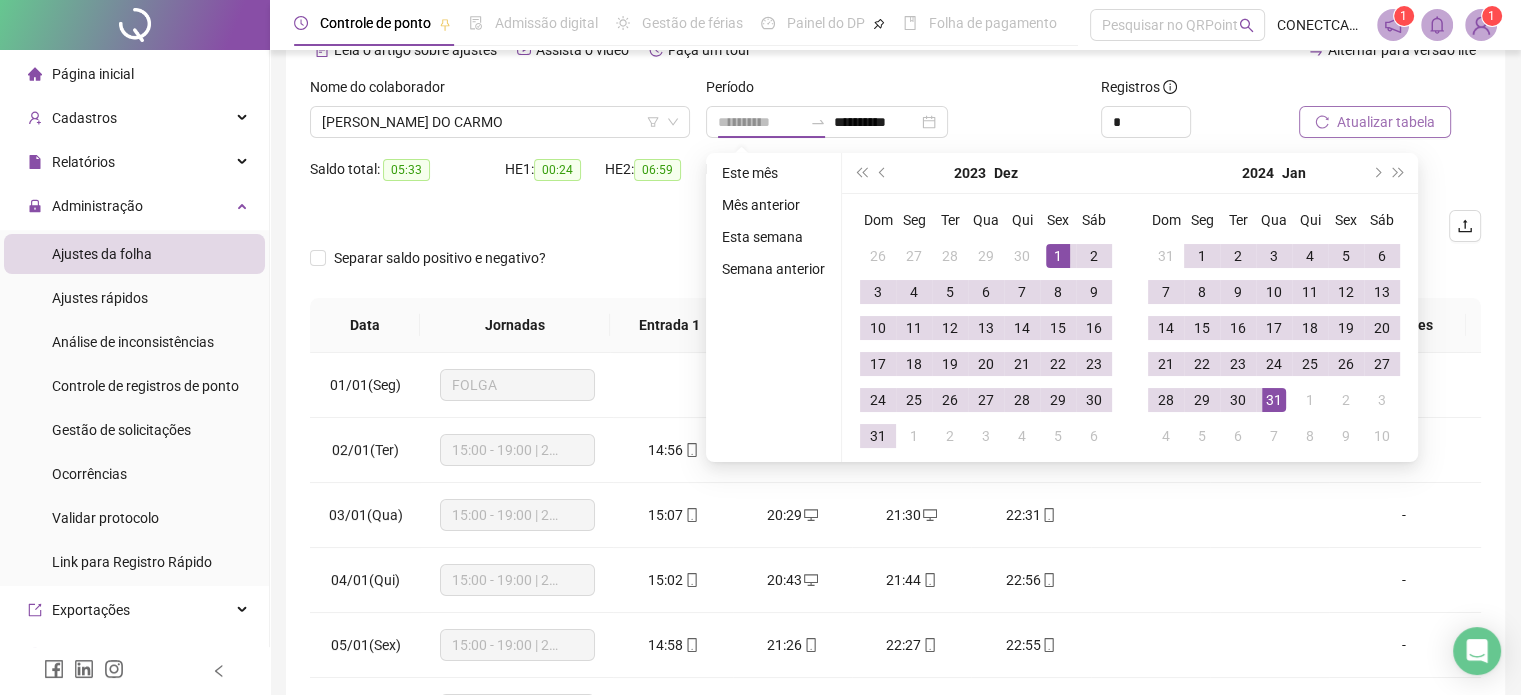 click on "1" at bounding box center (1058, 256) 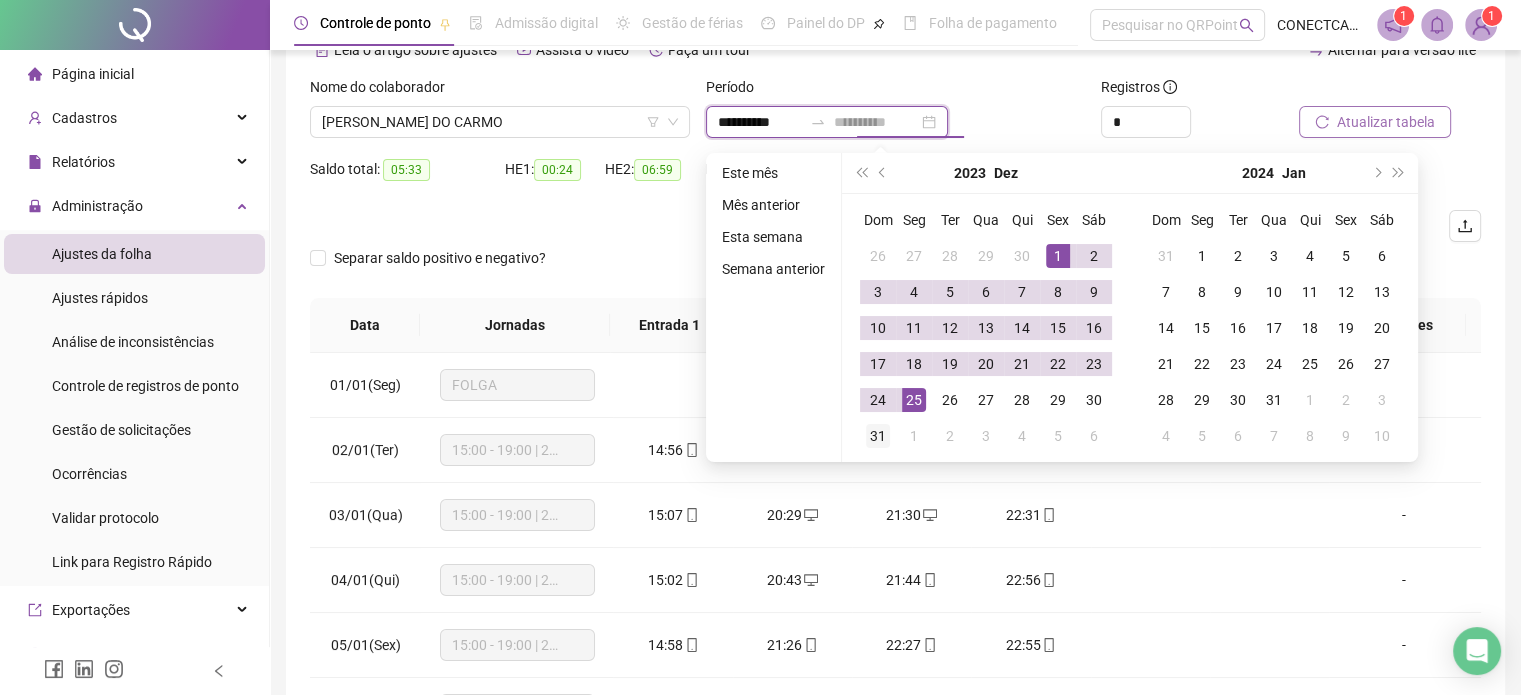type on "**********" 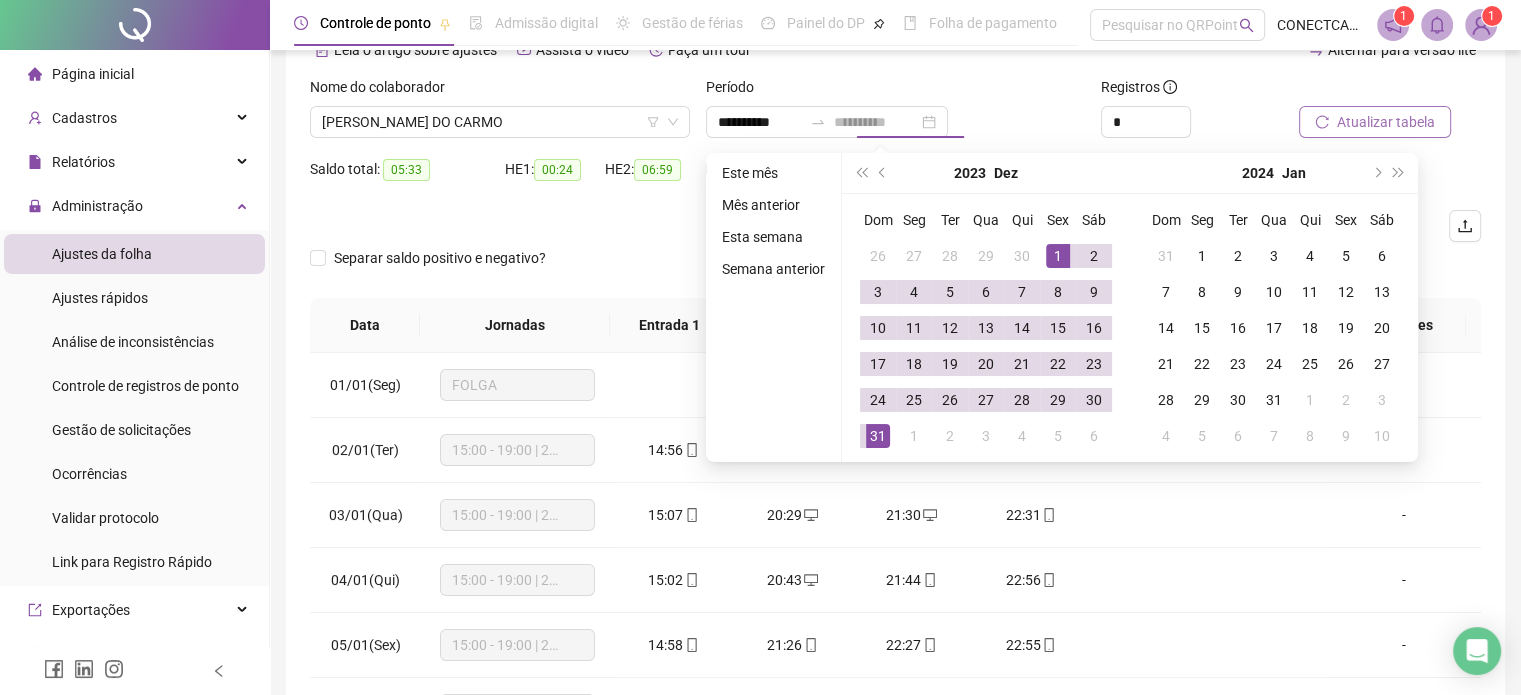 click on "31" at bounding box center [878, 436] 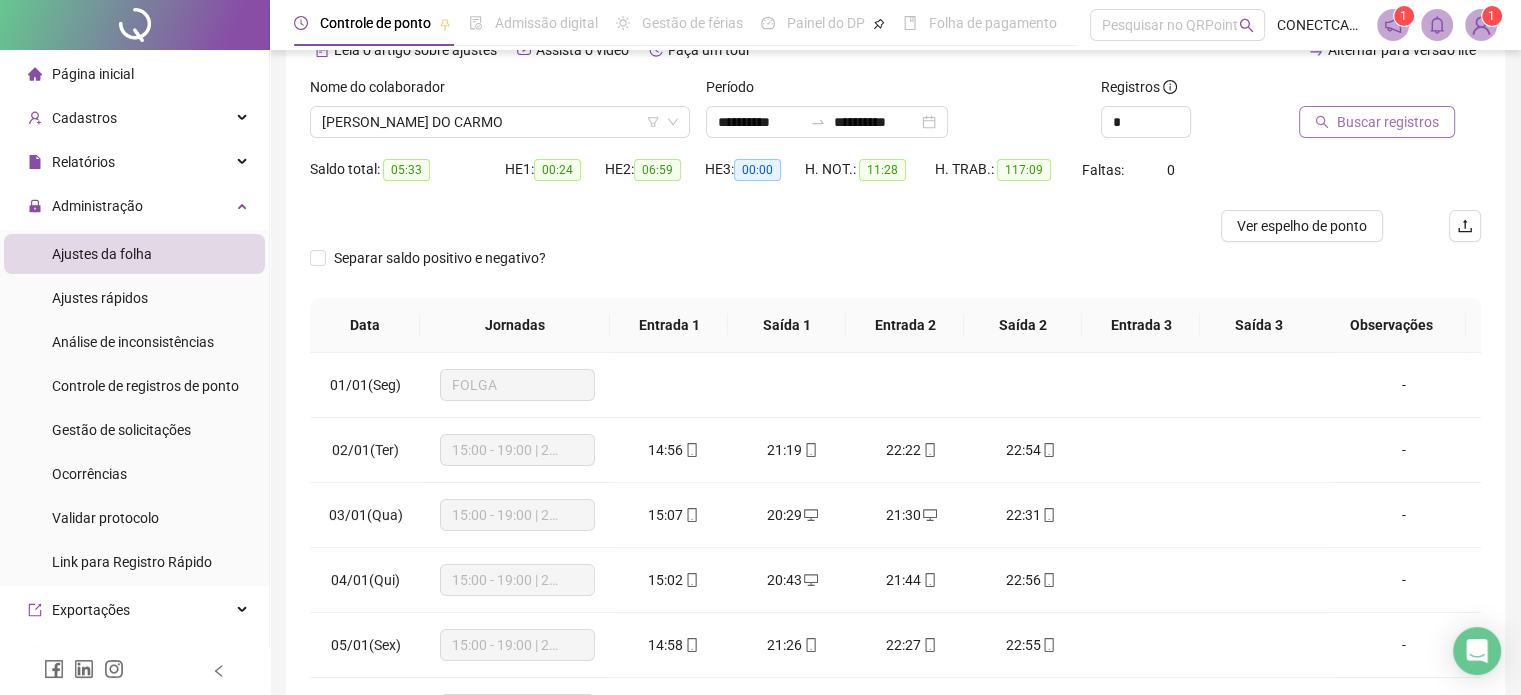 click on "Buscar registros" at bounding box center [1388, 122] 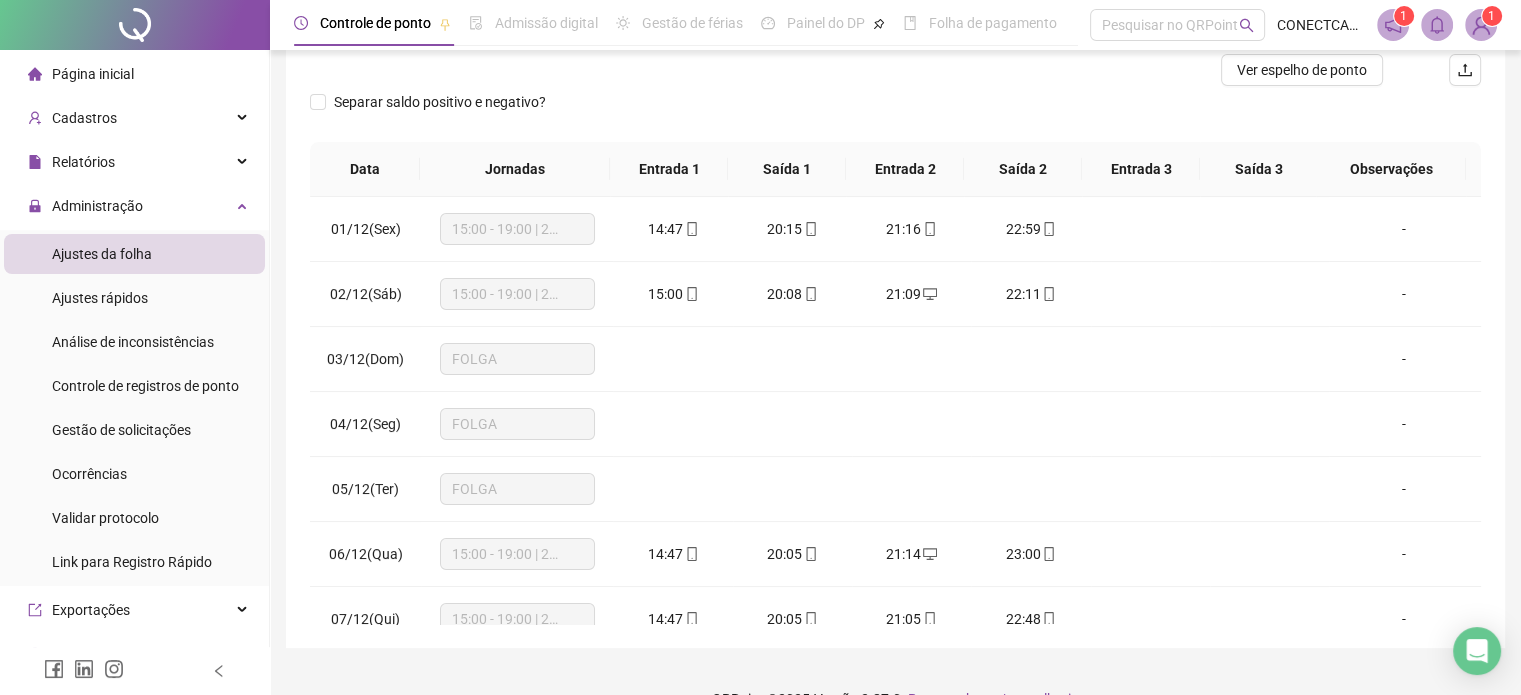 scroll, scrollTop: 302, scrollLeft: 0, axis: vertical 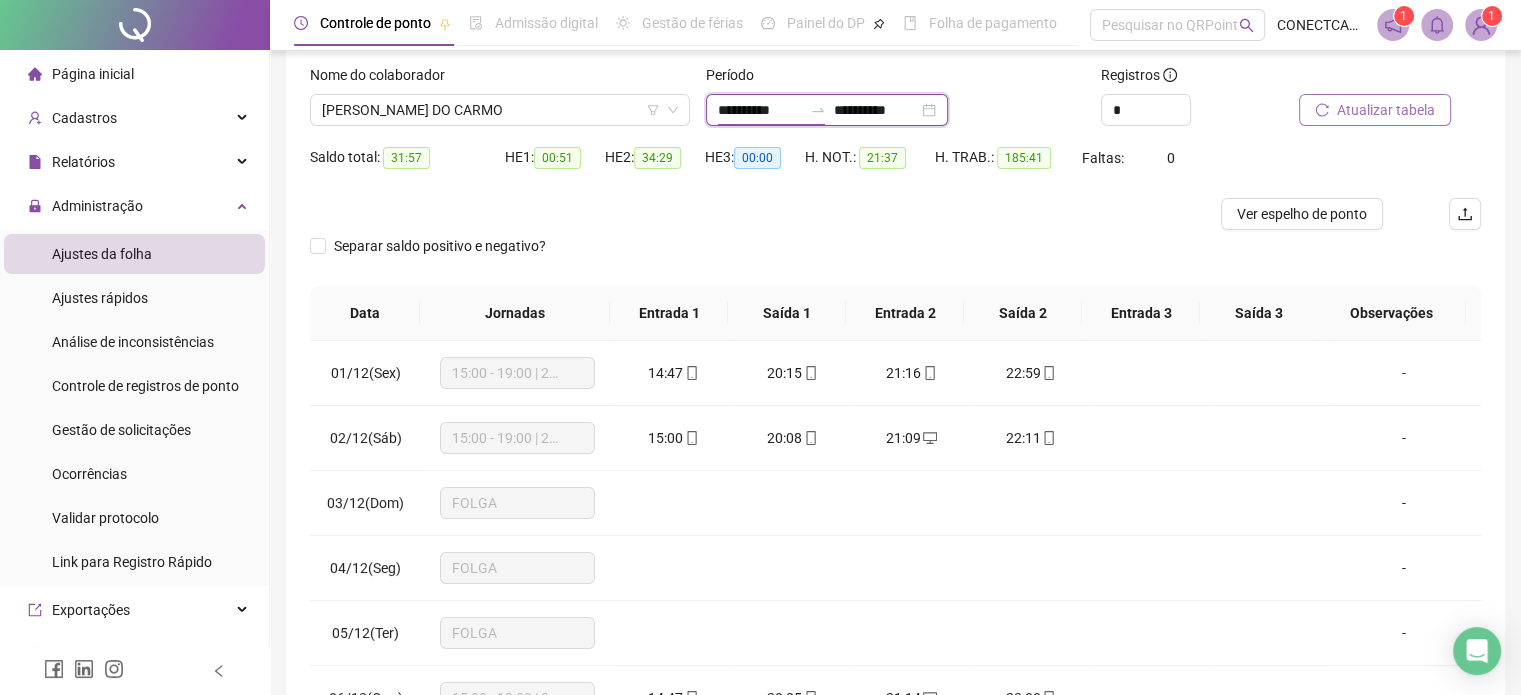 click on "**********" at bounding box center [760, 110] 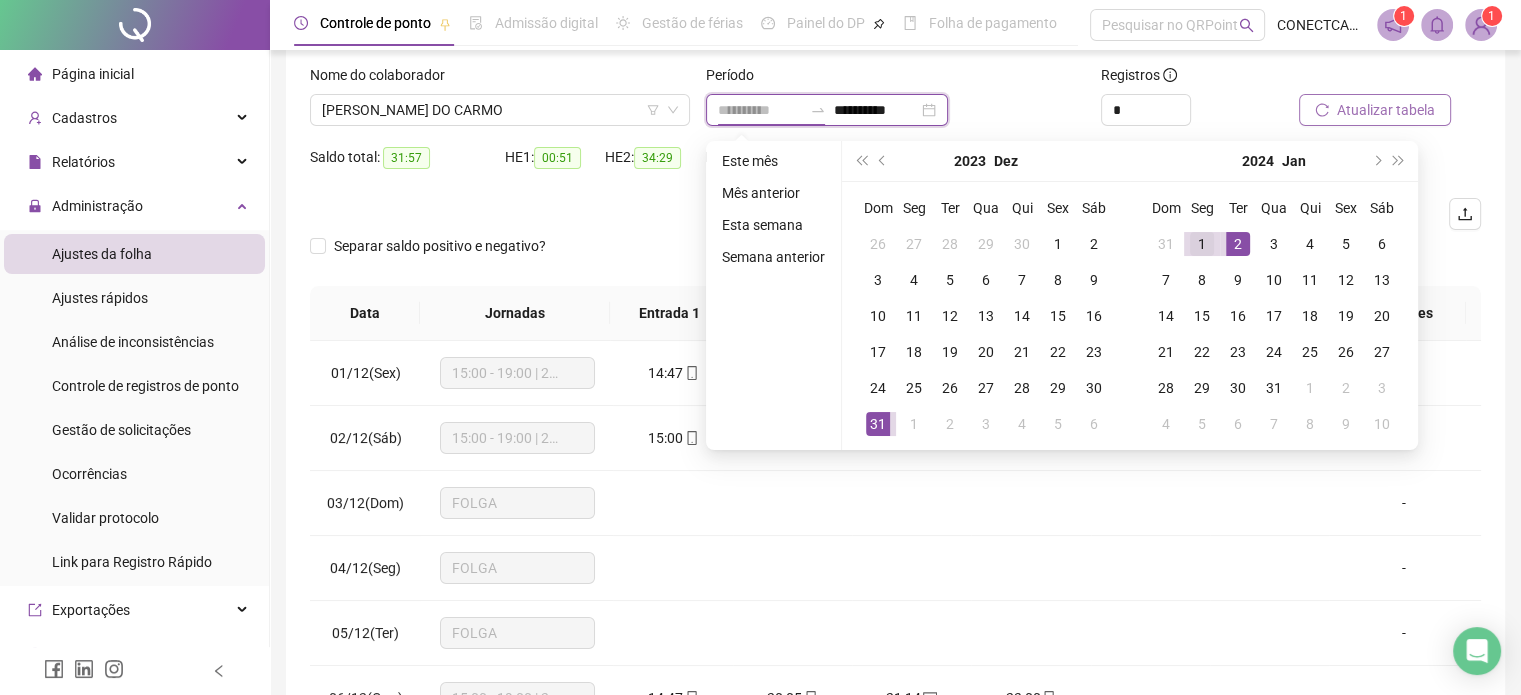 type on "**********" 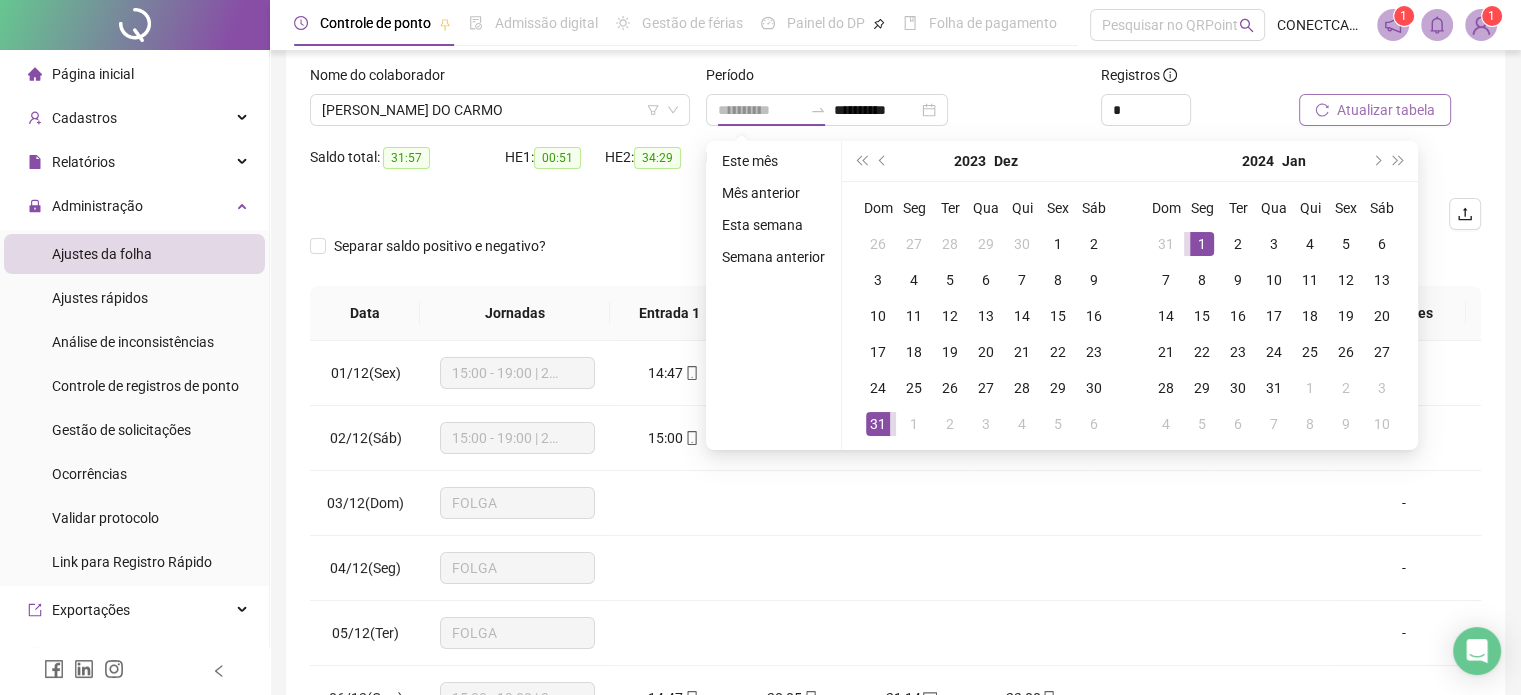 click on "1" at bounding box center [1202, 244] 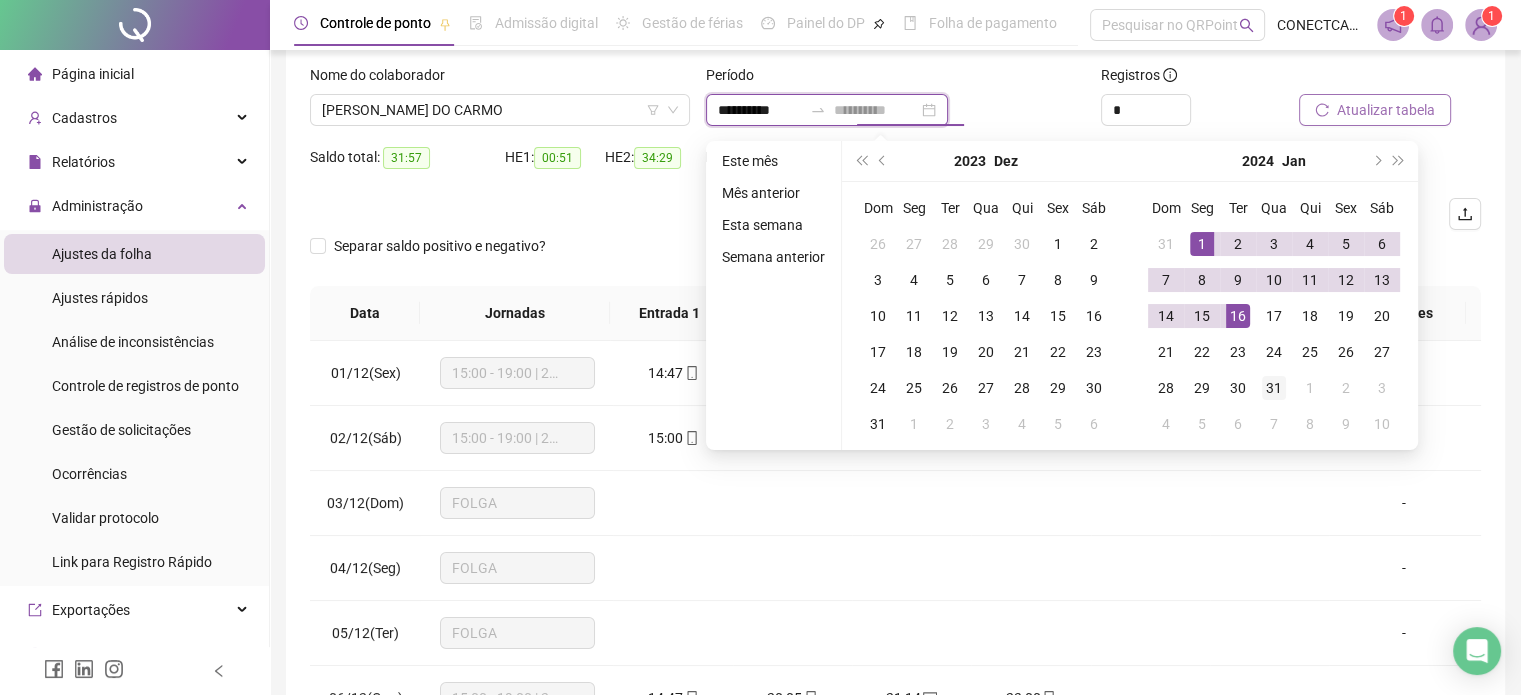 type on "**********" 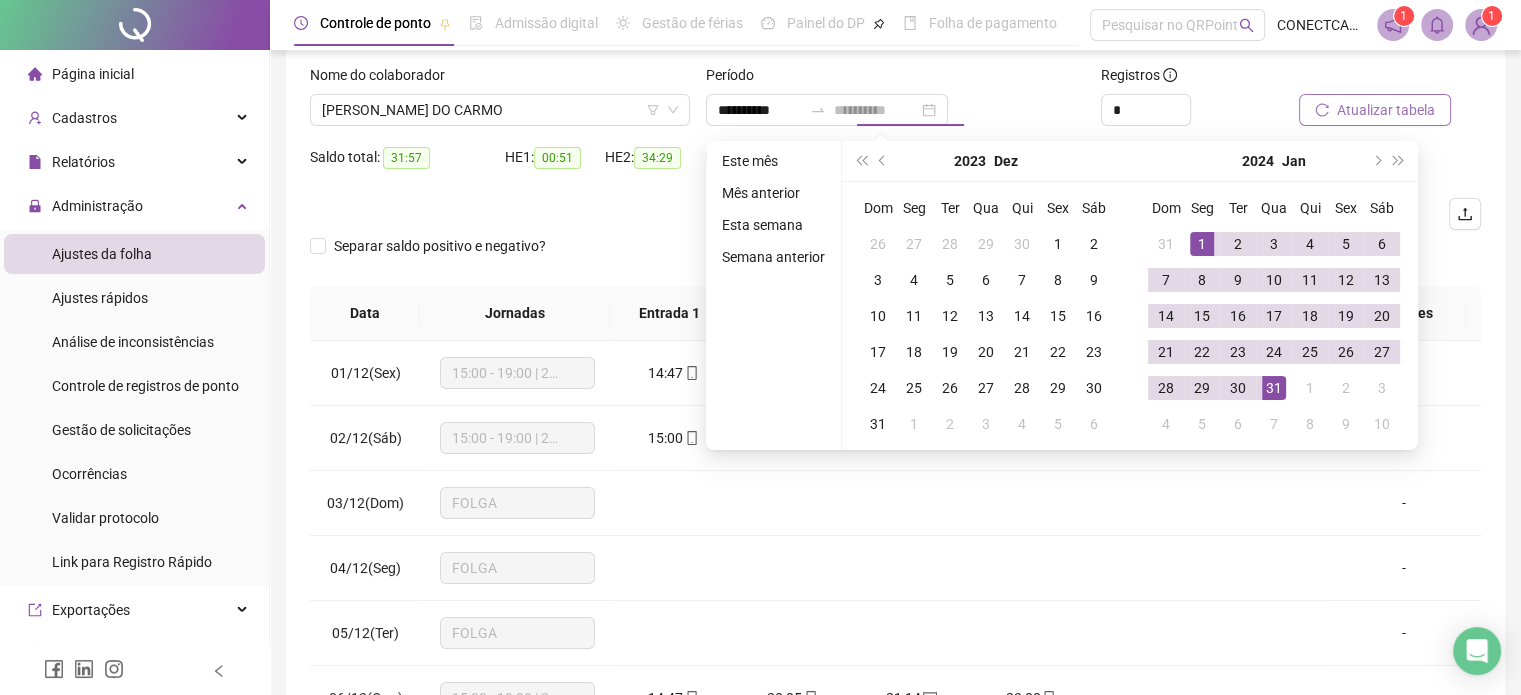 click on "31" at bounding box center (1274, 388) 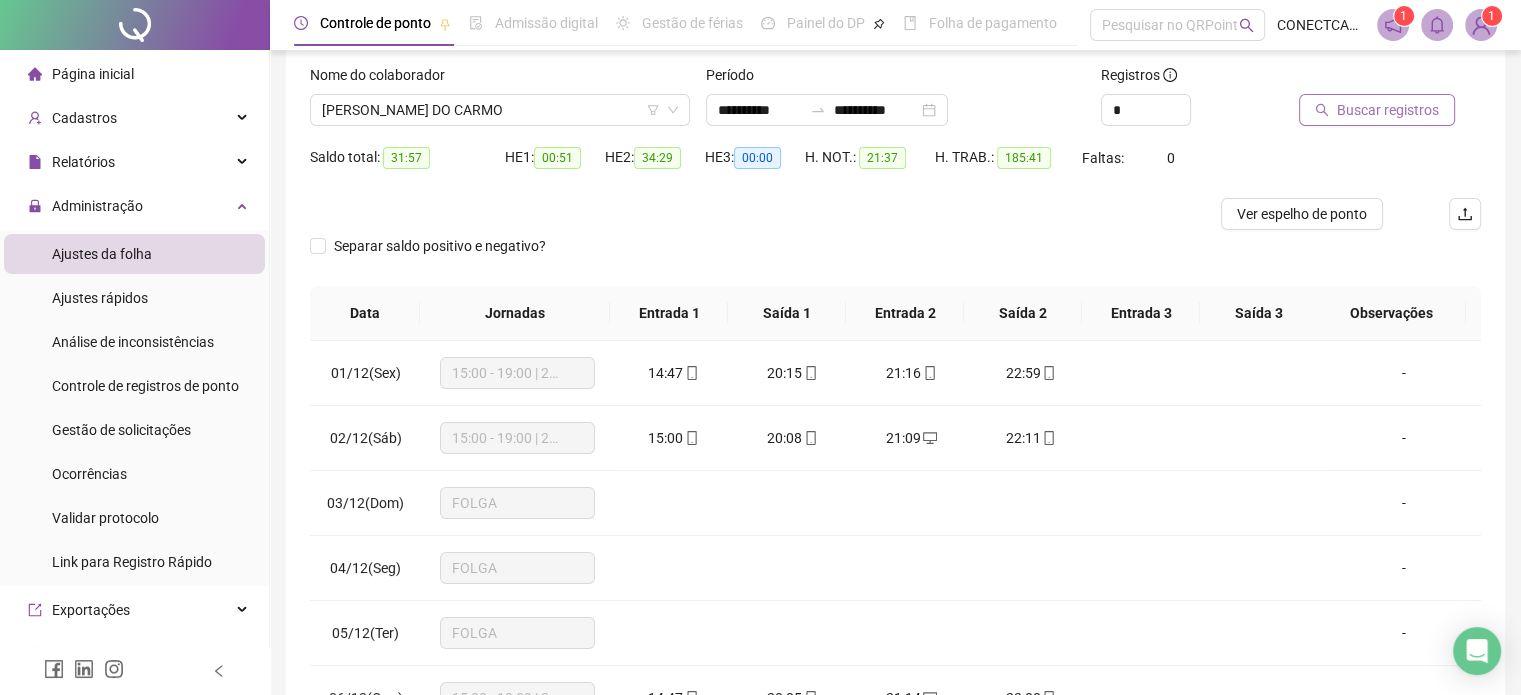 click on "Buscar registros" at bounding box center [1388, 110] 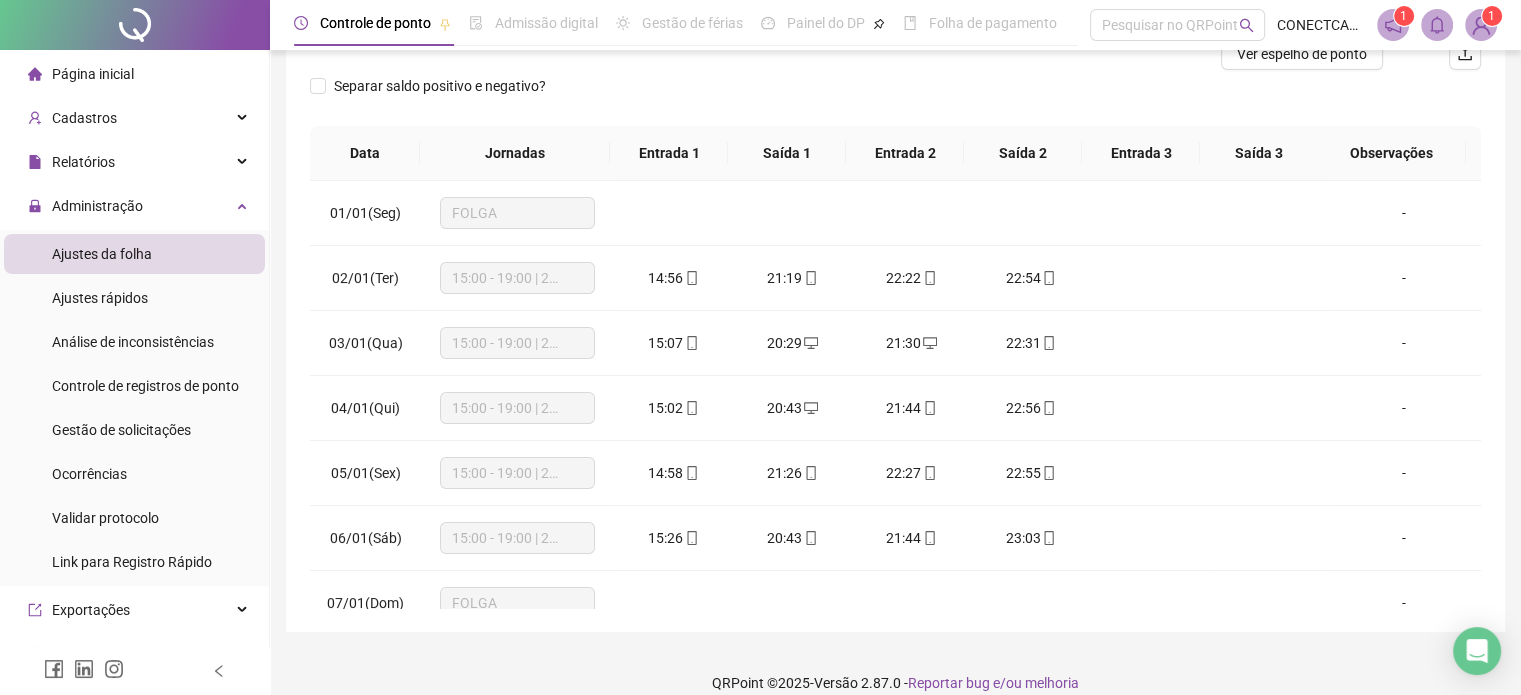 scroll, scrollTop: 302, scrollLeft: 0, axis: vertical 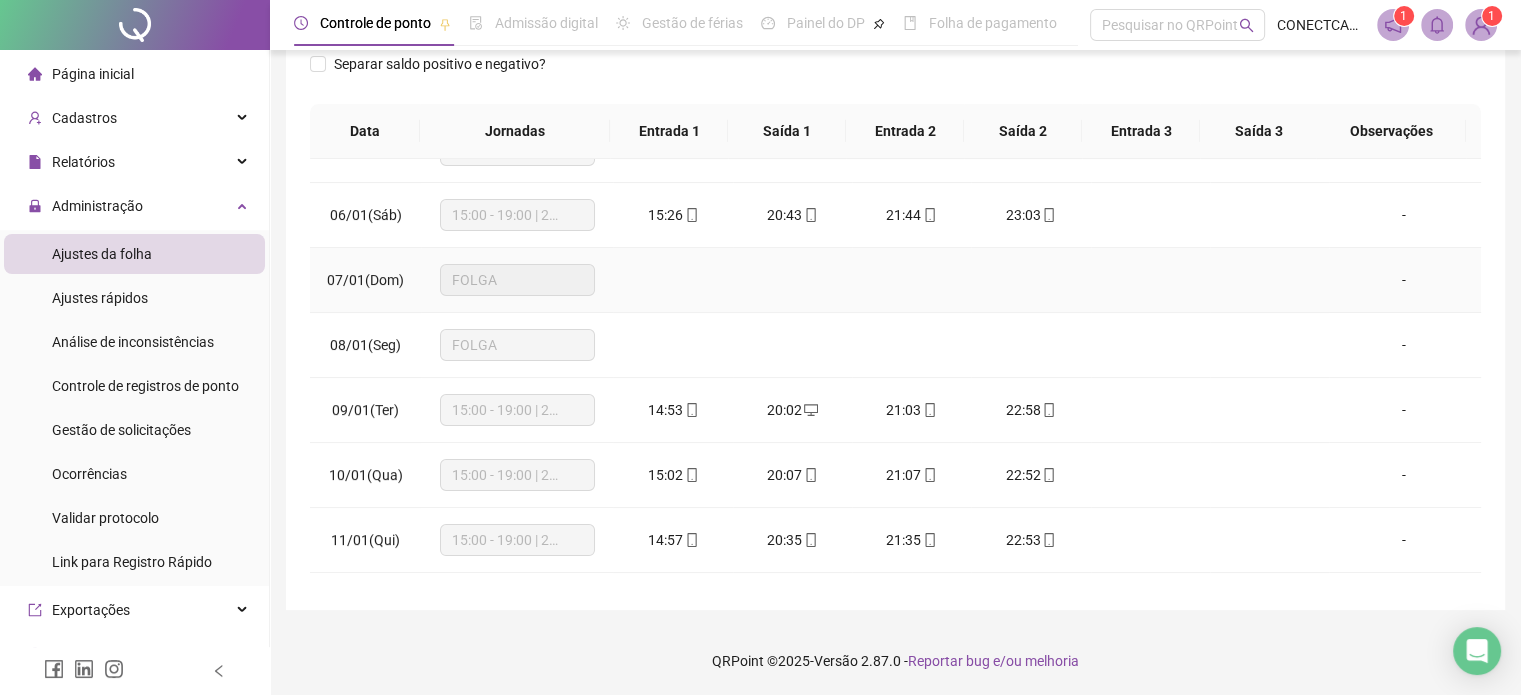 click on "-" at bounding box center (1405, 280) 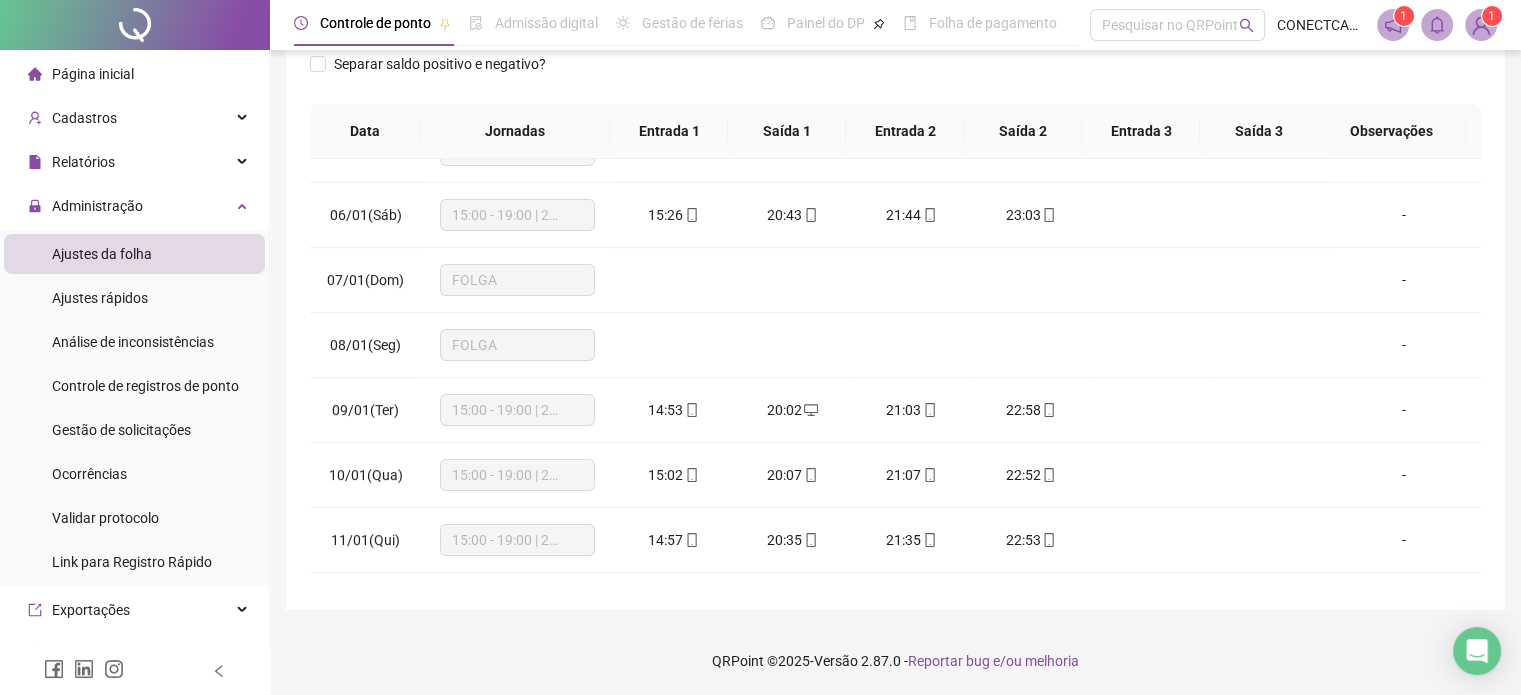 scroll, scrollTop: 0, scrollLeft: 0, axis: both 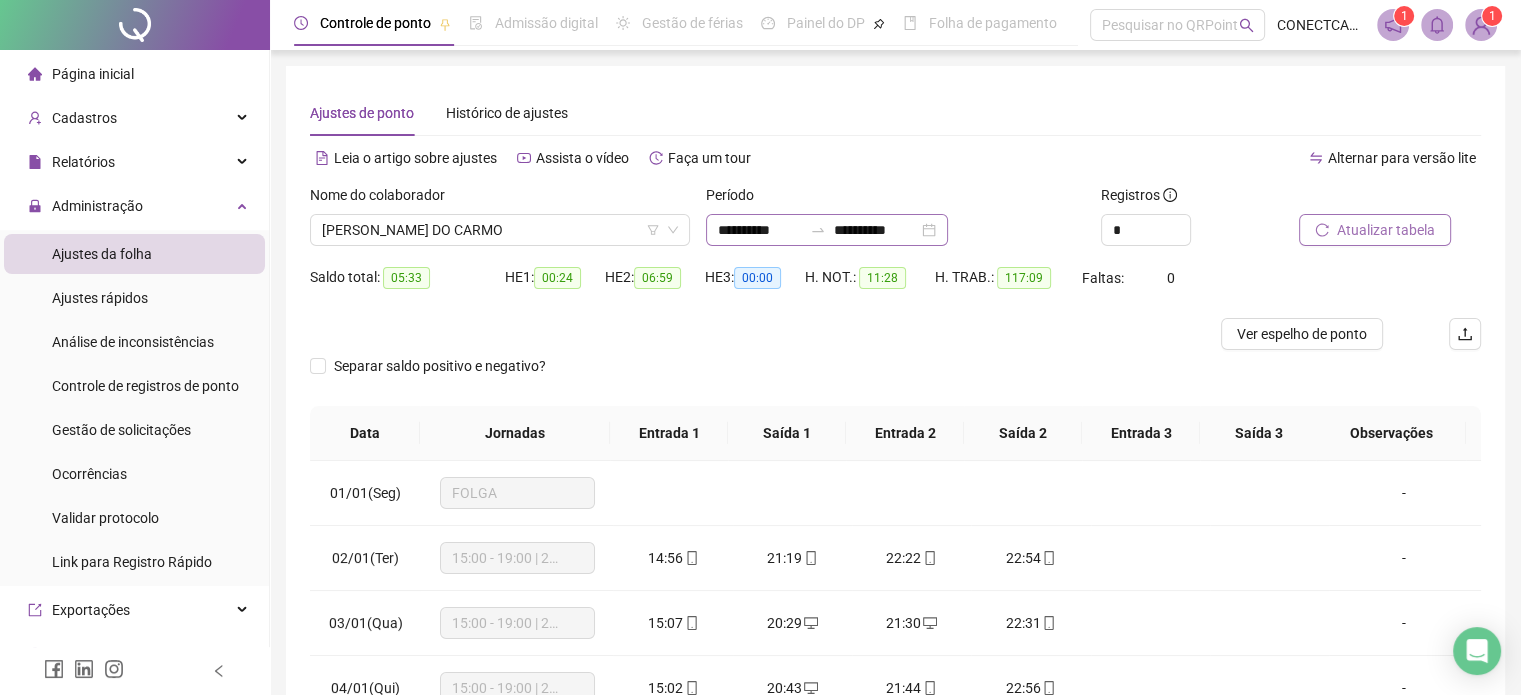 click on "**********" at bounding box center (827, 230) 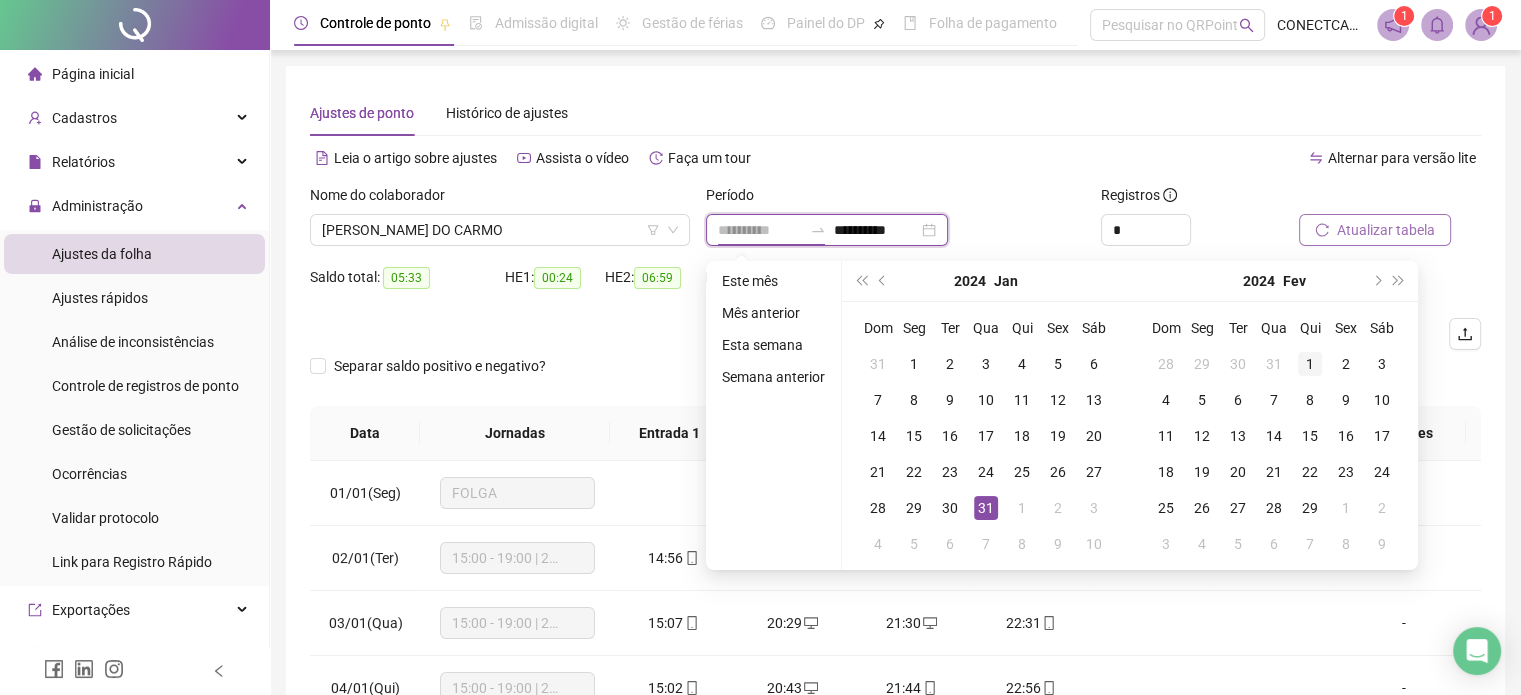 type on "**********" 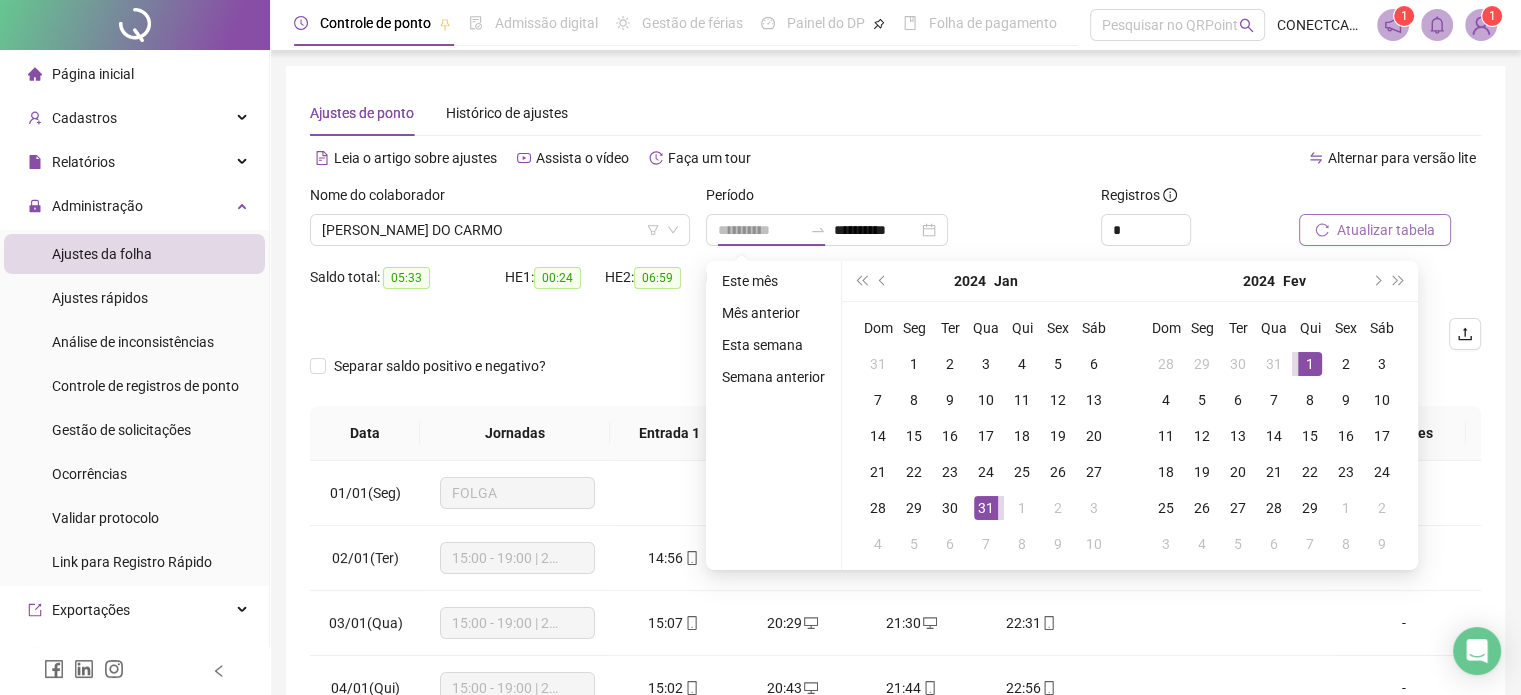 click on "1" at bounding box center [1310, 364] 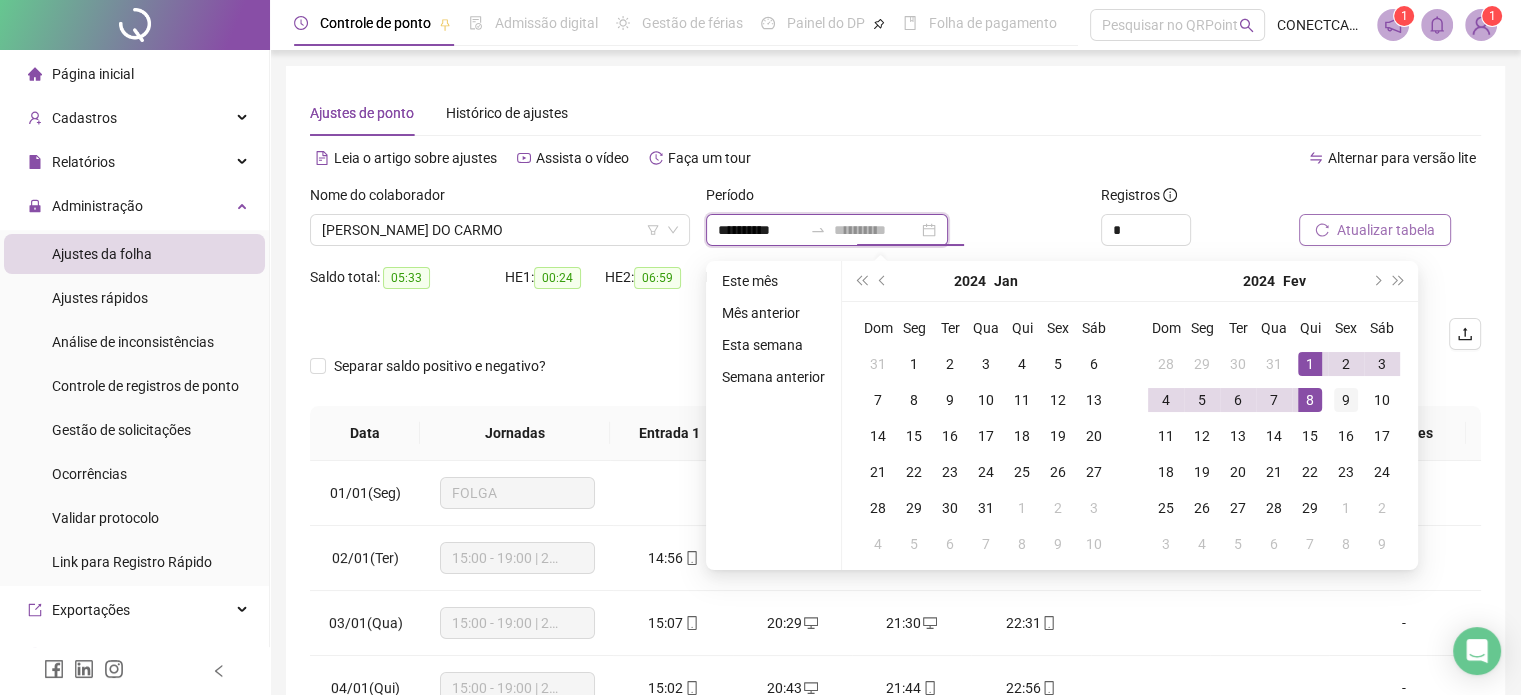 type on "**********" 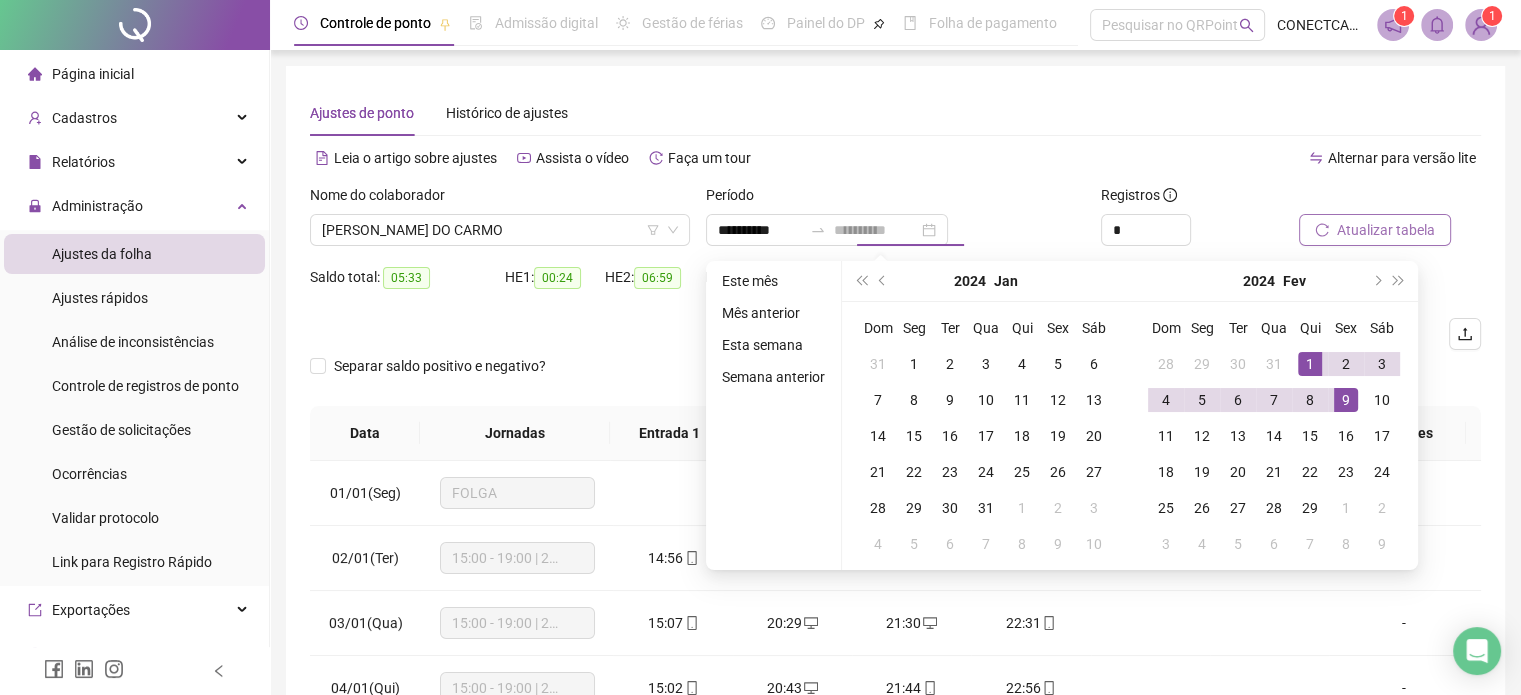 click on "9" at bounding box center (1346, 400) 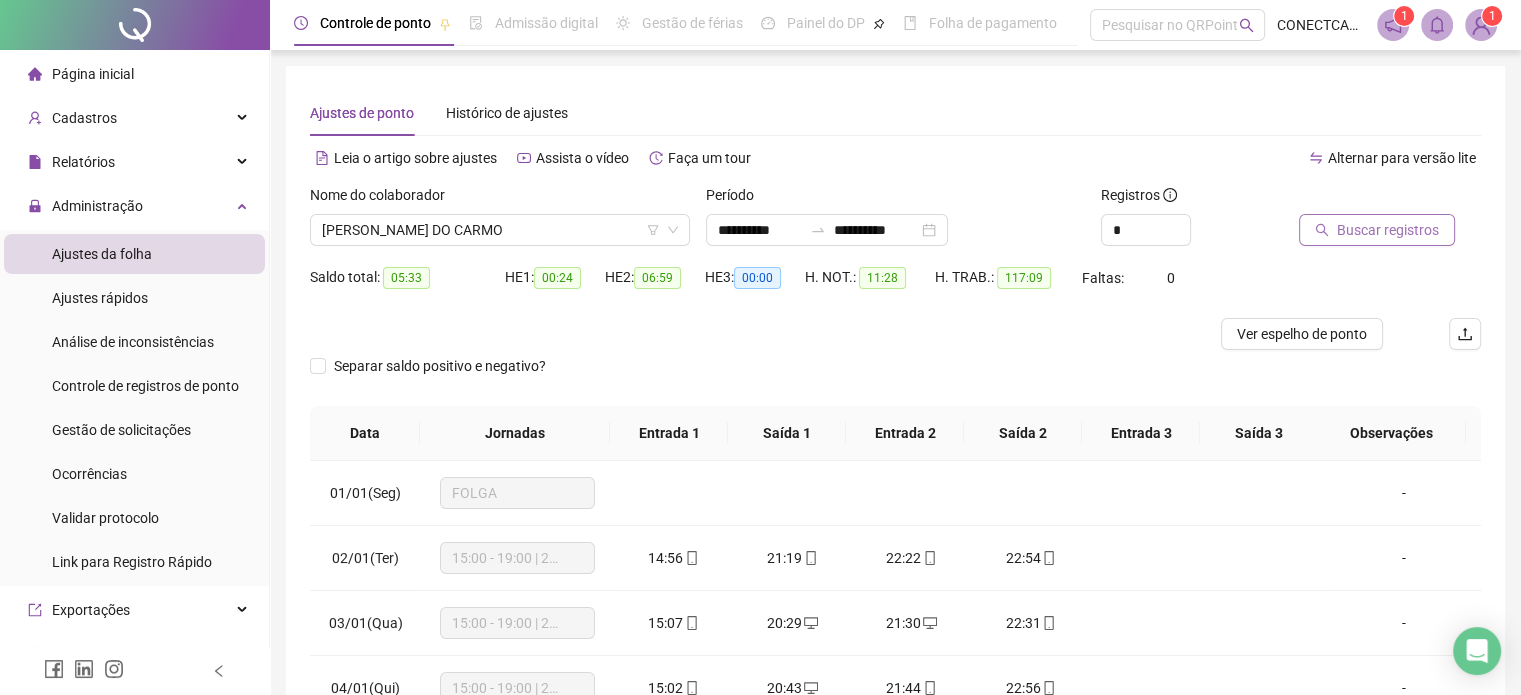 click on "Buscar registros" at bounding box center (1388, 230) 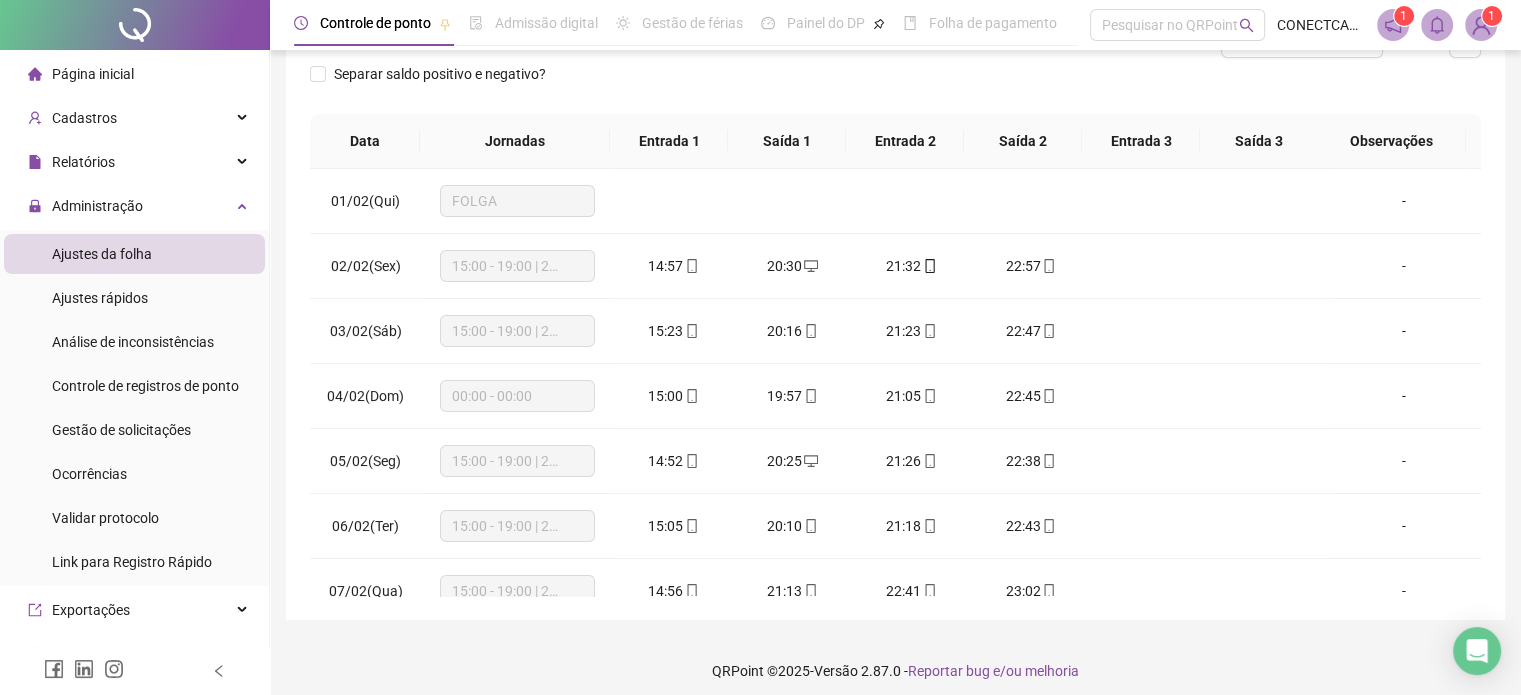 scroll, scrollTop: 302, scrollLeft: 0, axis: vertical 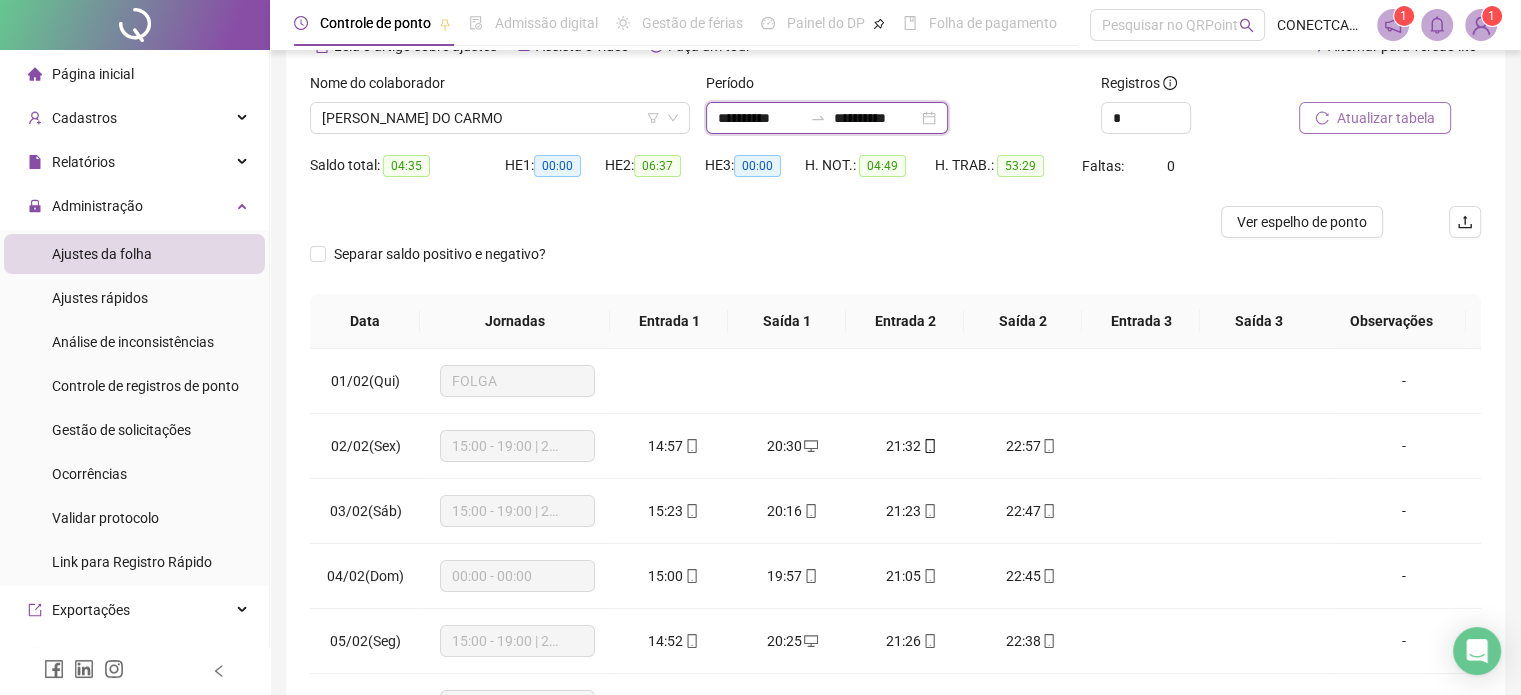 click on "**********" at bounding box center (760, 118) 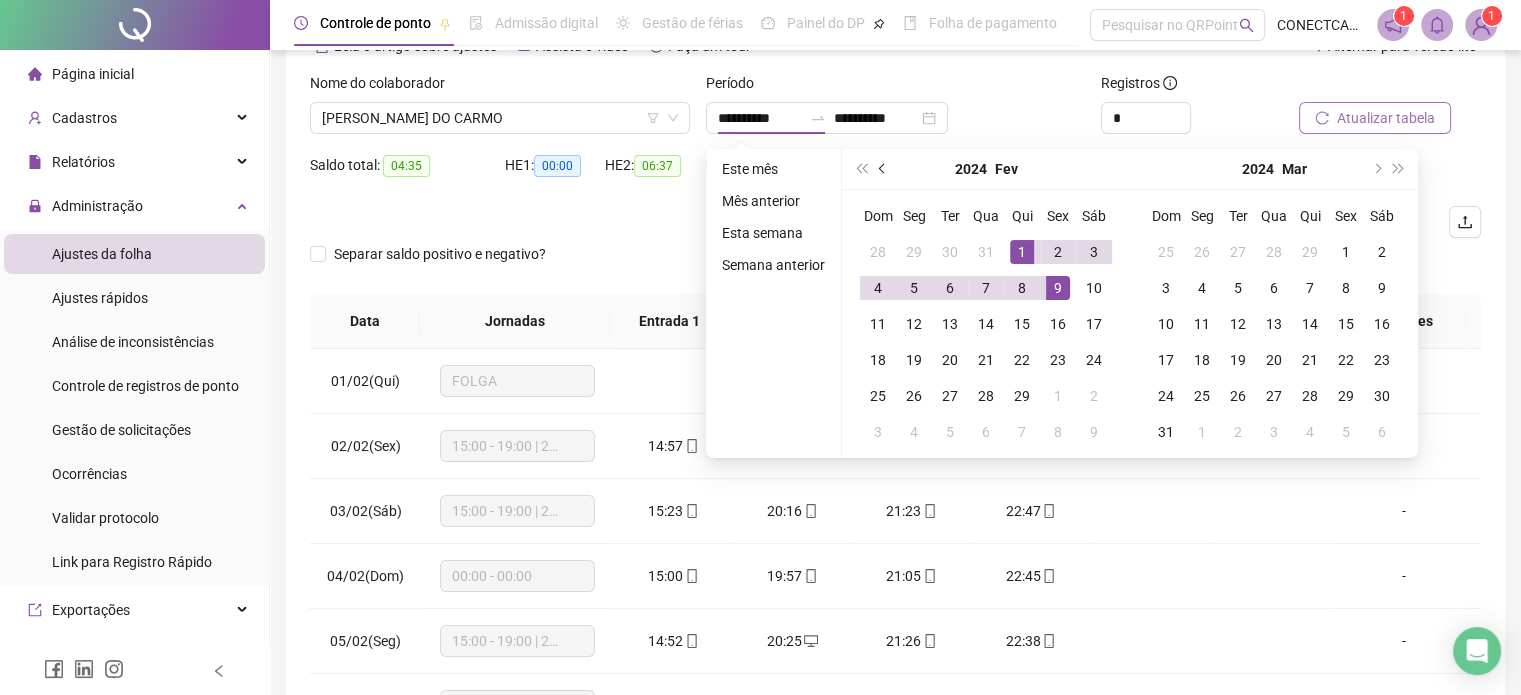click at bounding box center [883, 169] 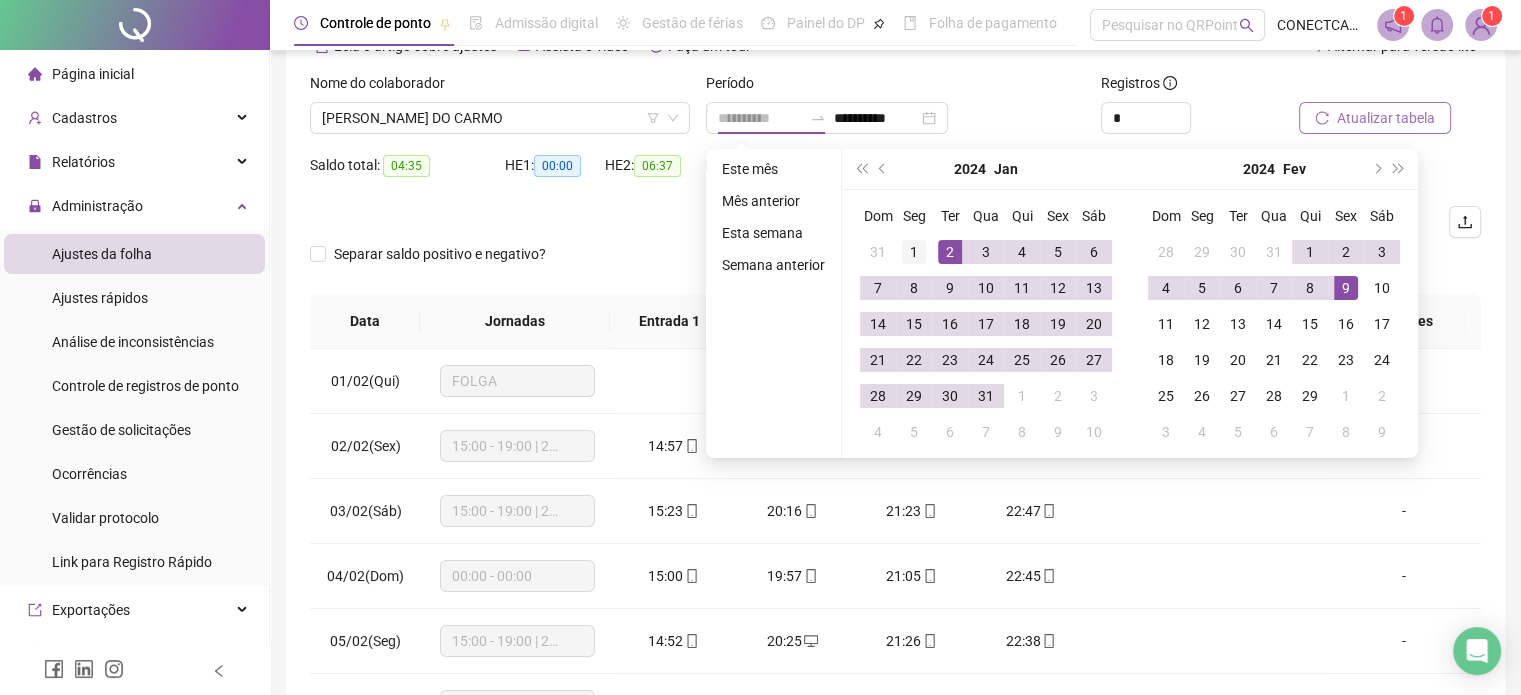type on "**********" 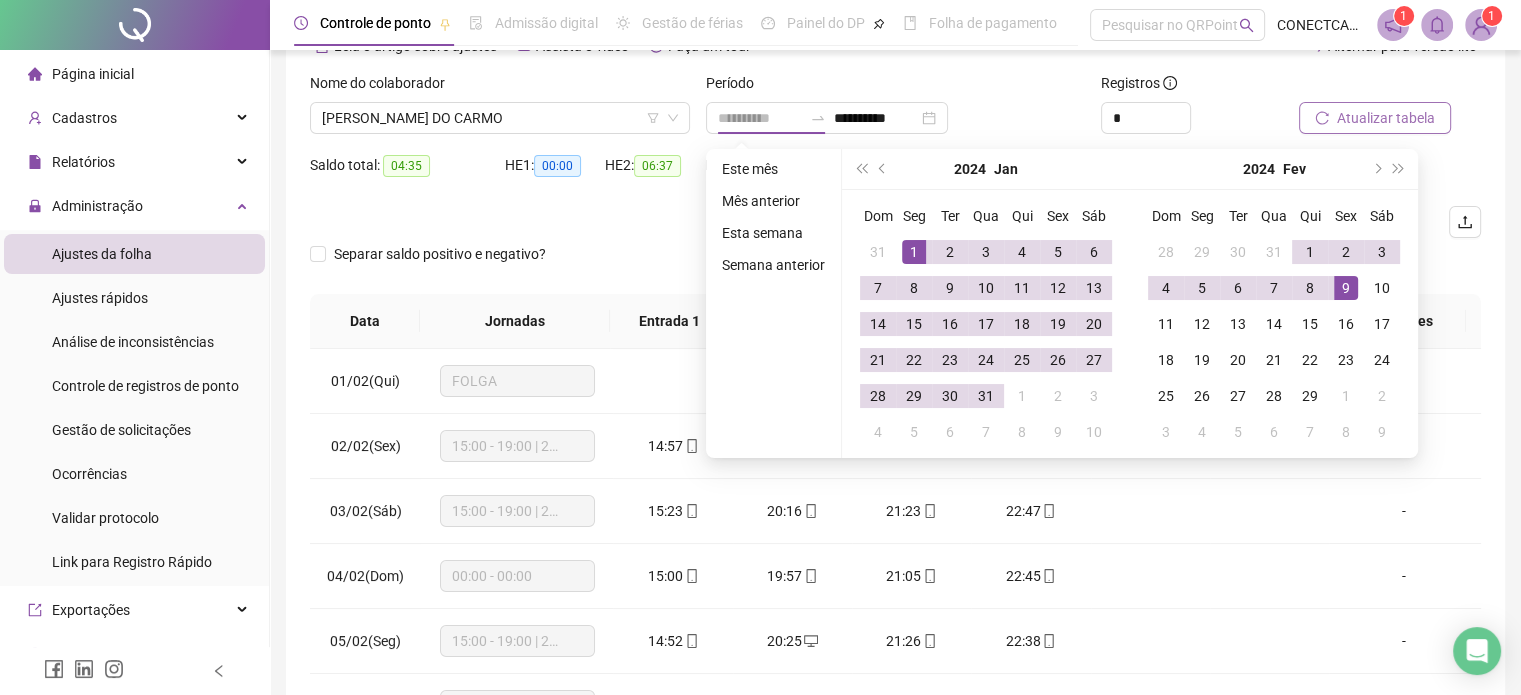 click on "1" at bounding box center [914, 252] 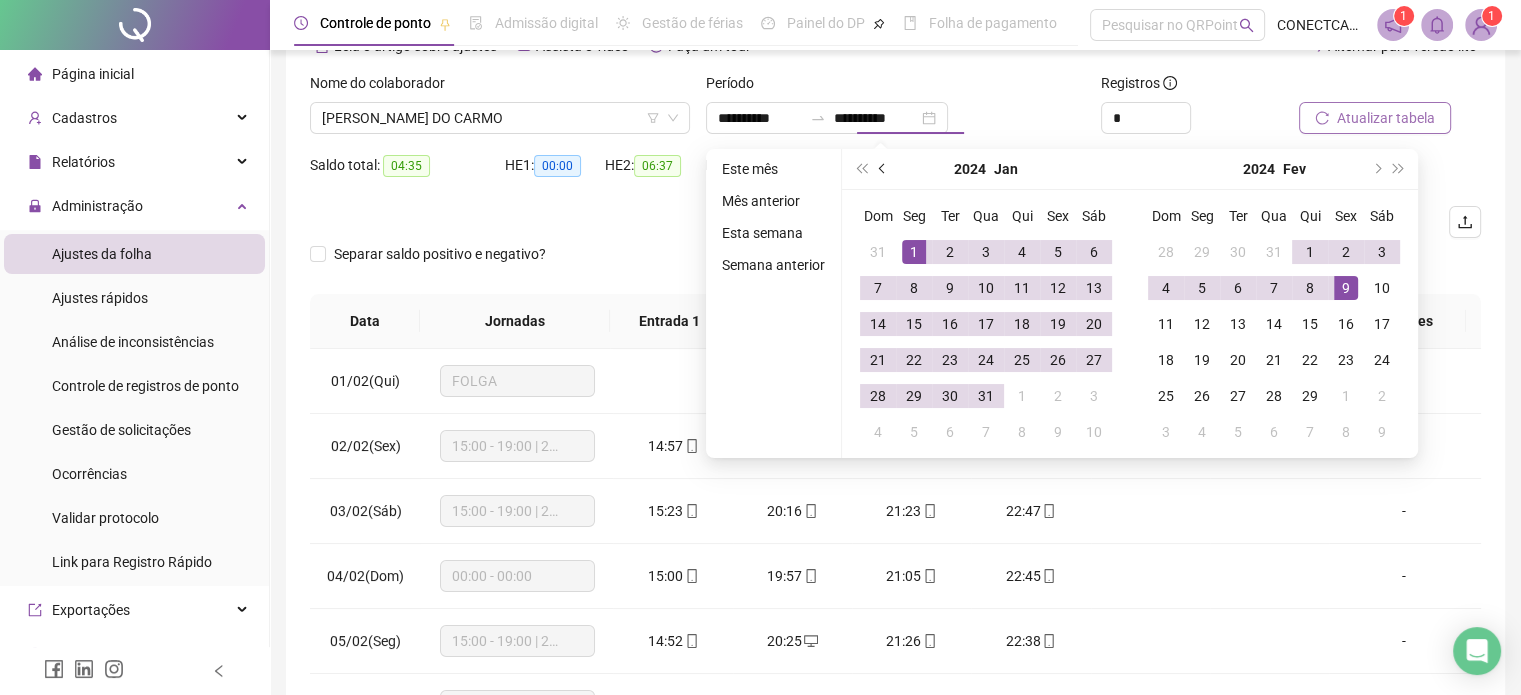 click at bounding box center [883, 169] 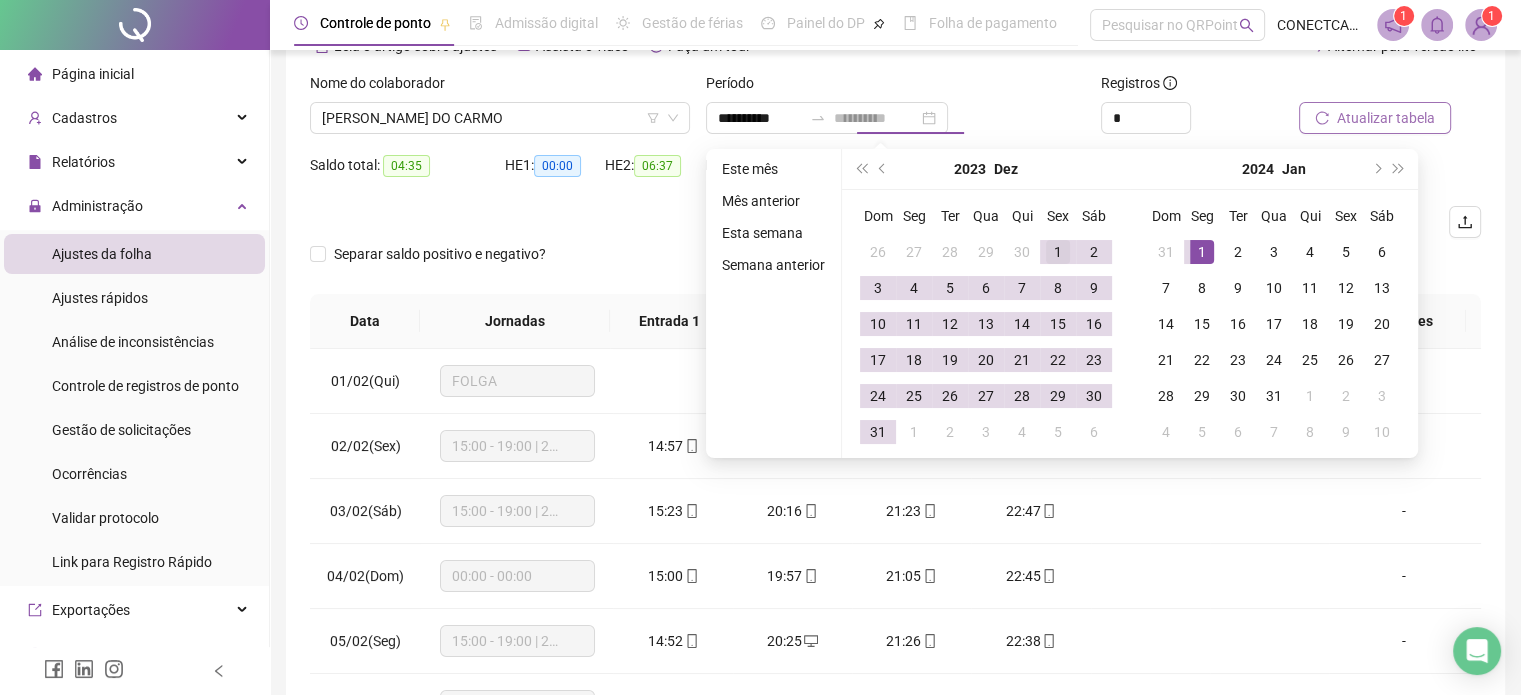 type on "**********" 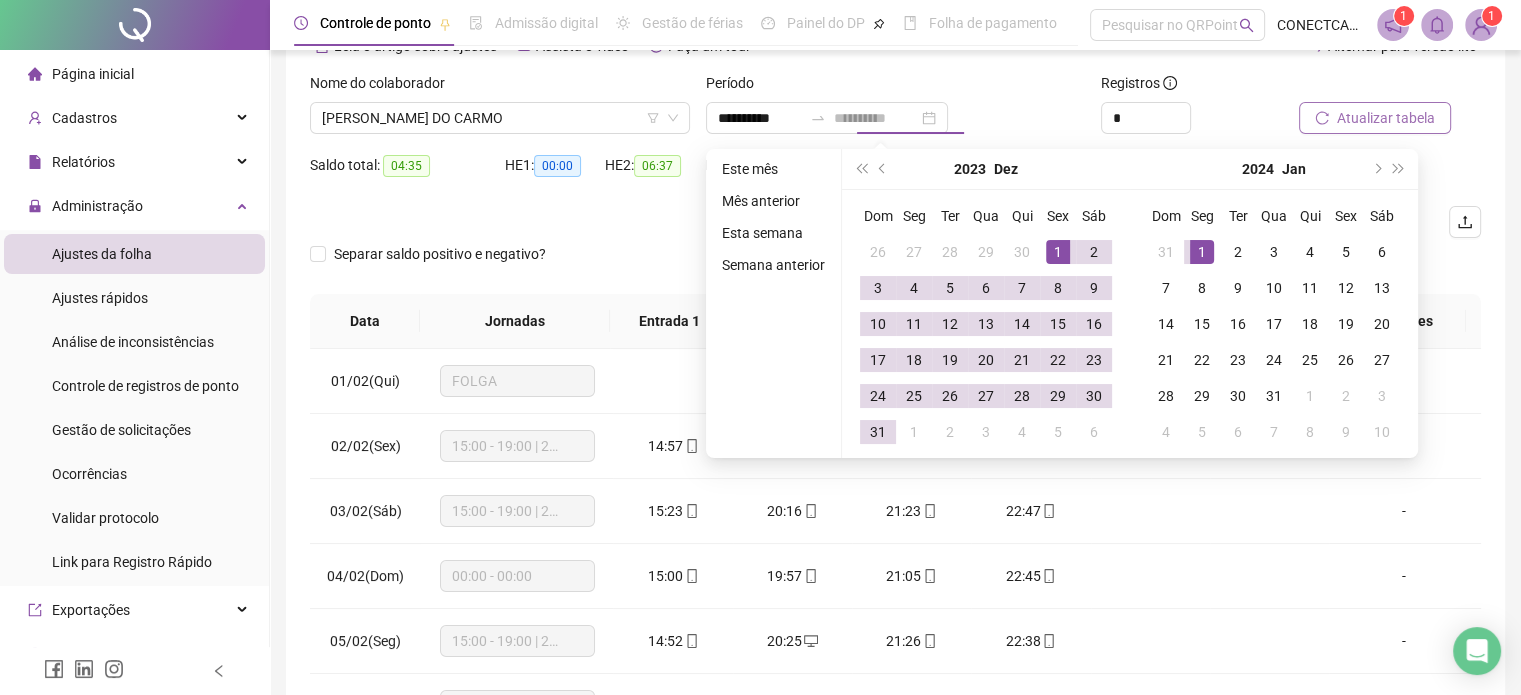 click on "1" at bounding box center [1058, 252] 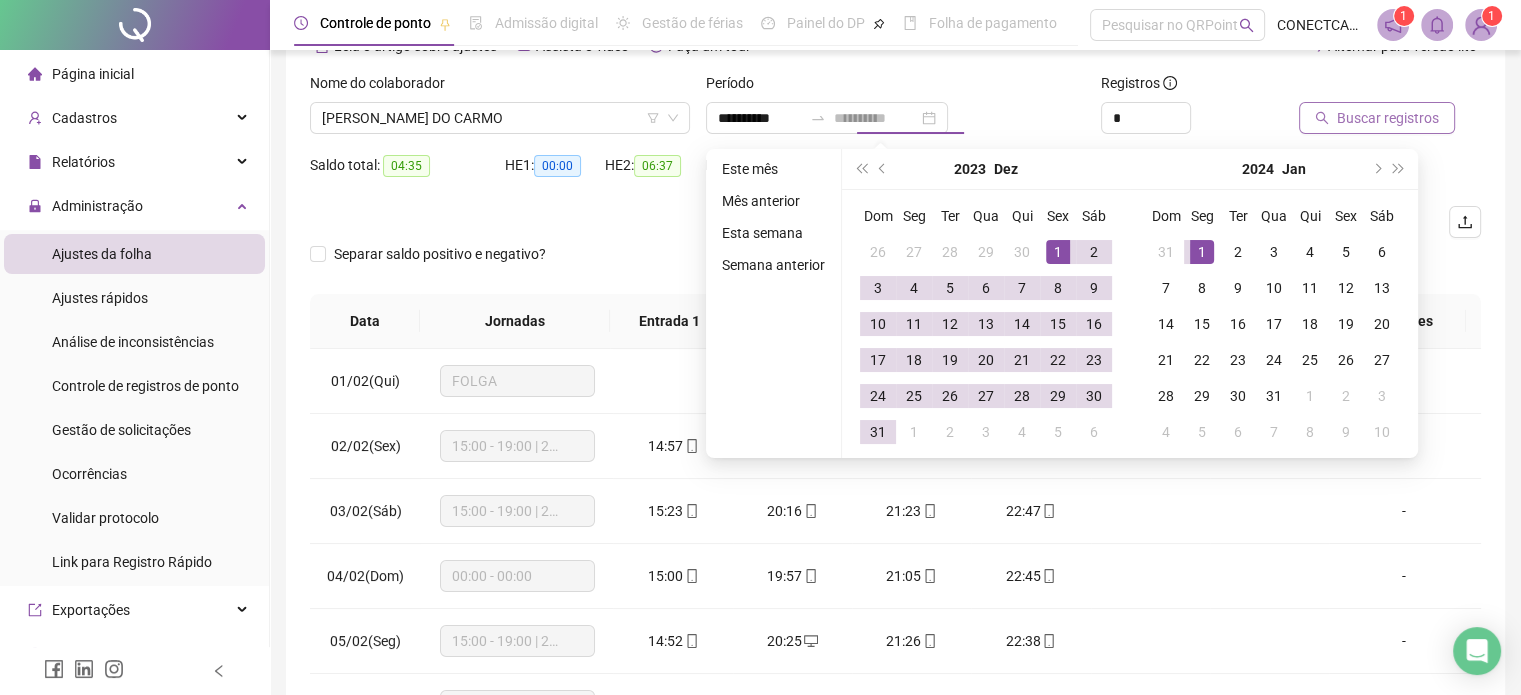type on "**********" 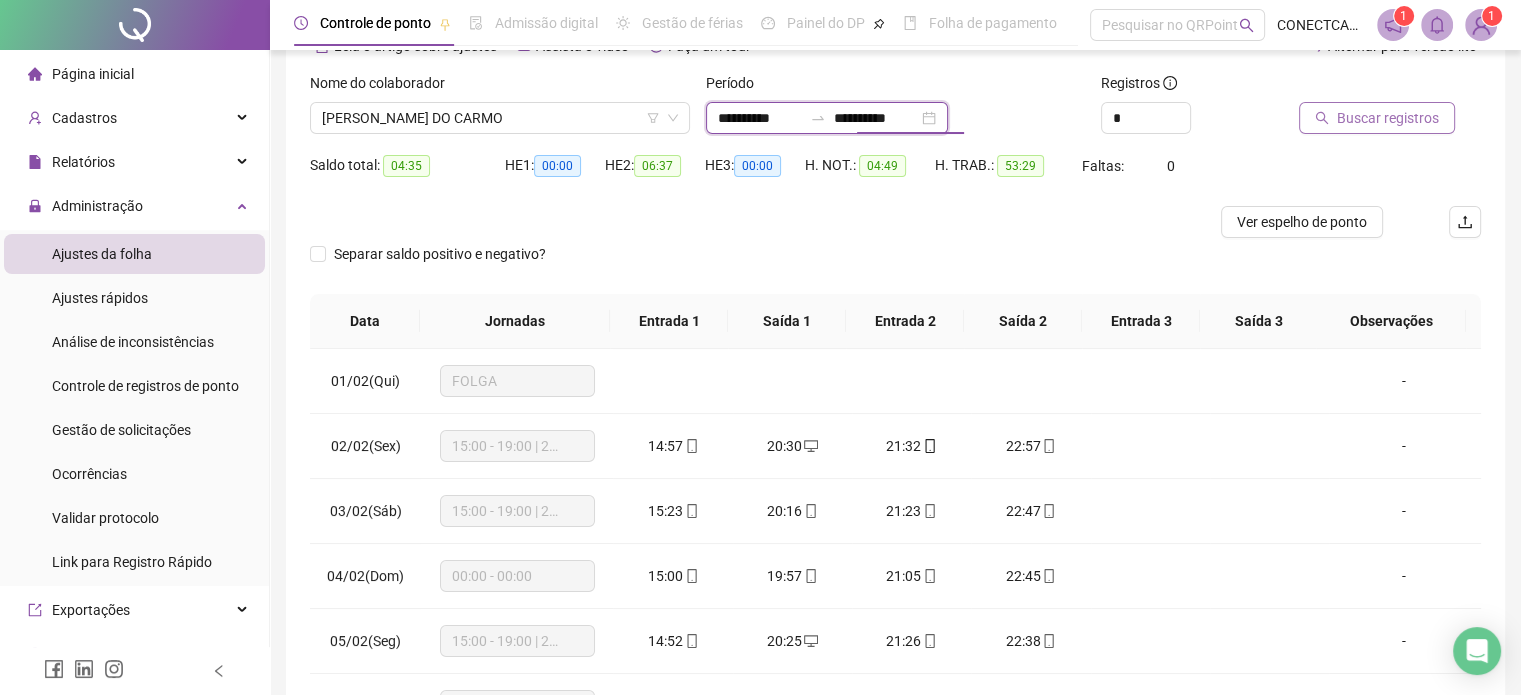 click on "**********" at bounding box center [876, 118] 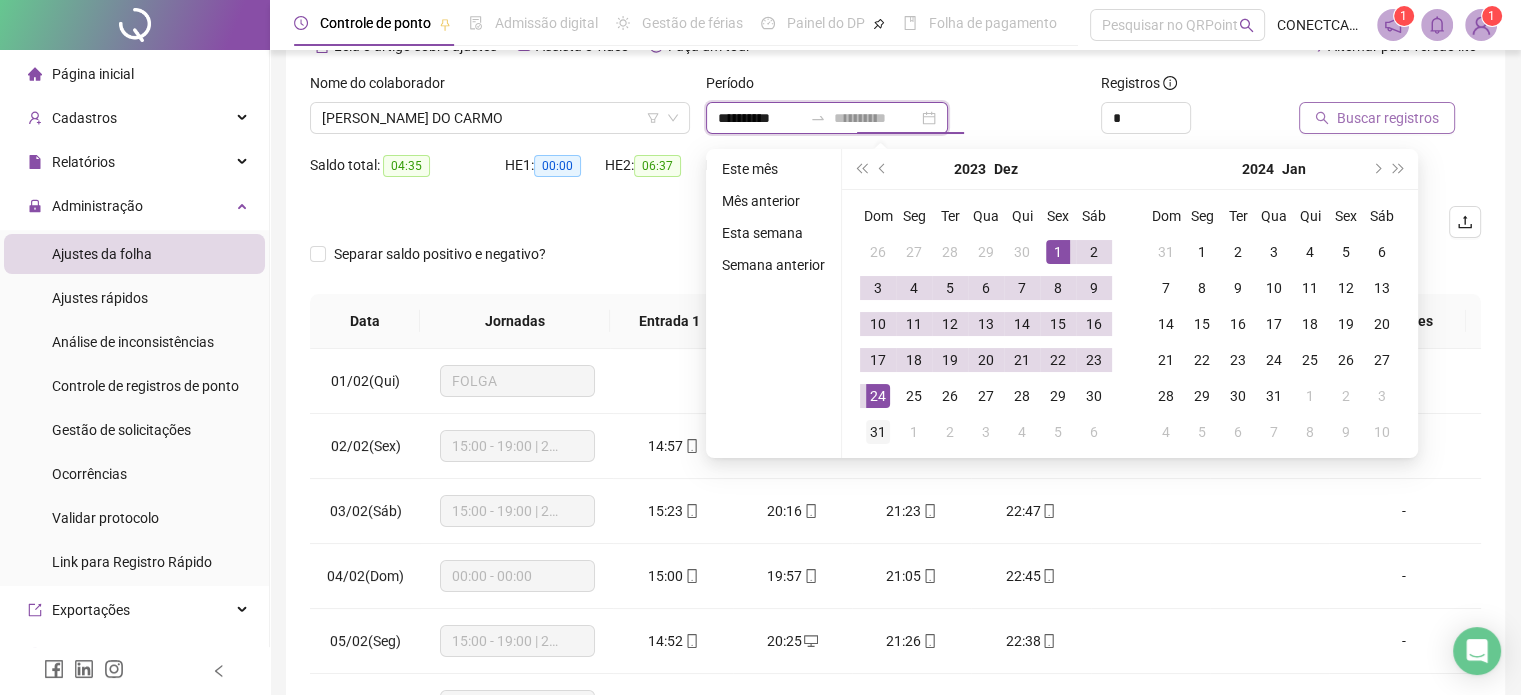 type on "**********" 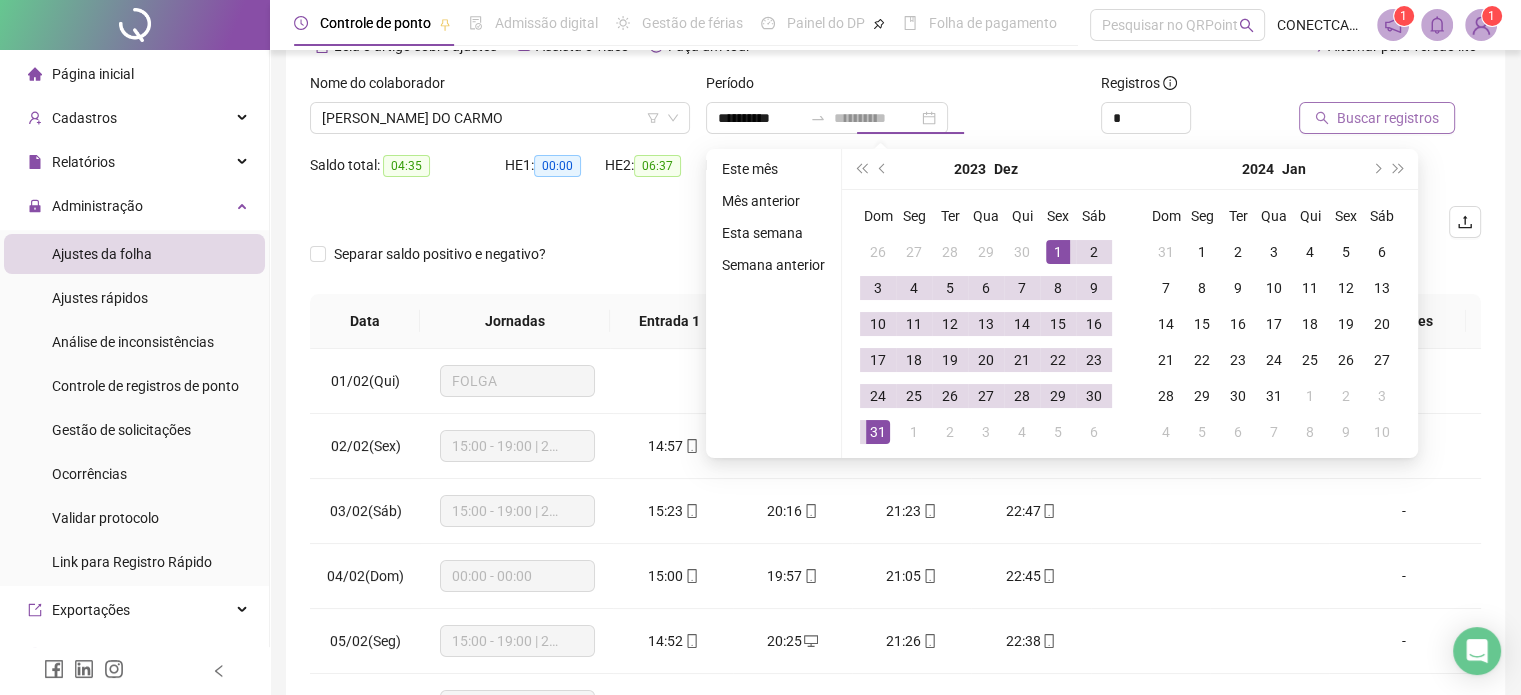 click on "31" at bounding box center [878, 432] 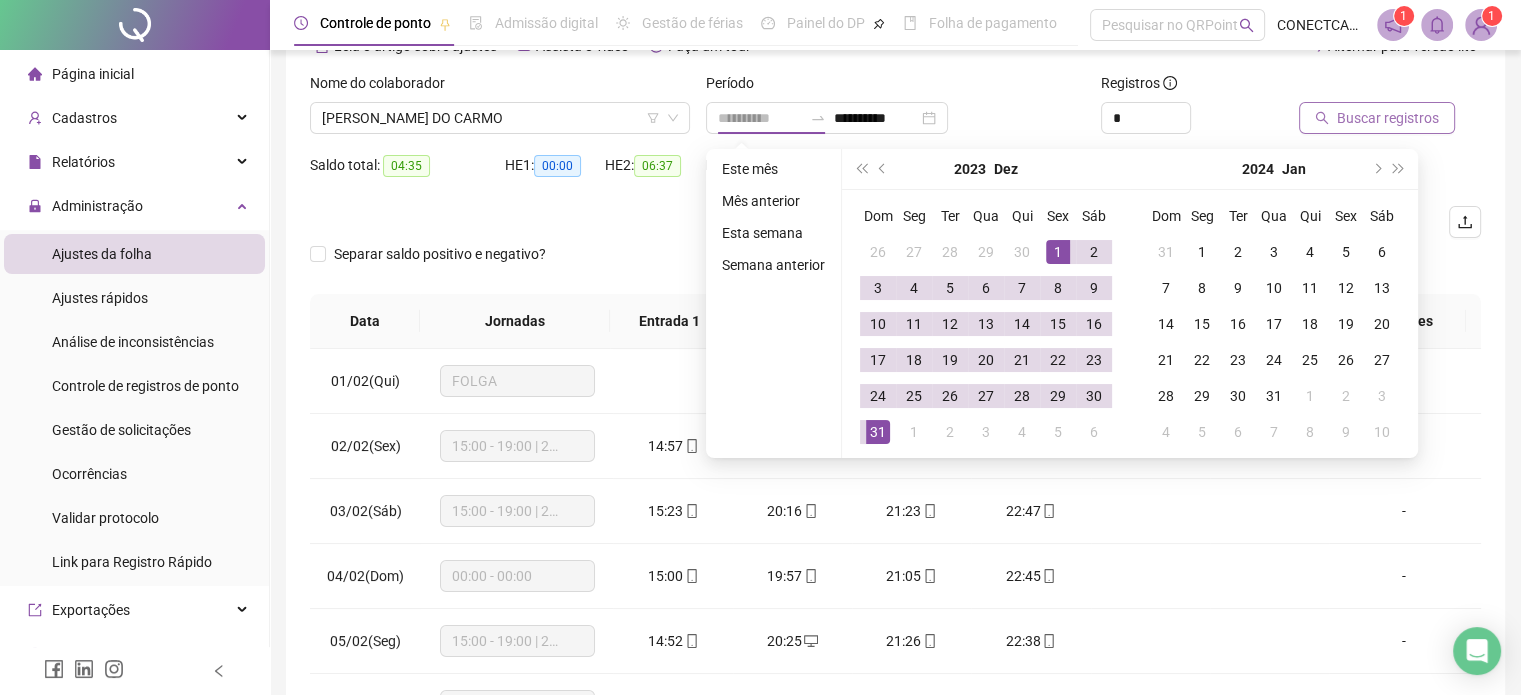 click on "1" at bounding box center (1058, 252) 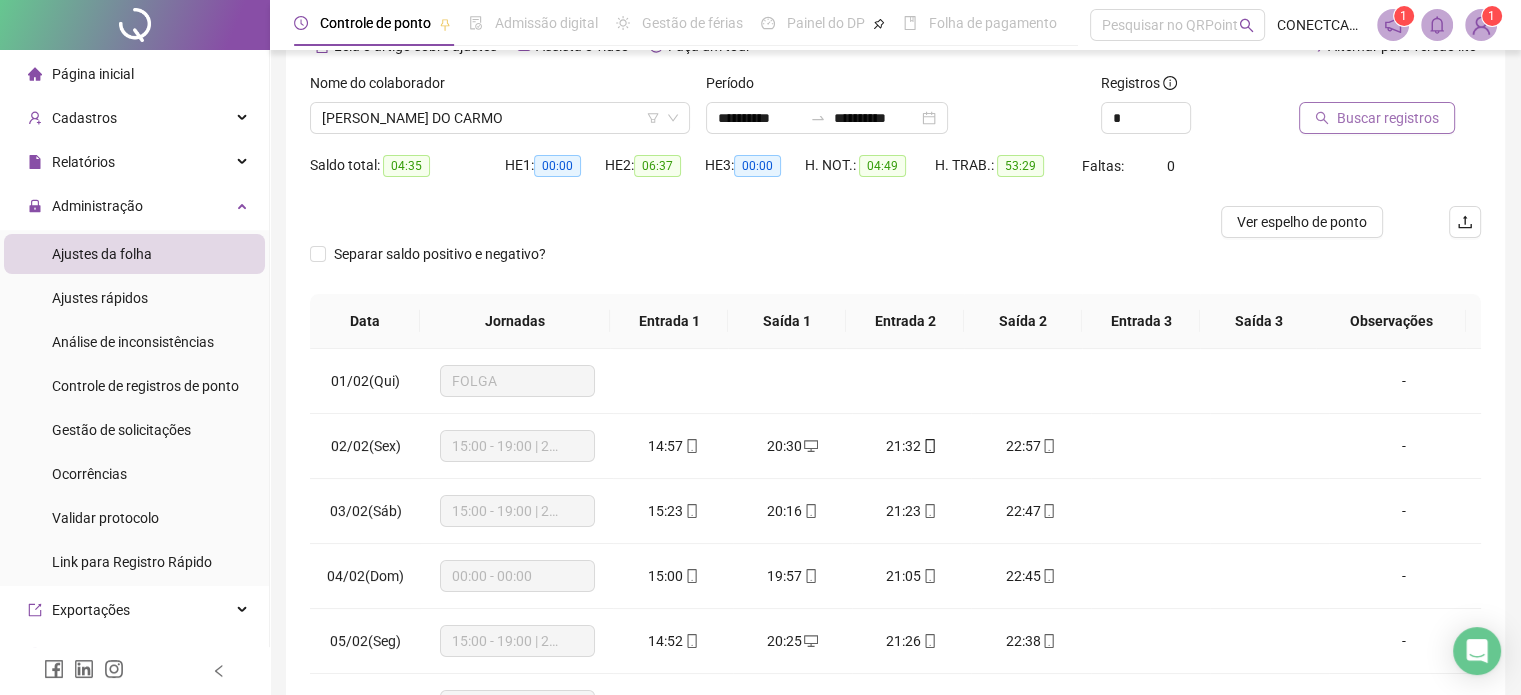 click on "Buscar registros" at bounding box center (1377, 118) 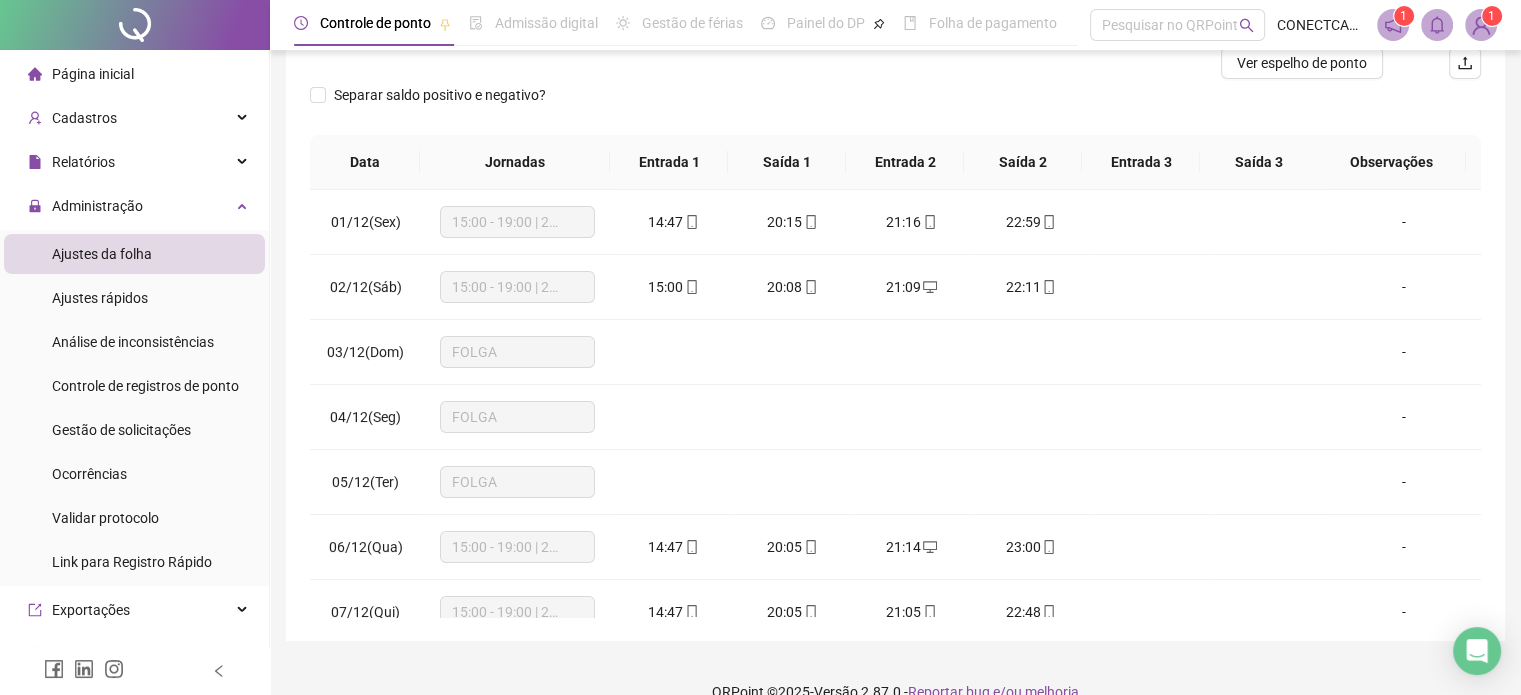 scroll, scrollTop: 302, scrollLeft: 0, axis: vertical 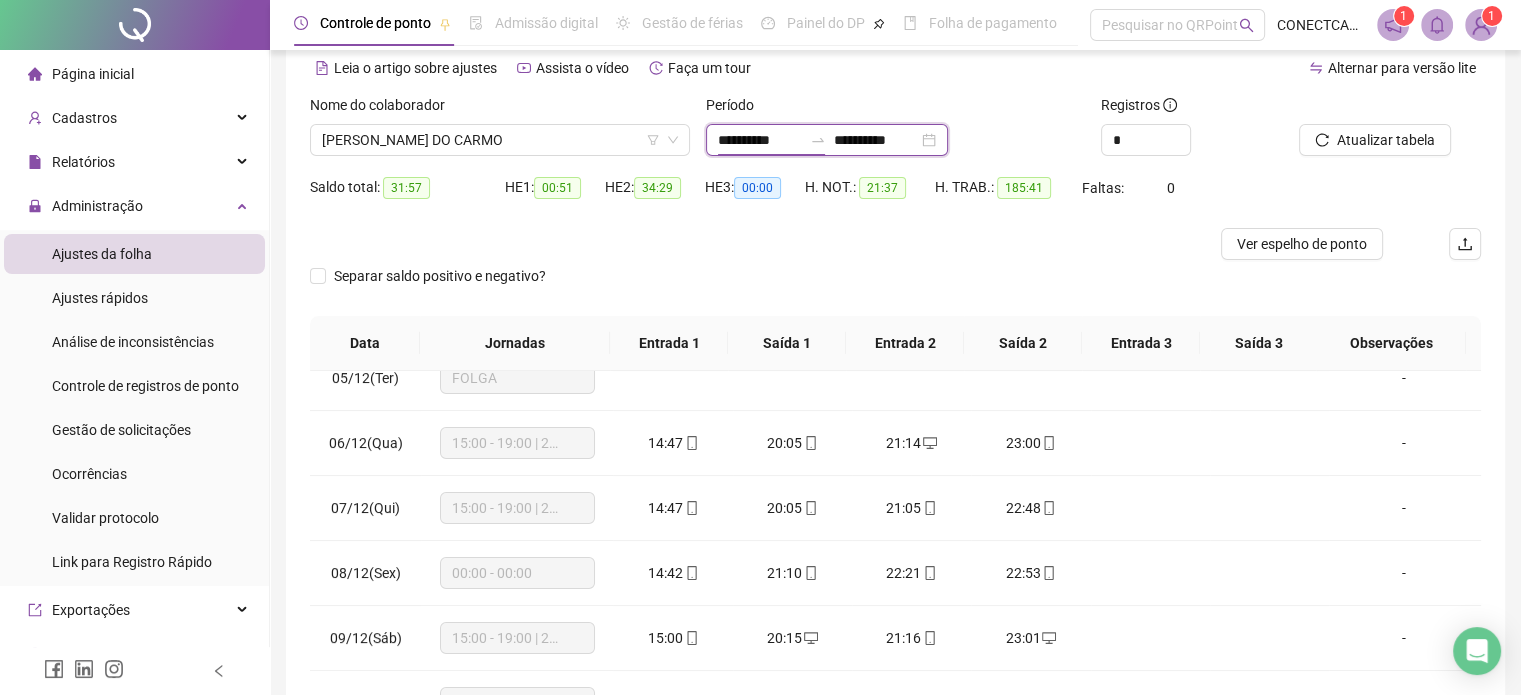click on "**********" at bounding box center (760, 140) 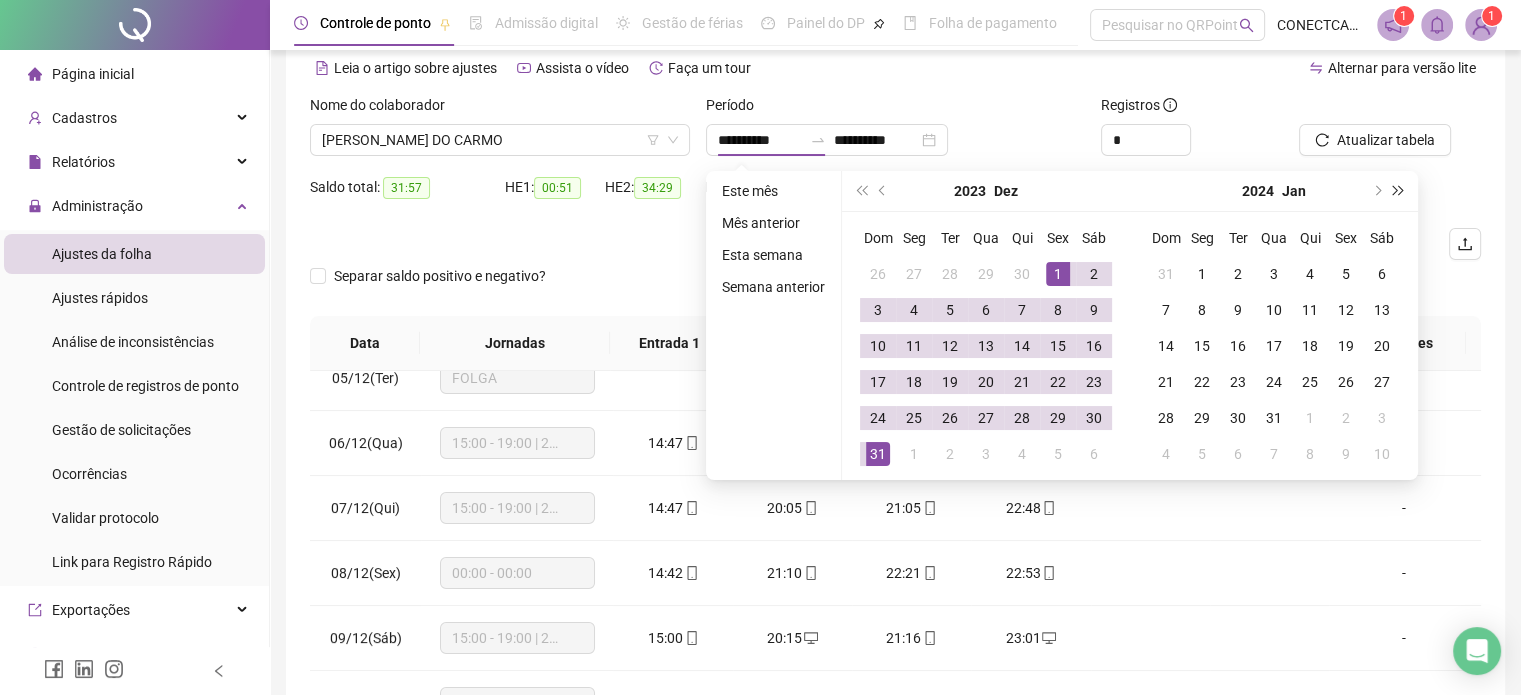 click at bounding box center (1399, 191) 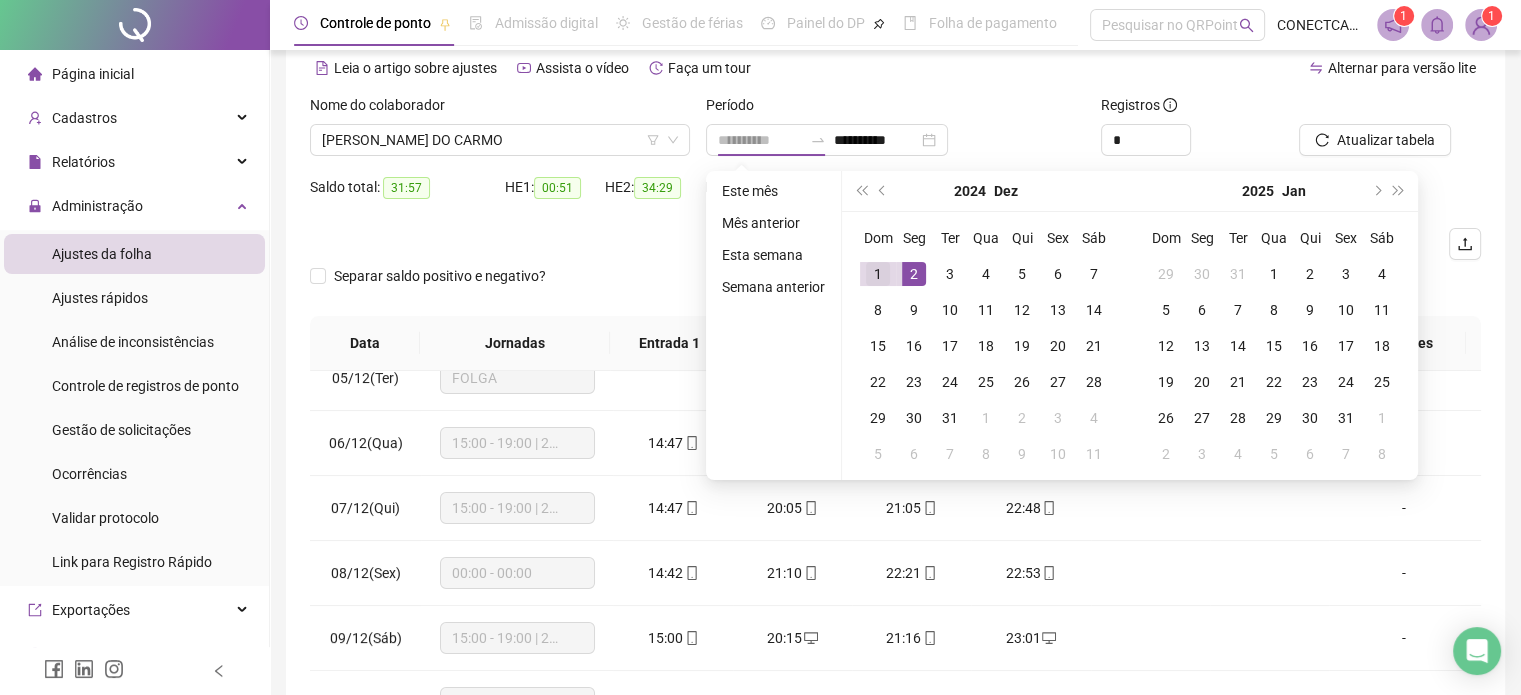 type on "**********" 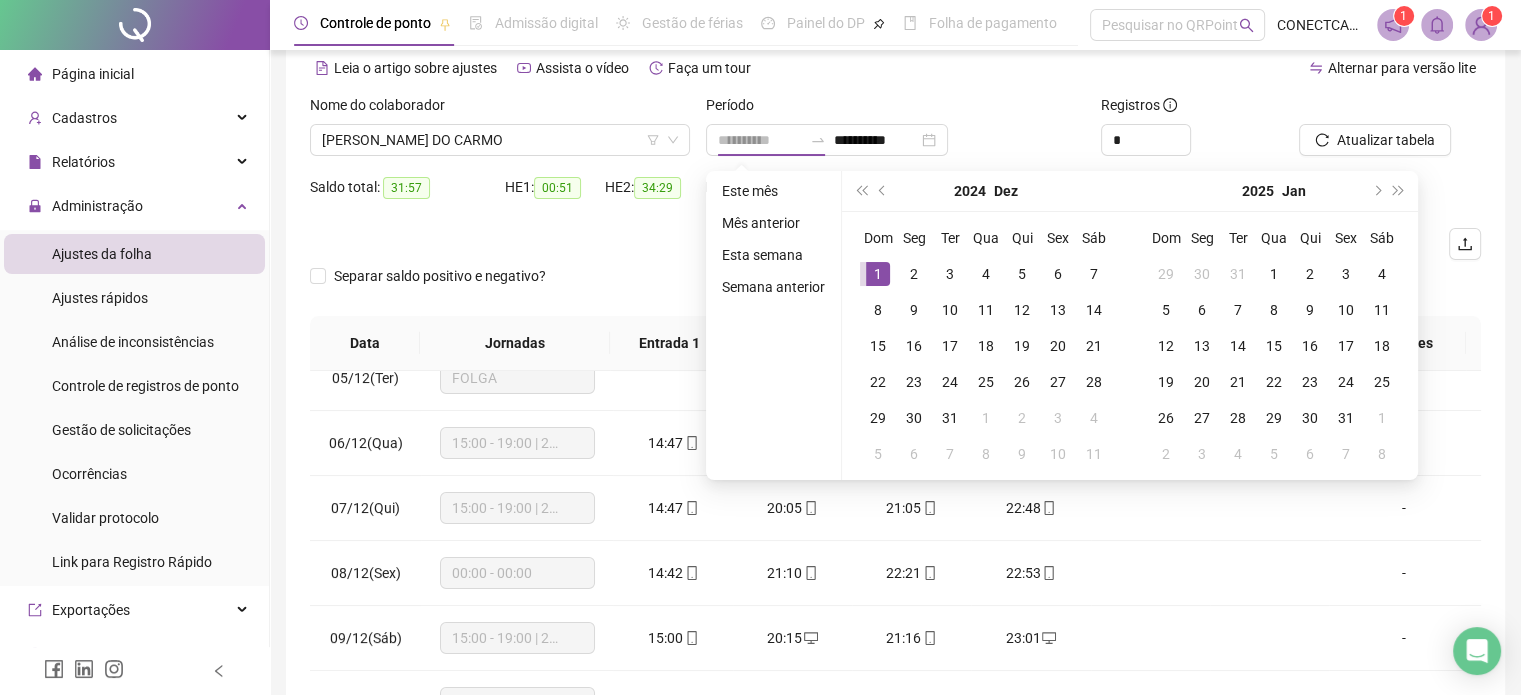 click on "1" at bounding box center (878, 274) 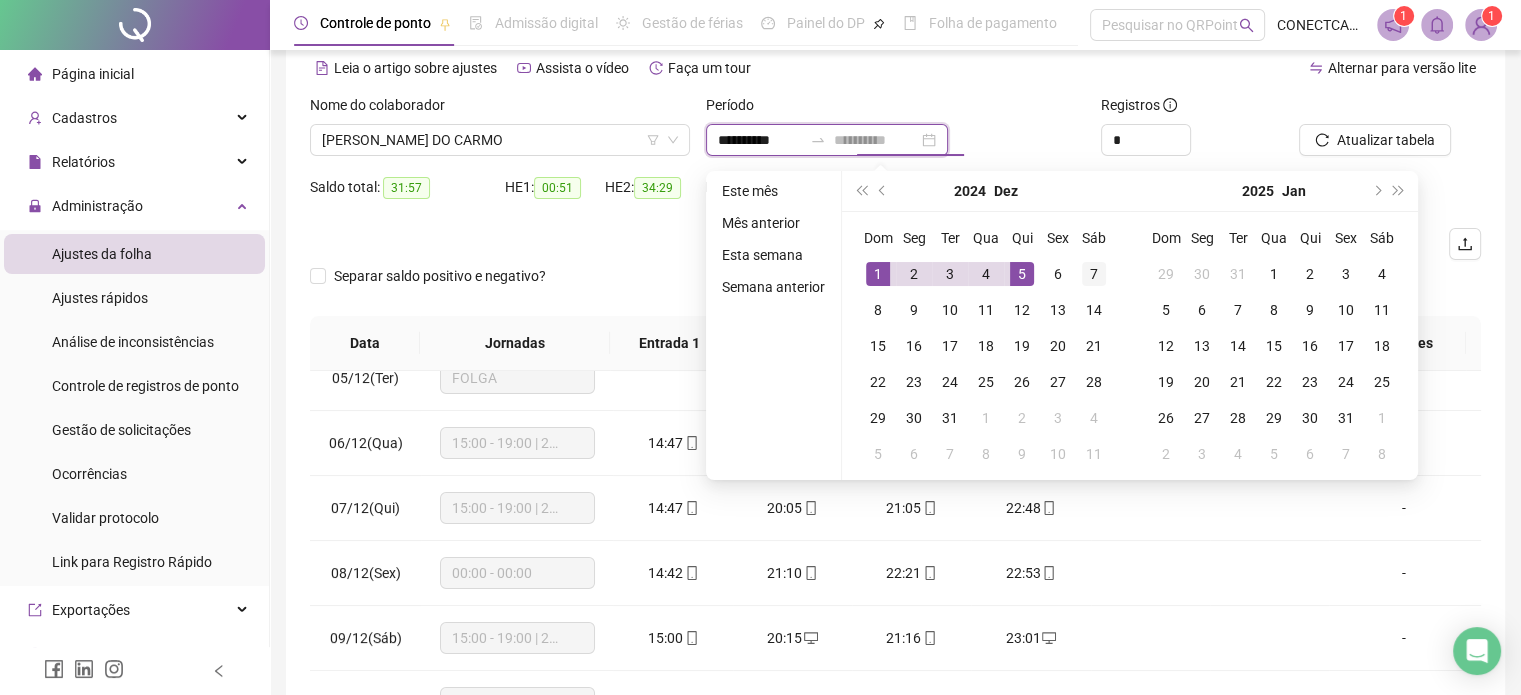 type on "**********" 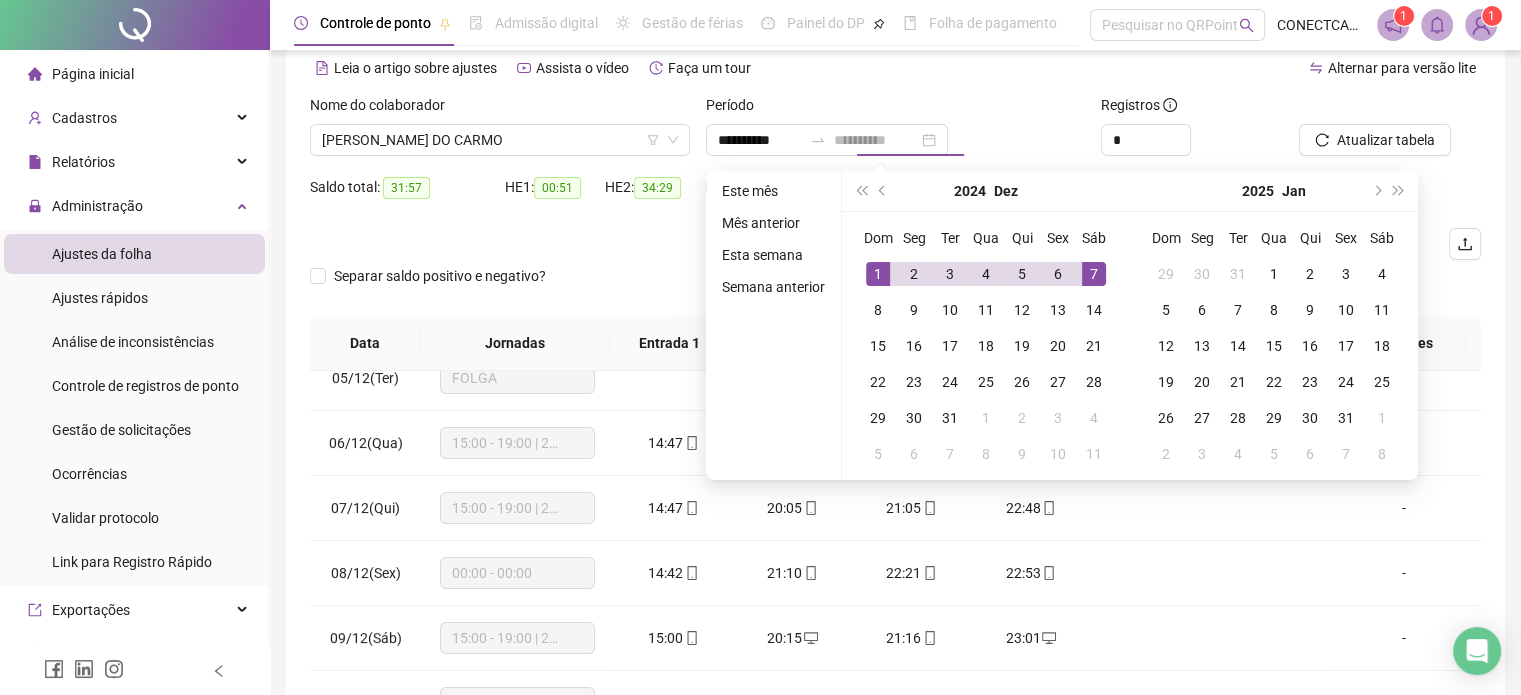 click on "7" at bounding box center [1094, 274] 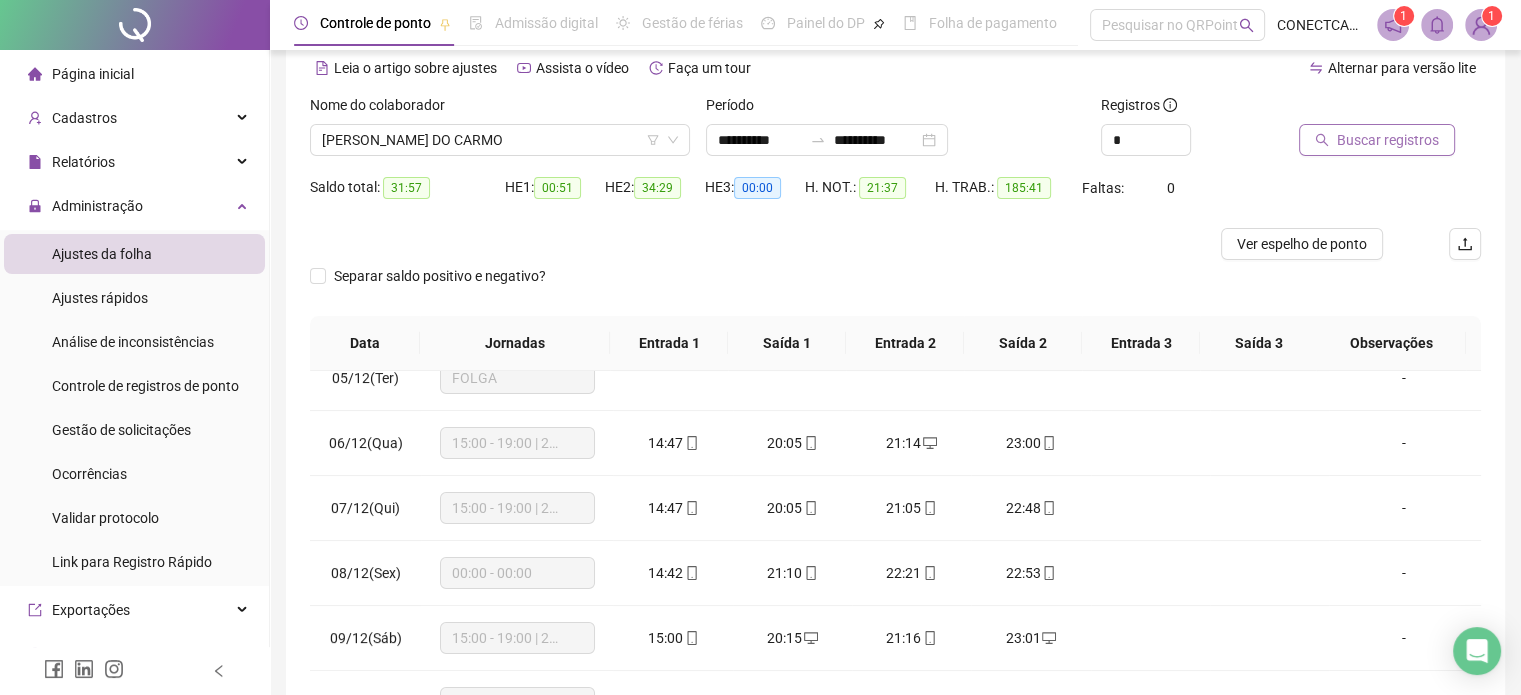 click on "Buscar registros" at bounding box center (1388, 140) 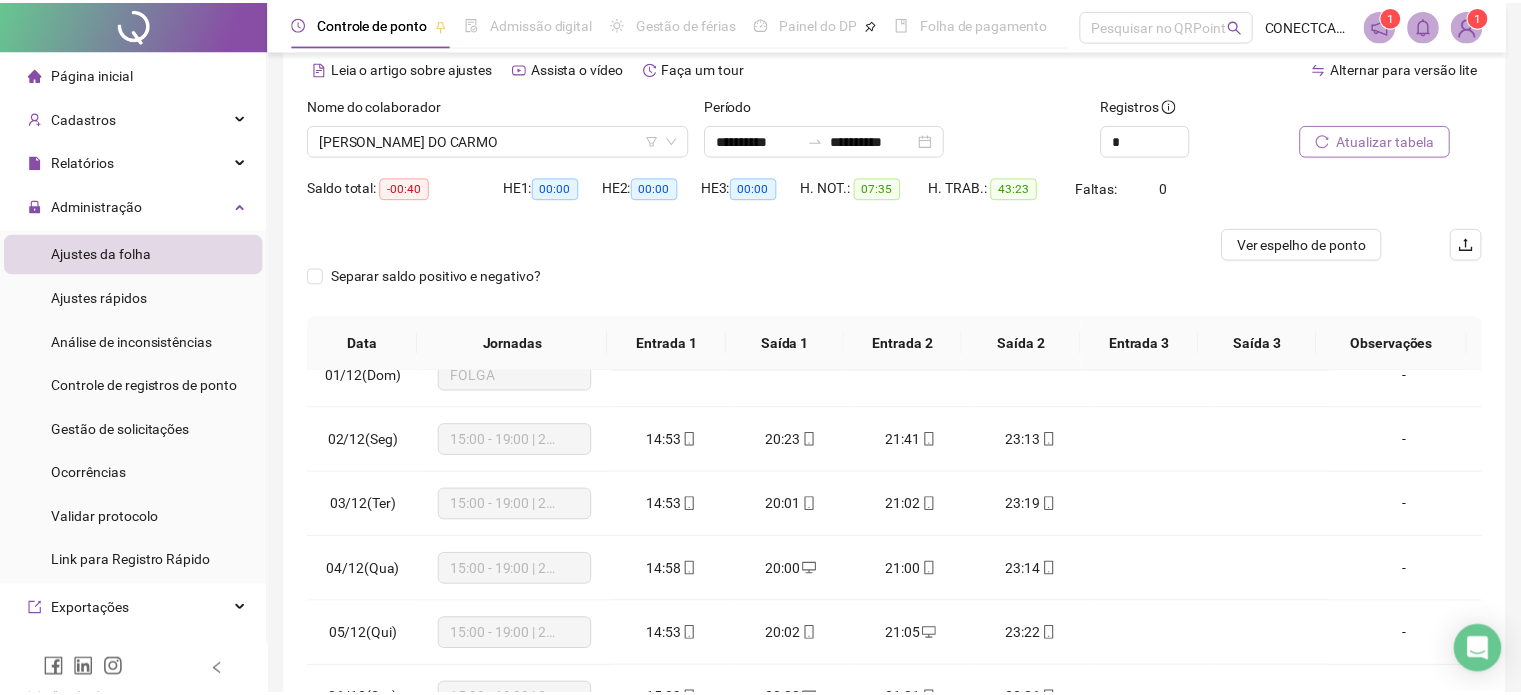 scroll, scrollTop: 26, scrollLeft: 0, axis: vertical 